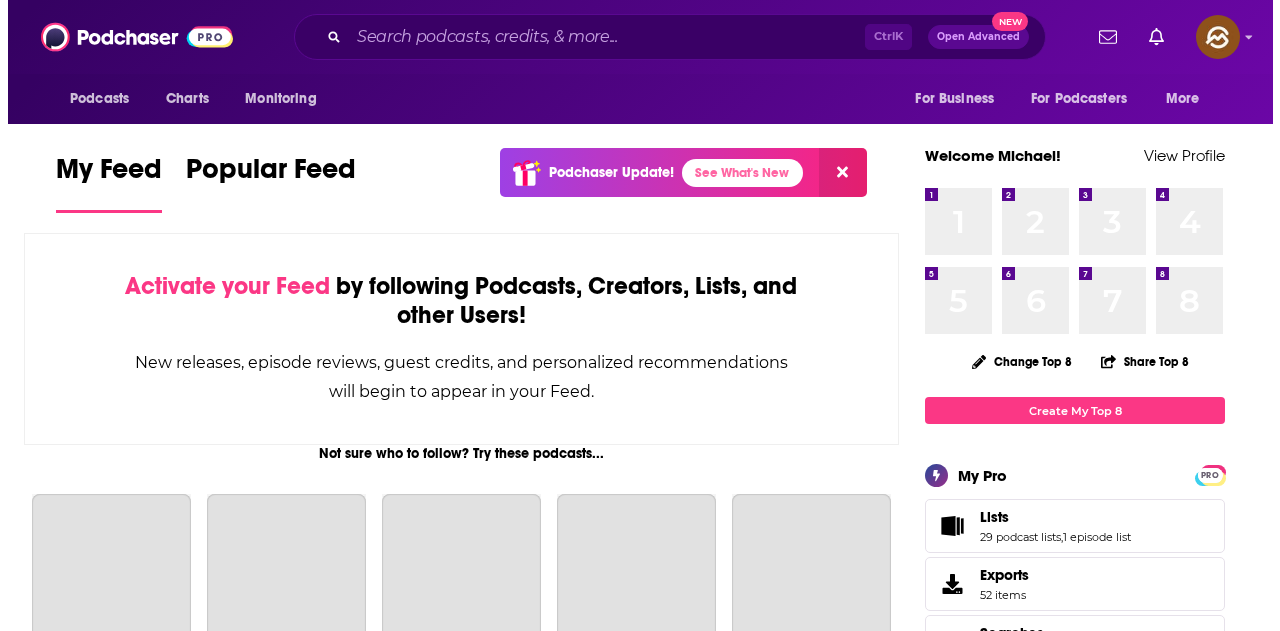 scroll, scrollTop: 0, scrollLeft: 0, axis: both 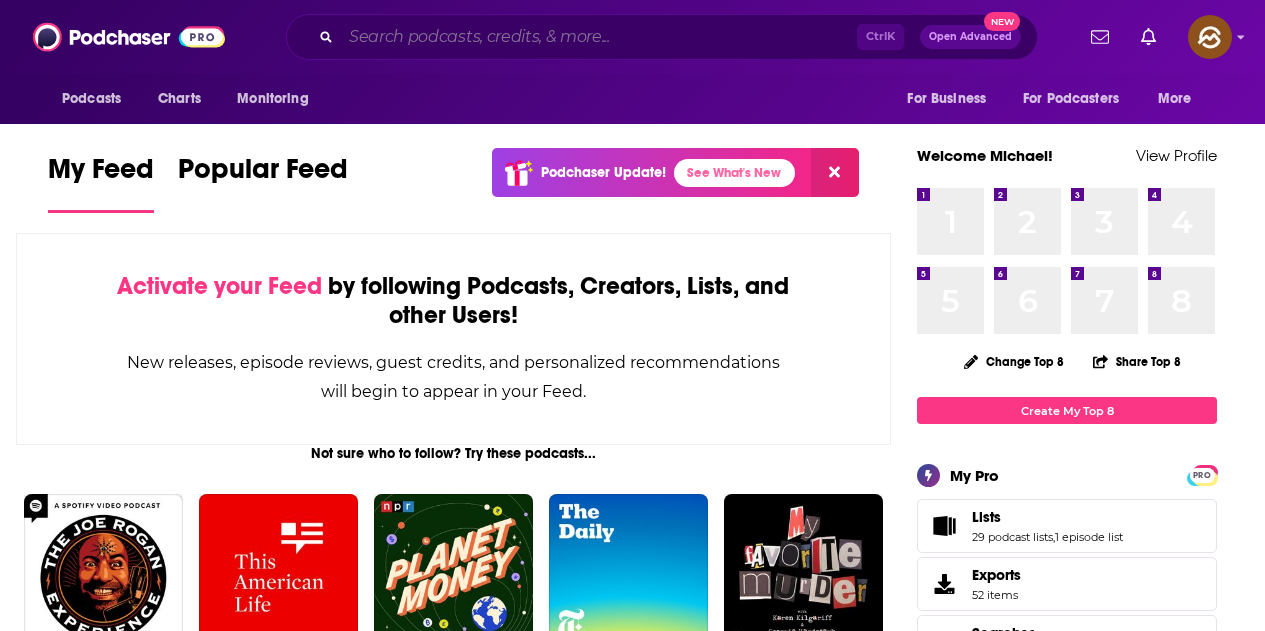 click at bounding box center (599, 37) 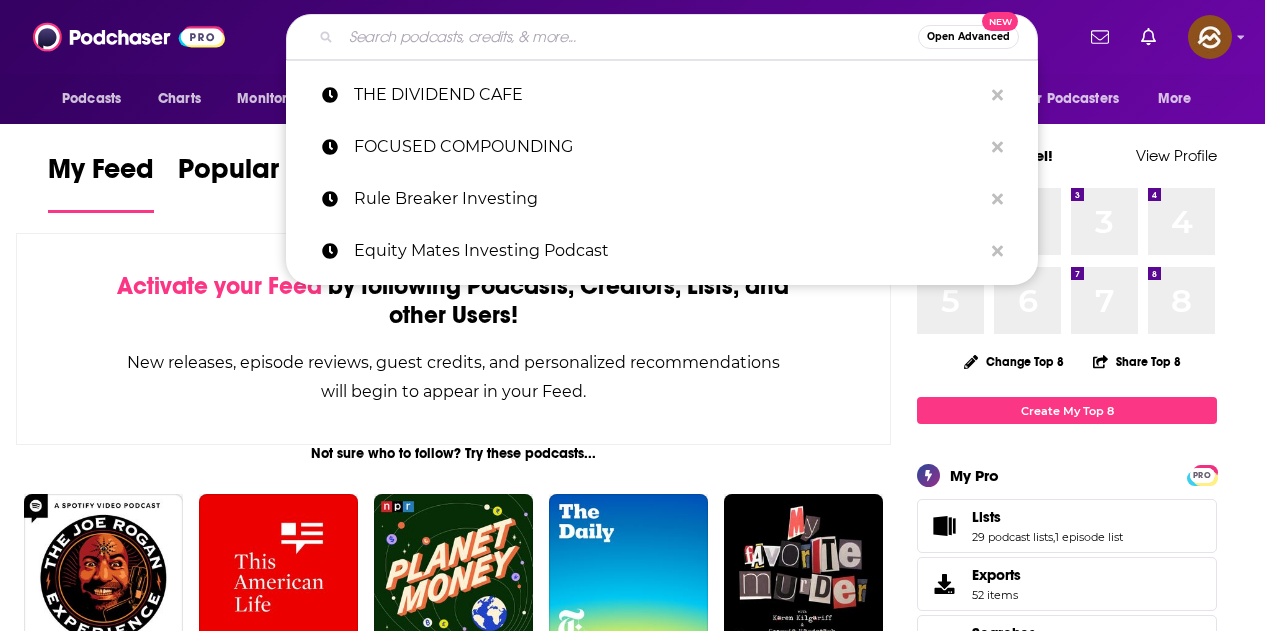paste on "Market Mondays" 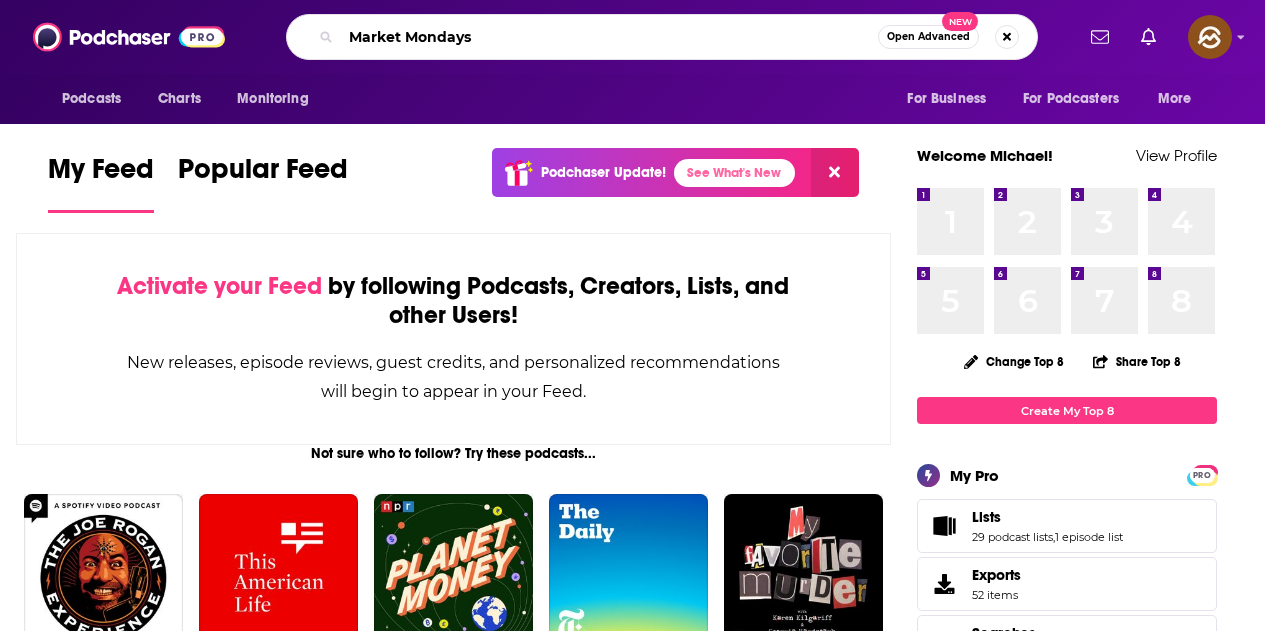 type on "Market Mondays" 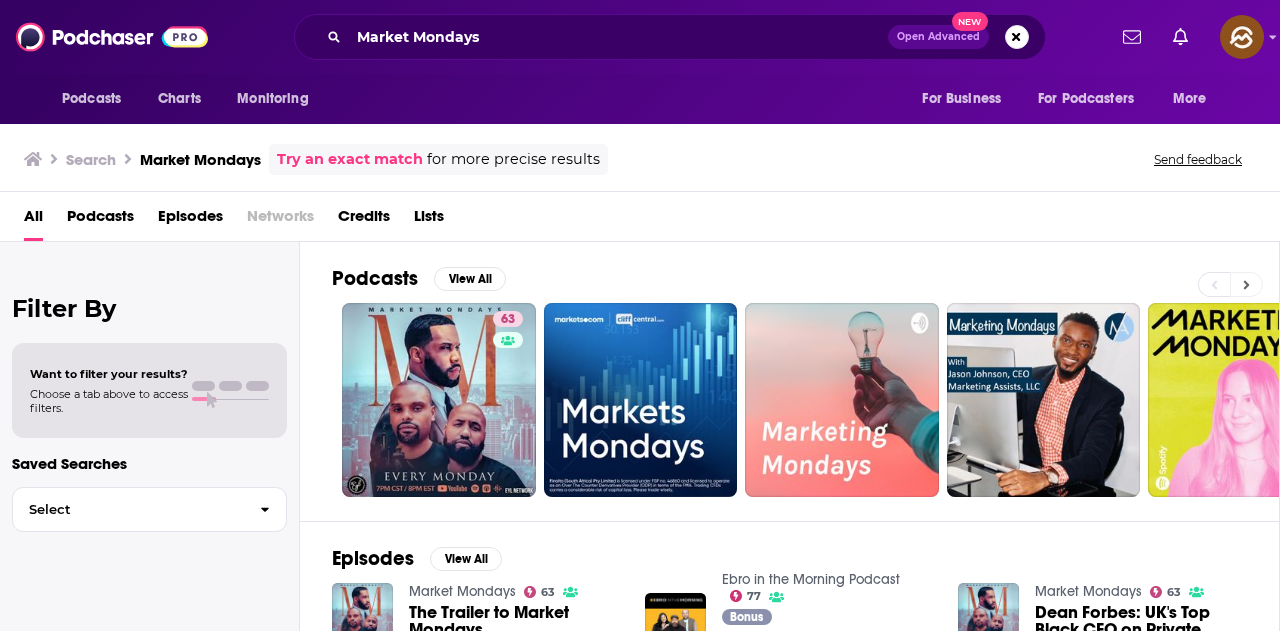 click 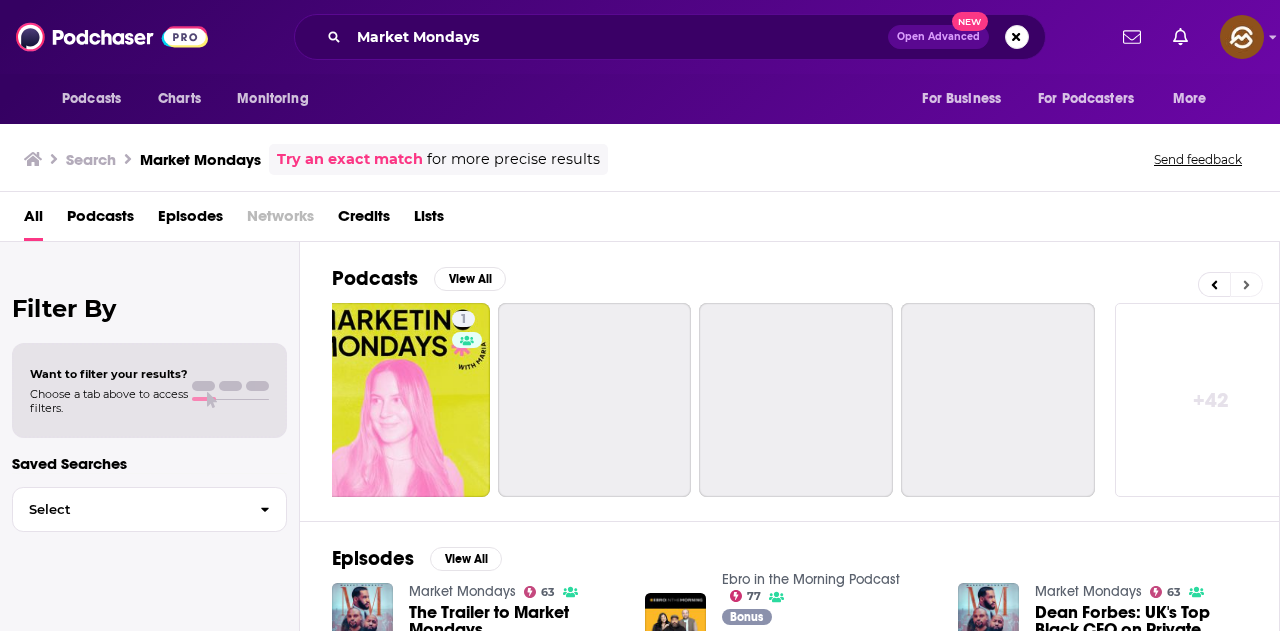 scroll, scrollTop: 0, scrollLeft: 889, axis: horizontal 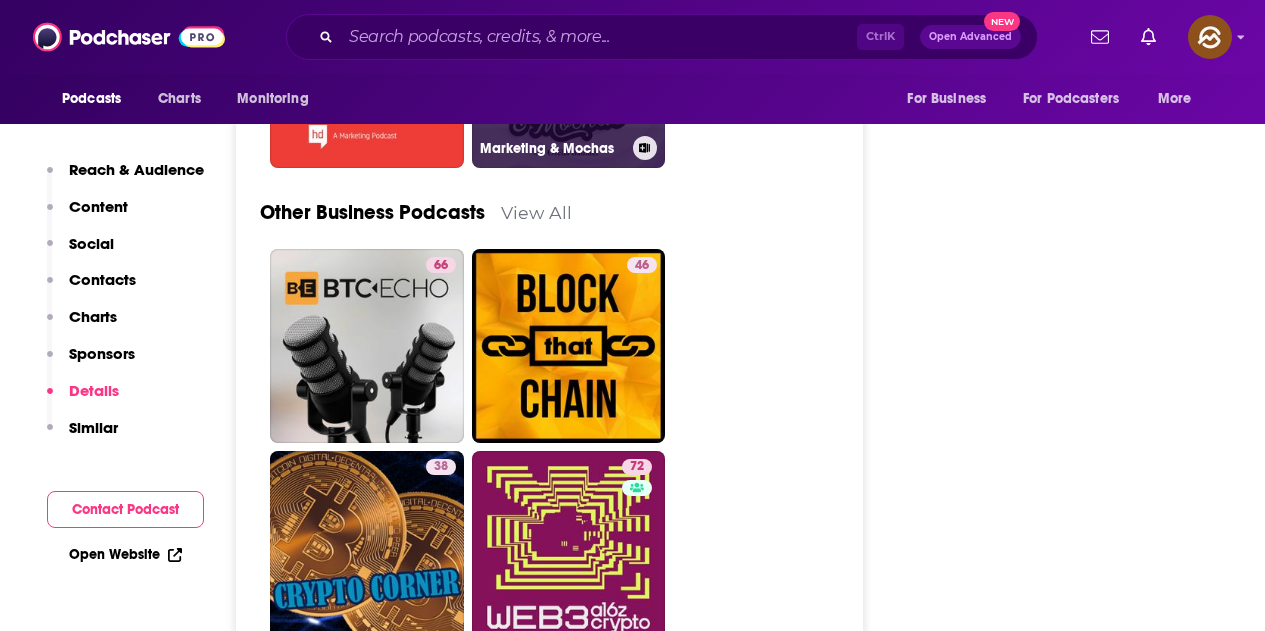 click on "0 Marketing & Mochas" at bounding box center [569, 72] 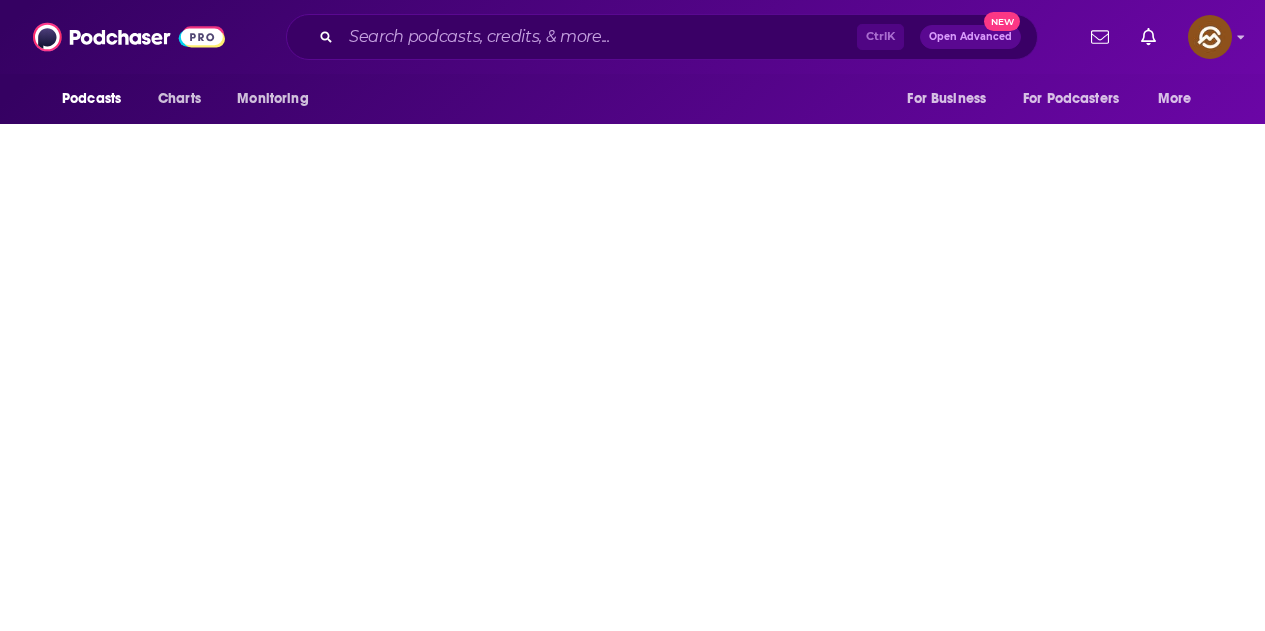 scroll, scrollTop: 0, scrollLeft: 0, axis: both 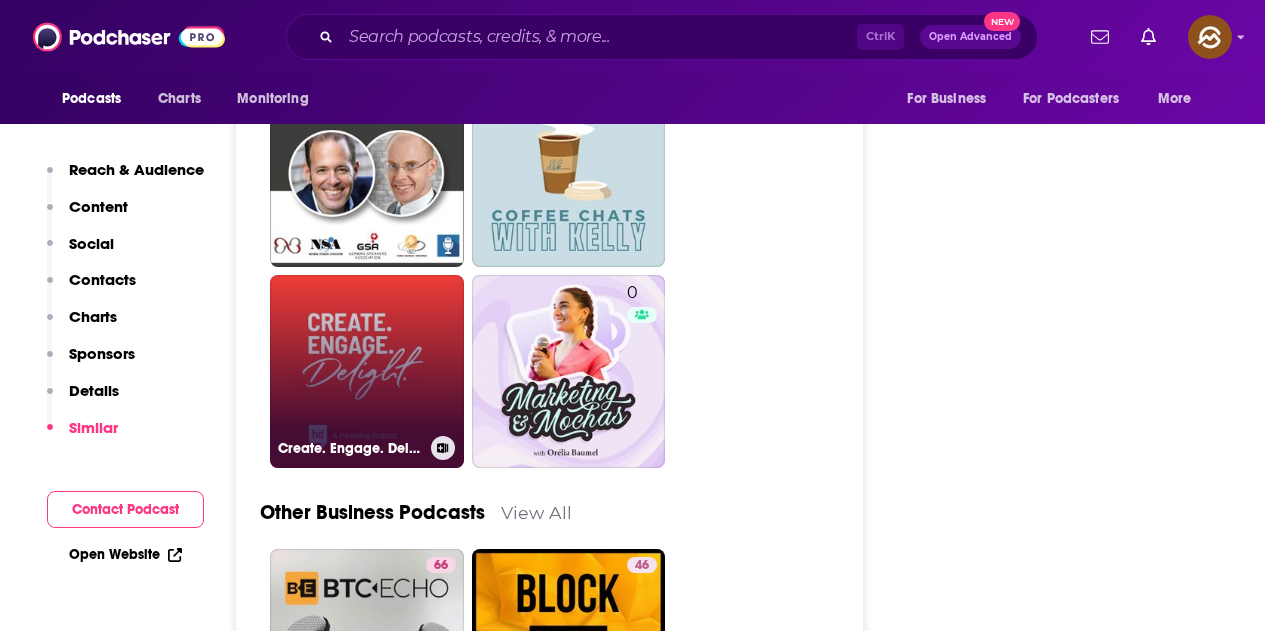 click on "Create. Engage. Delight. A podcast by Hart Design." at bounding box center (367, 372) 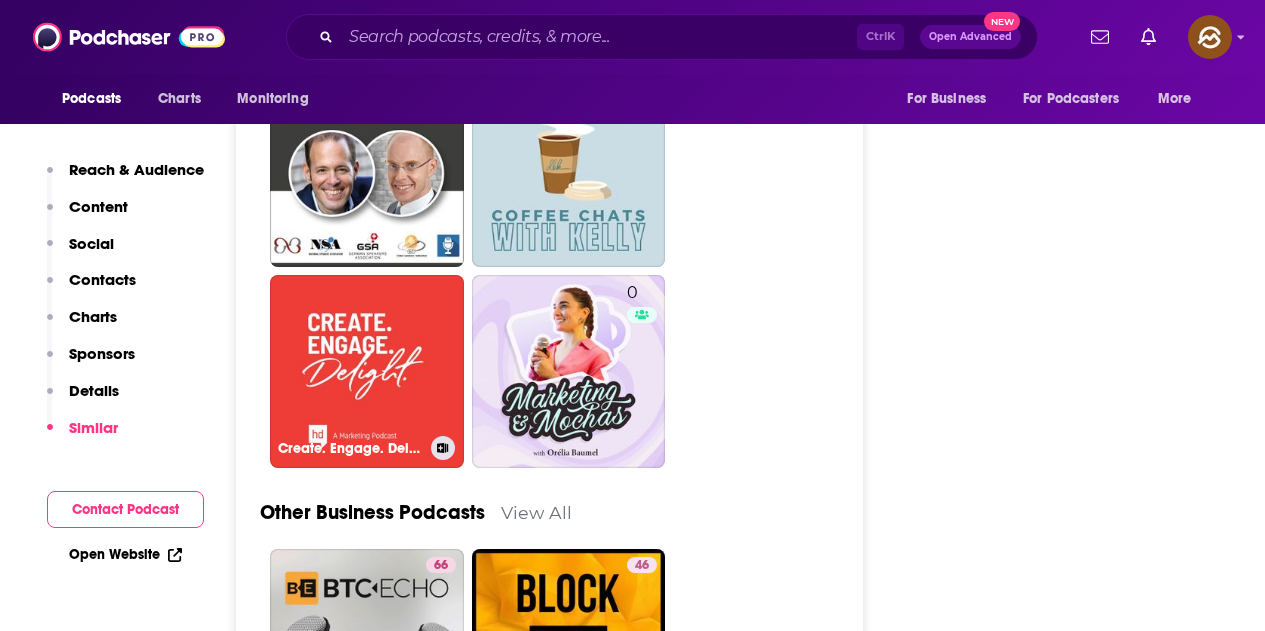 type on "https://www.podchaser.com/podcasts/create-engage-delight-a-podcas-4201745" 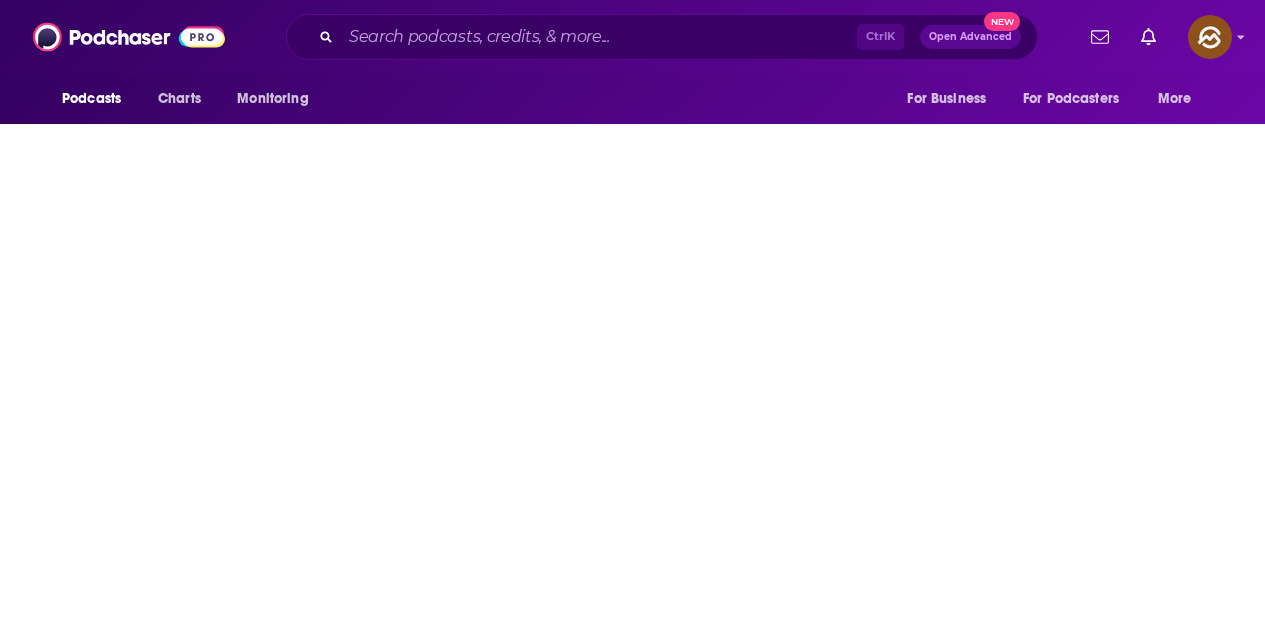 scroll, scrollTop: 0, scrollLeft: 0, axis: both 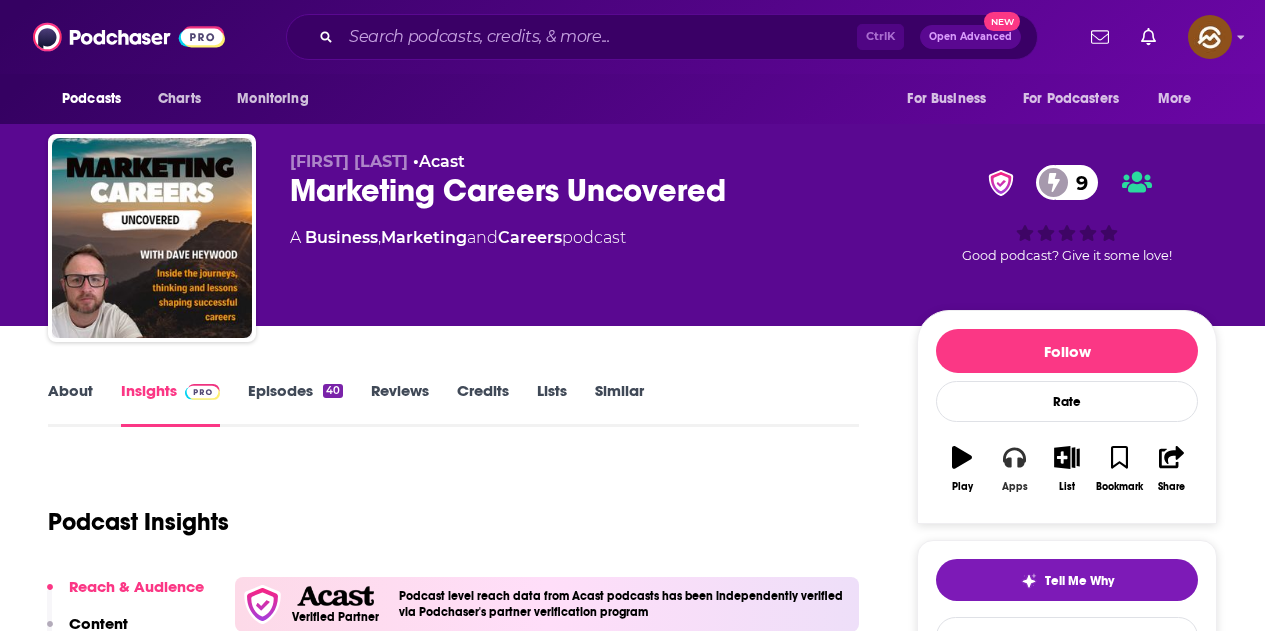 click on "Apps" at bounding box center (1014, 469) 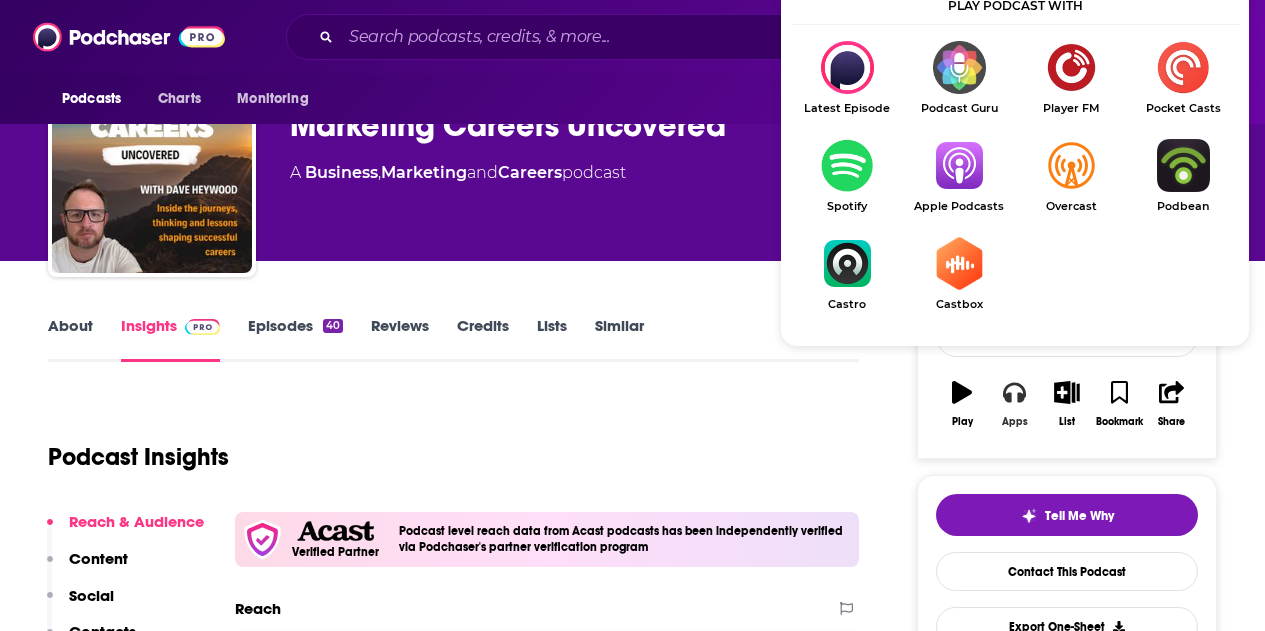 scroll, scrollTop: 100, scrollLeft: 0, axis: vertical 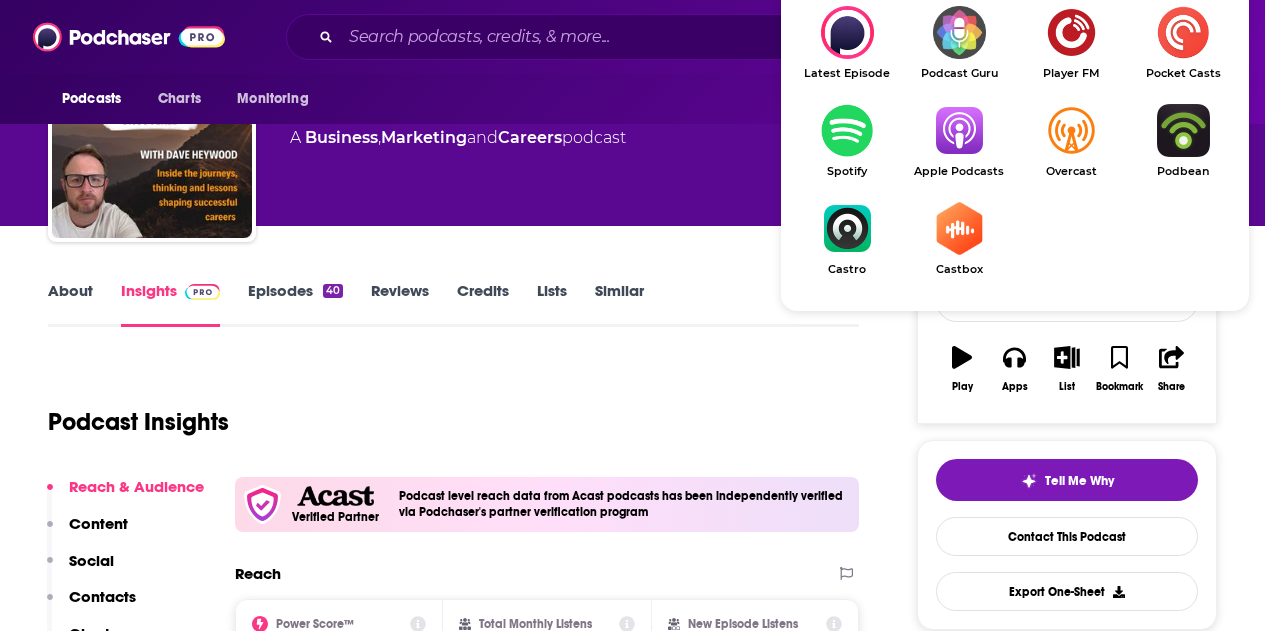 click at bounding box center (959, 130) 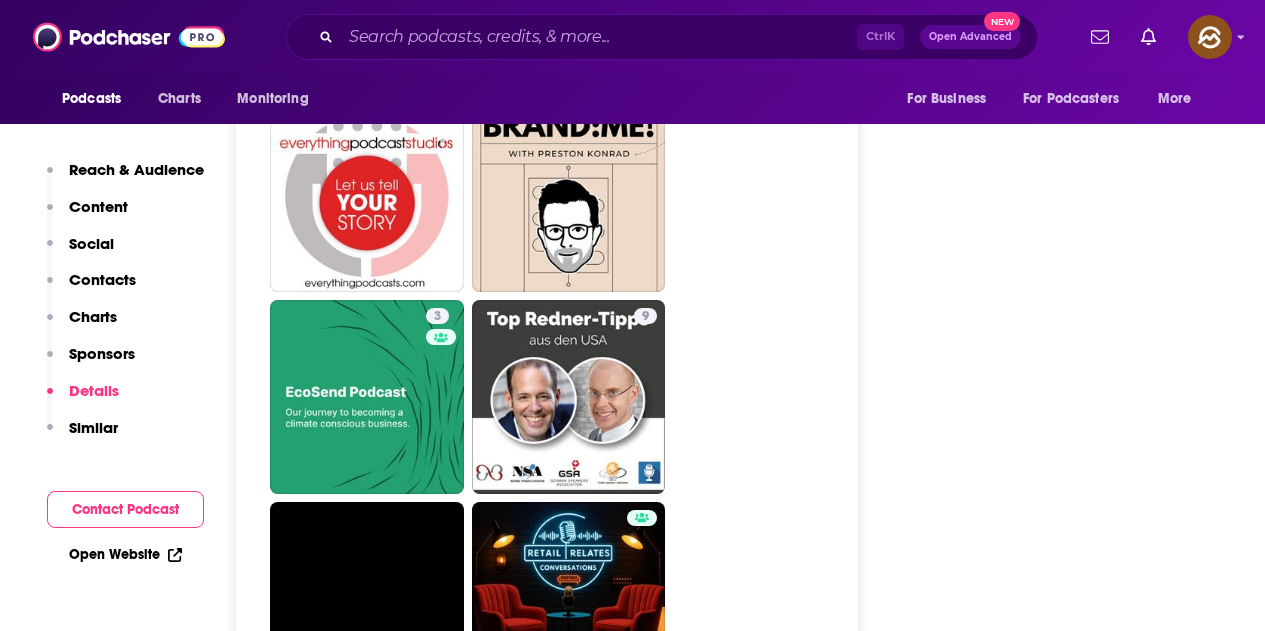 scroll, scrollTop: 5100, scrollLeft: 0, axis: vertical 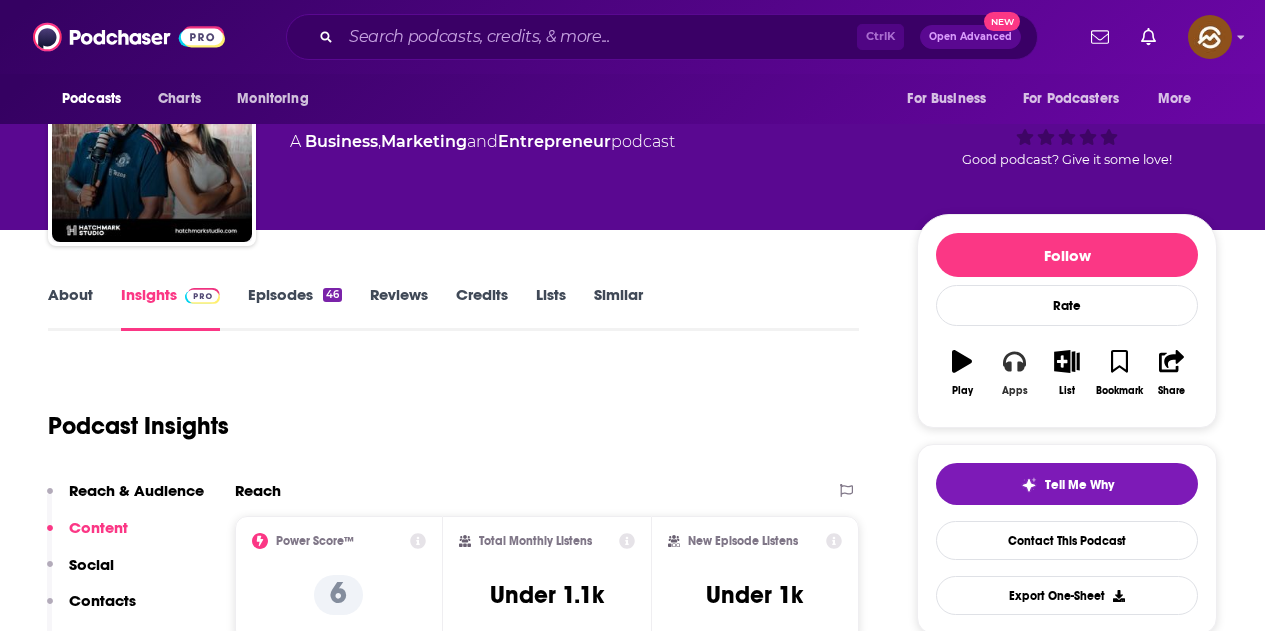 click 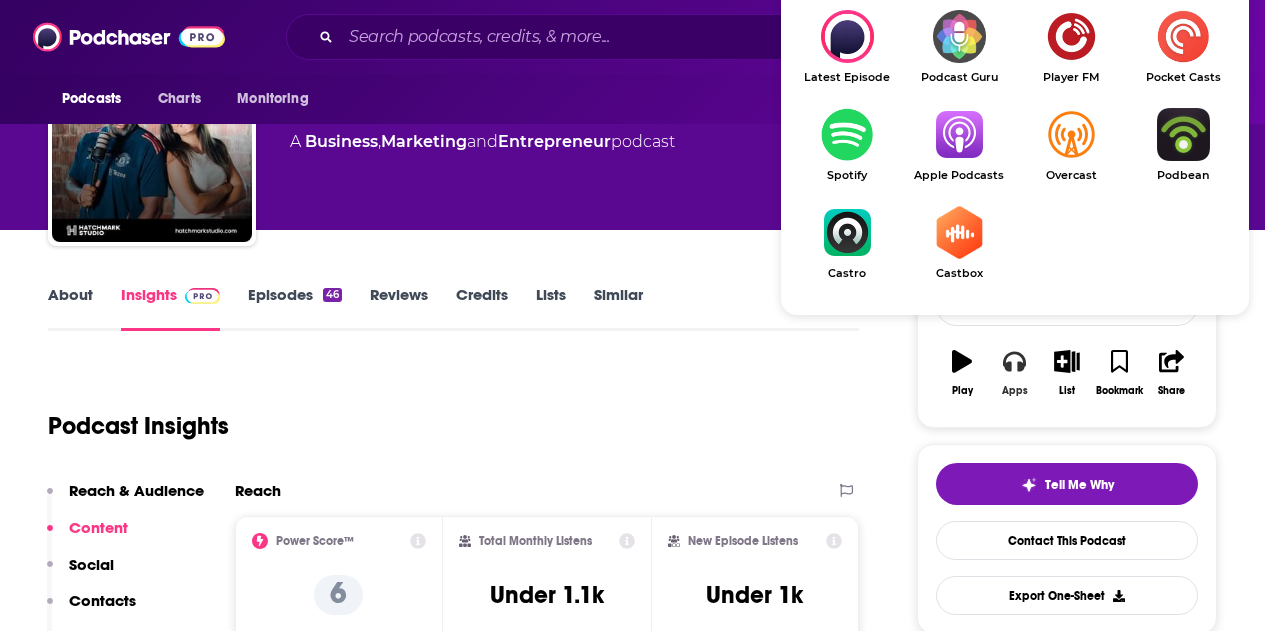 scroll, scrollTop: 196, scrollLeft: 0, axis: vertical 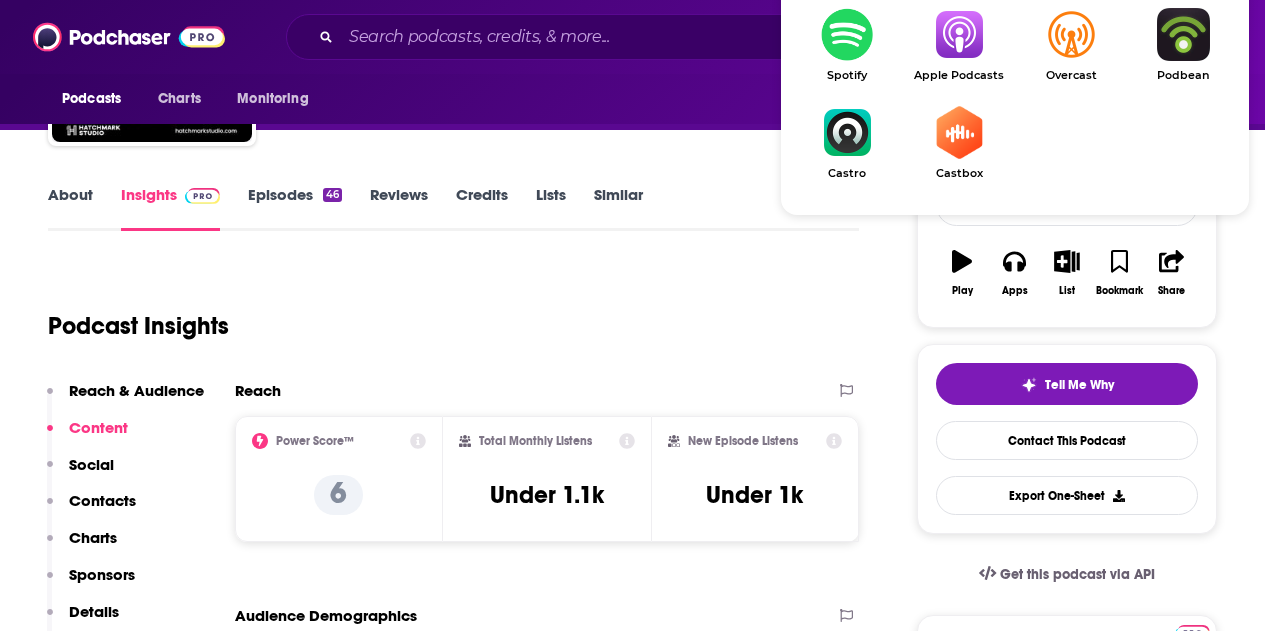 click at bounding box center [959, 34] 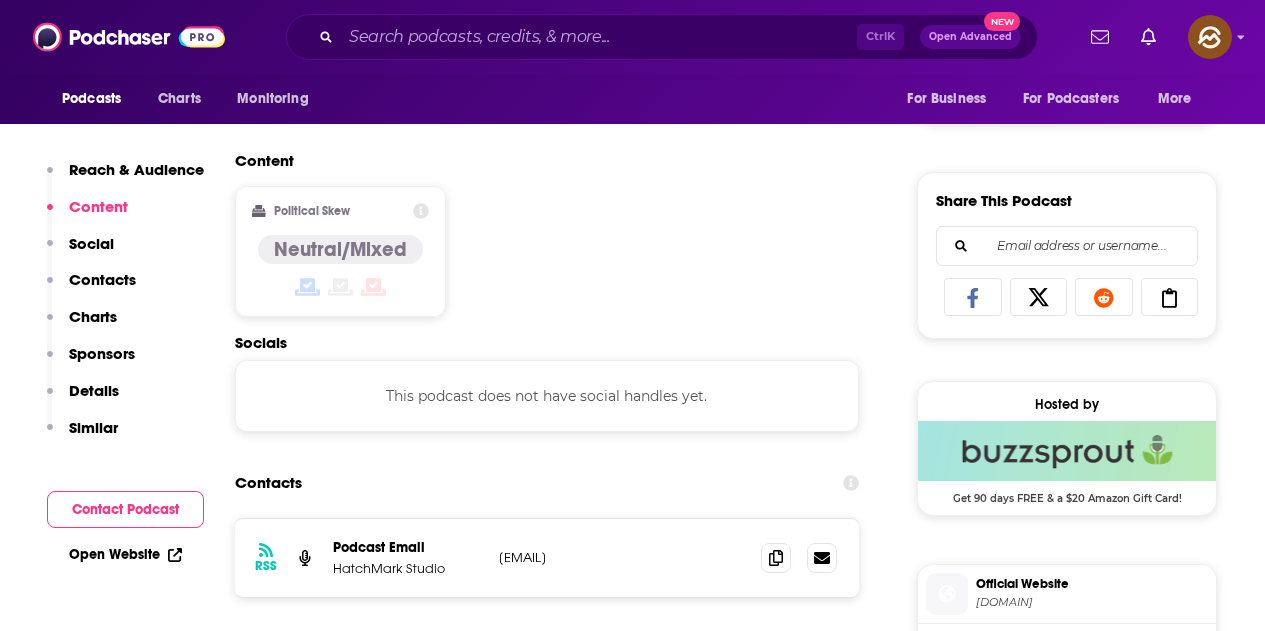 scroll, scrollTop: 1400, scrollLeft: 0, axis: vertical 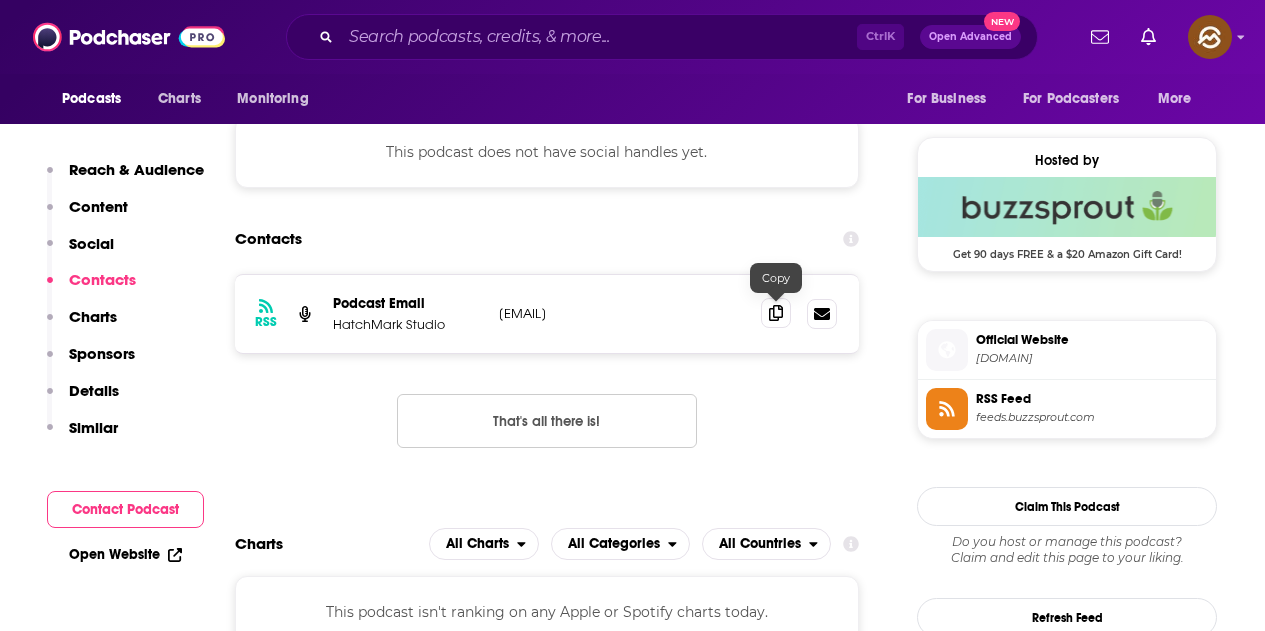 click 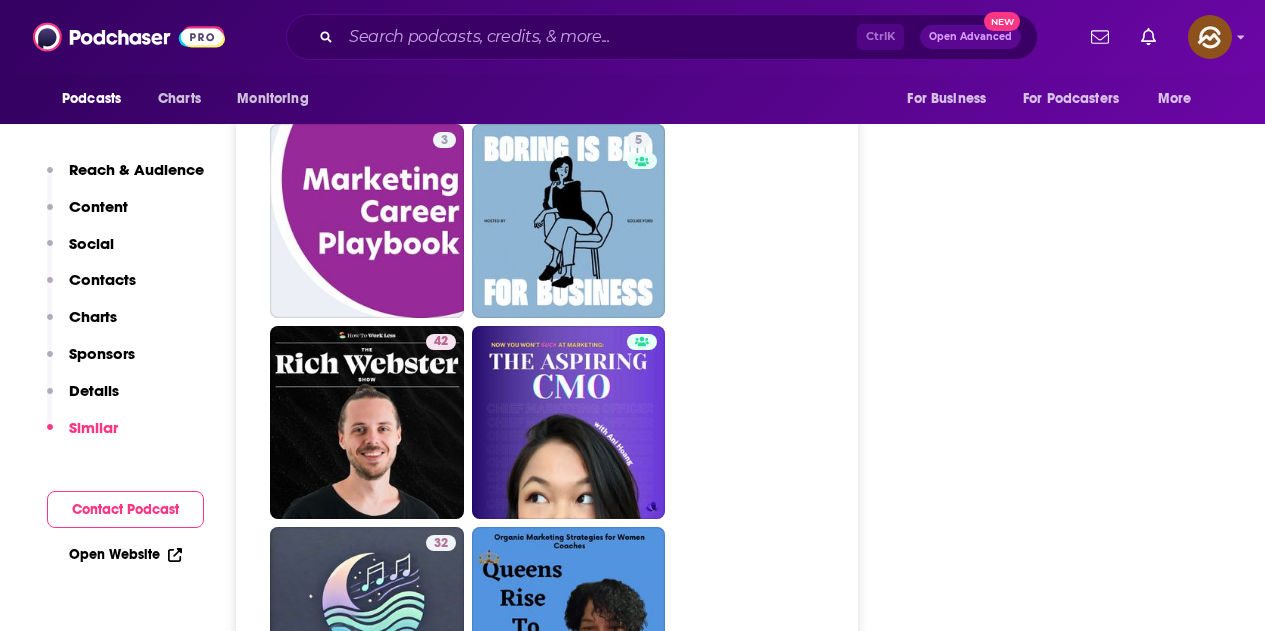scroll, scrollTop: 3200, scrollLeft: 0, axis: vertical 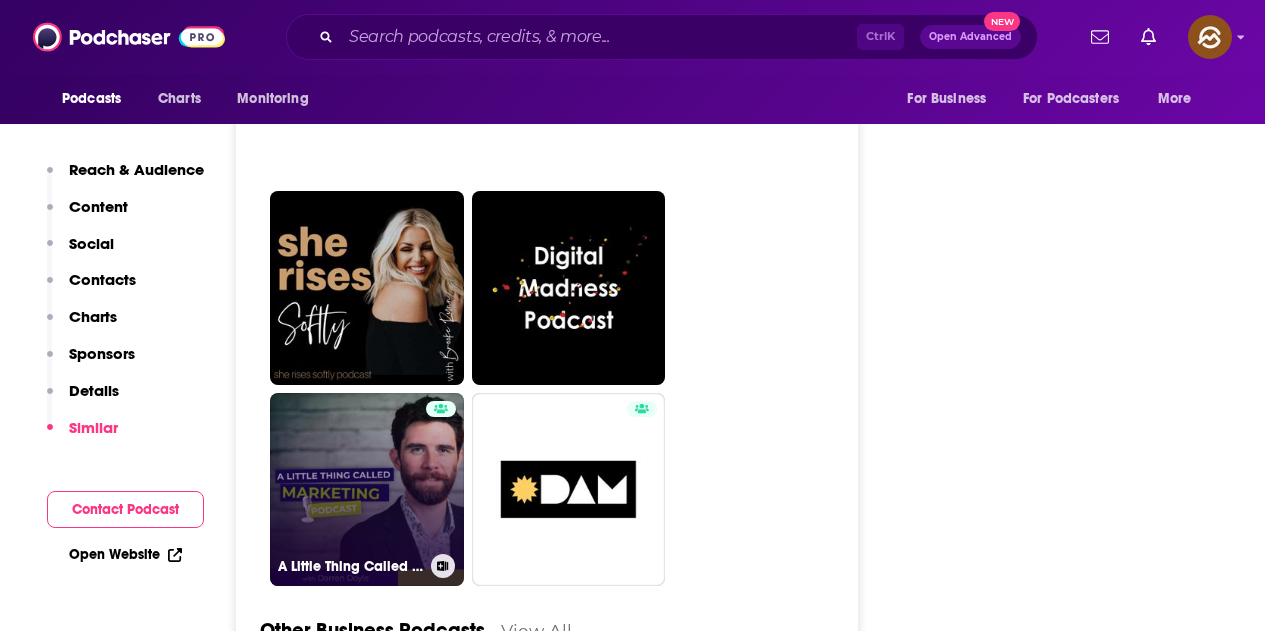 click on "A Little Thing Called Marketing" at bounding box center [367, 490] 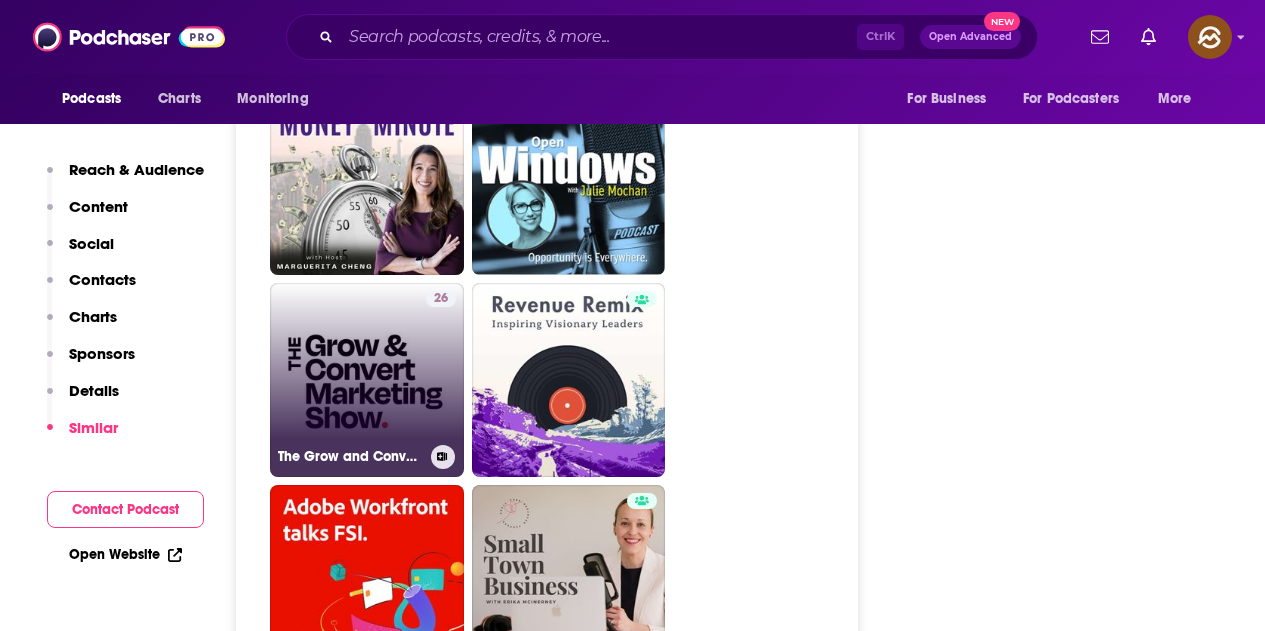 scroll, scrollTop: 4200, scrollLeft: 0, axis: vertical 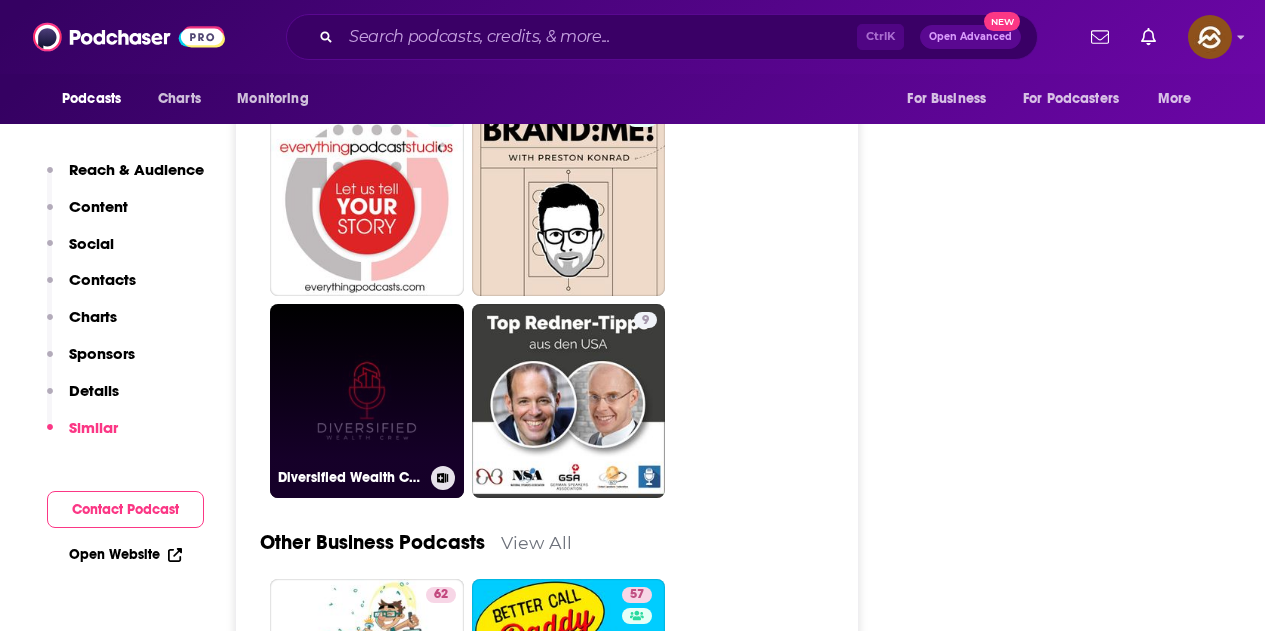 click on "Diversified Wealth CREw: Building Equity Through Commercial RE" at bounding box center [367, 401] 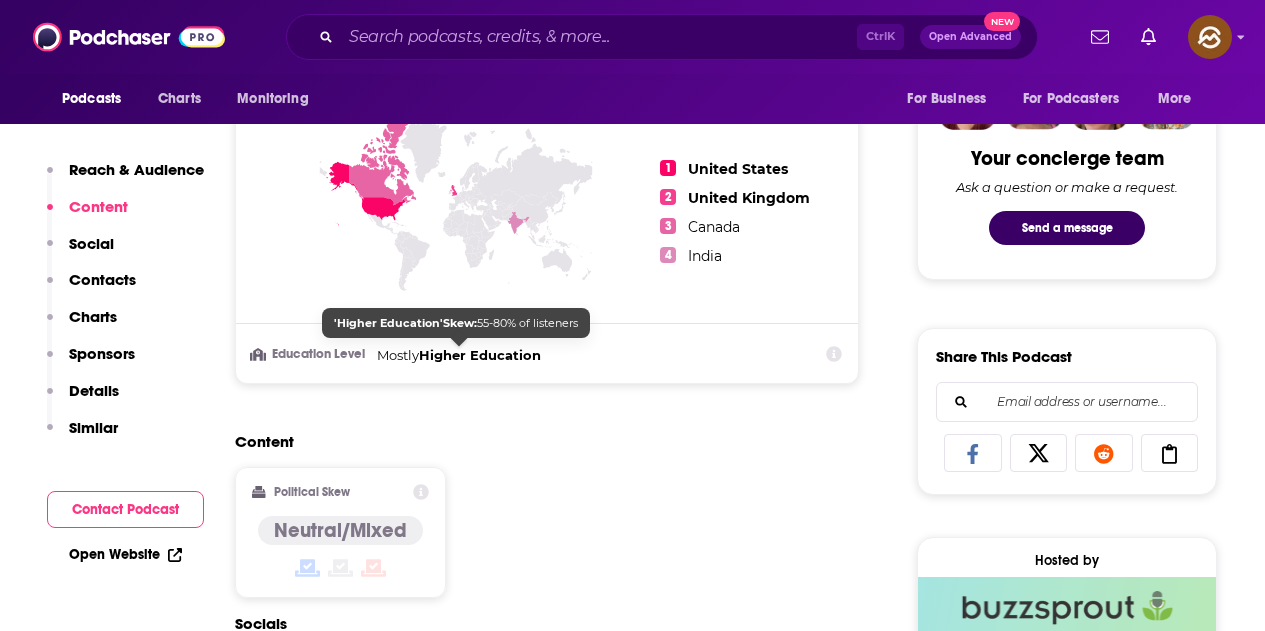 scroll, scrollTop: 1400, scrollLeft: 0, axis: vertical 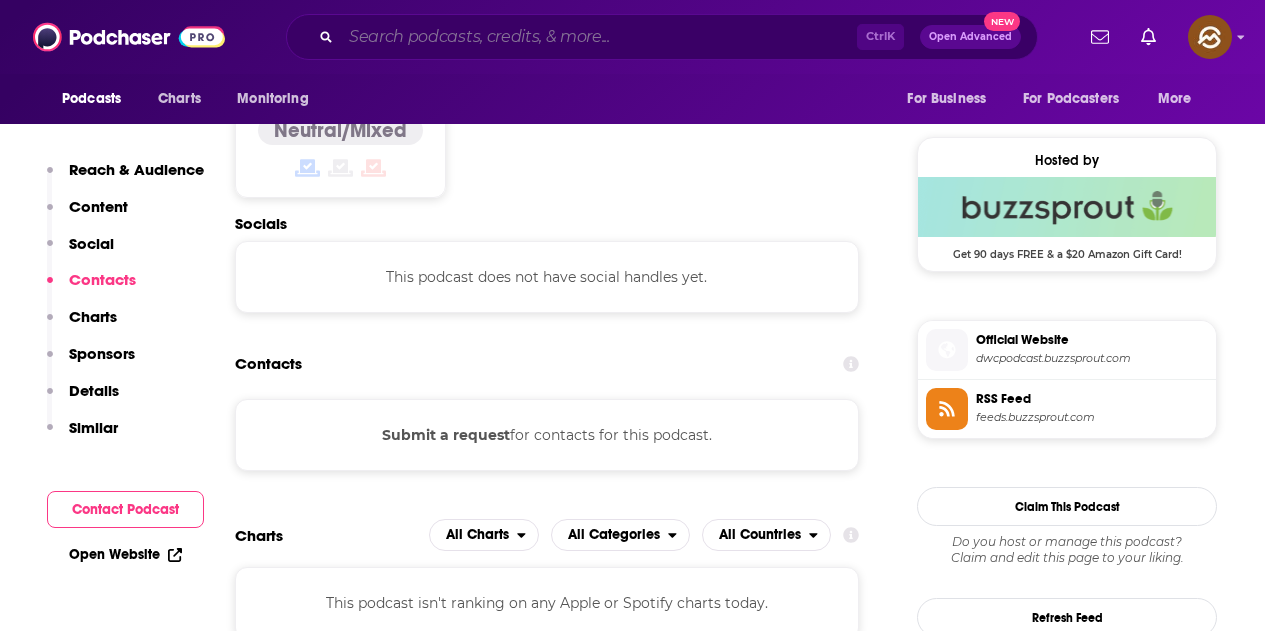 click at bounding box center (599, 37) 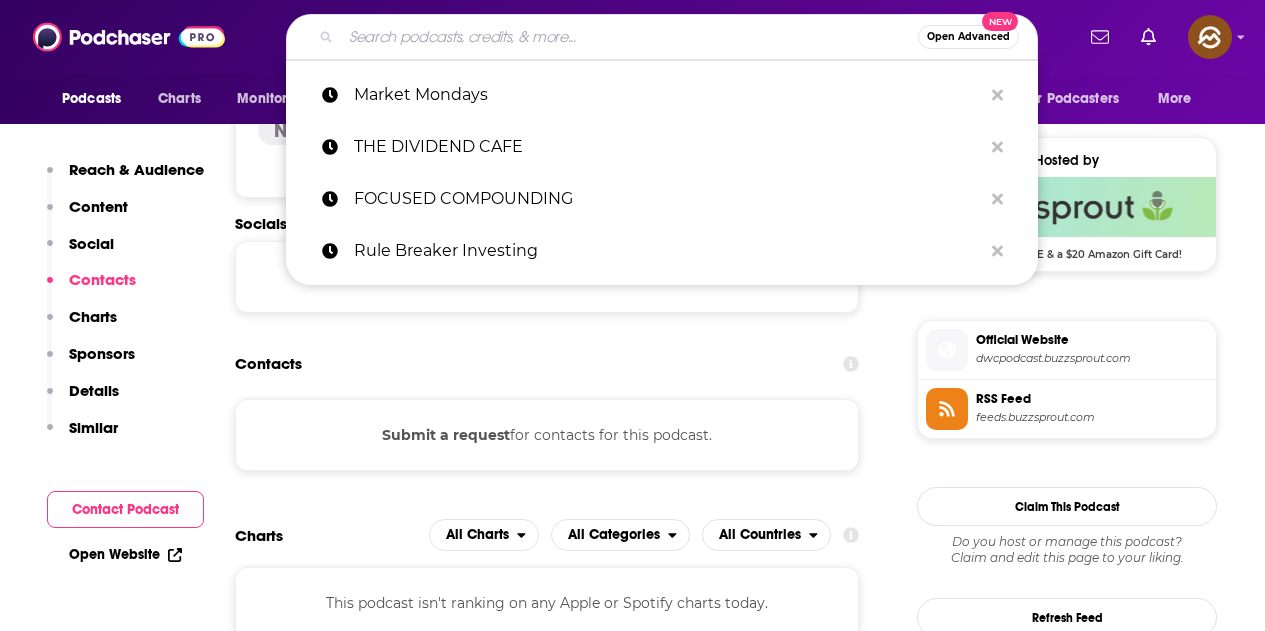 paste on "Behind the Markets Podcast" 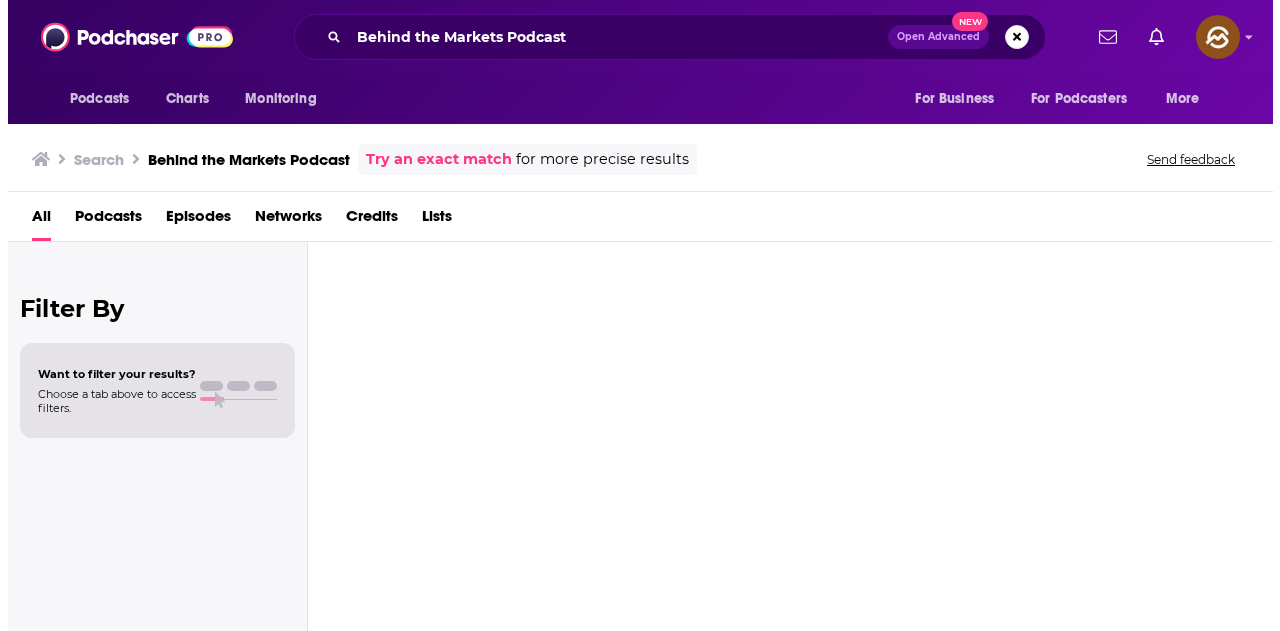 scroll, scrollTop: 0, scrollLeft: 0, axis: both 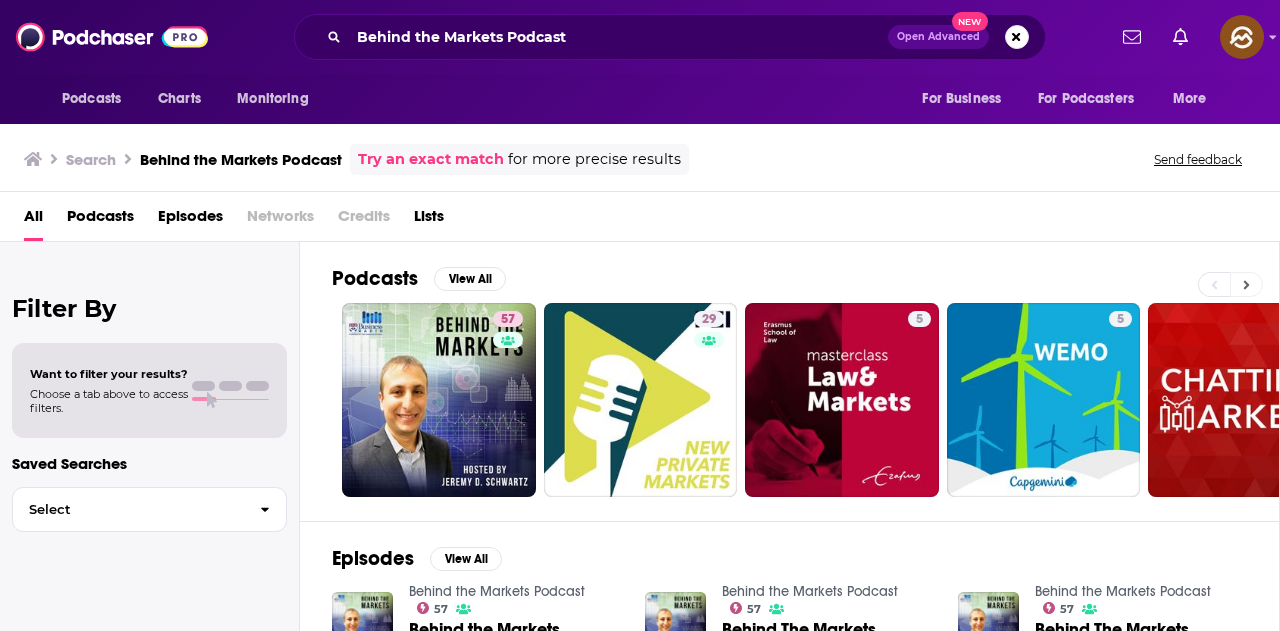 click at bounding box center [1246, 284] 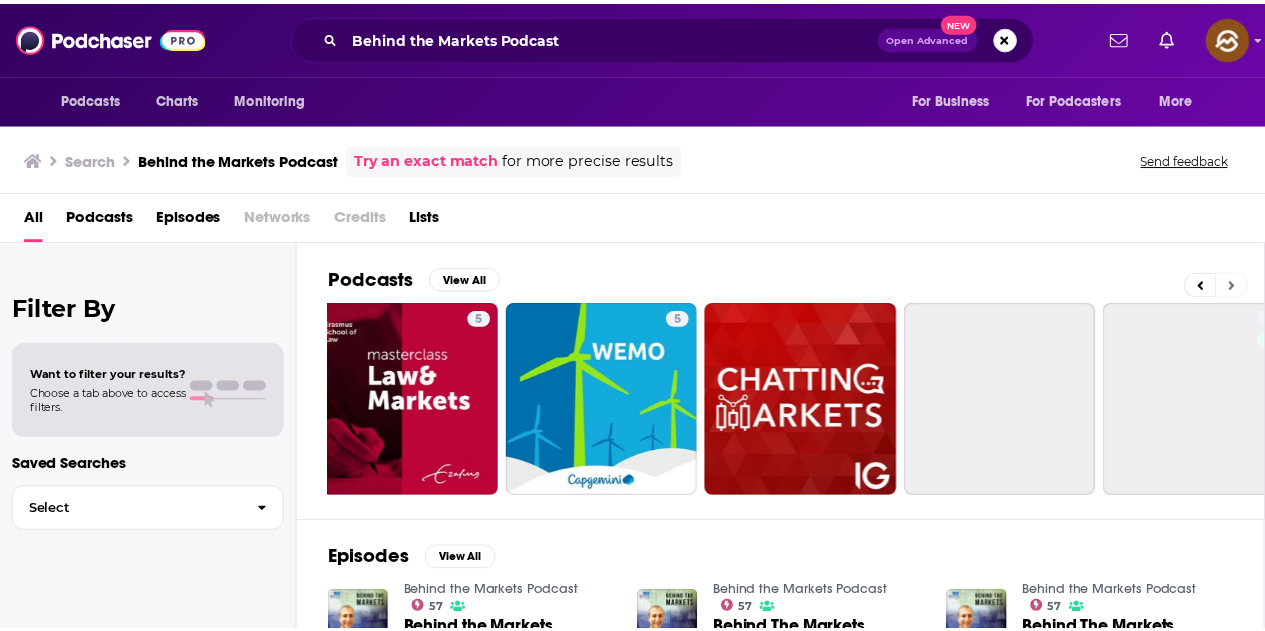 scroll, scrollTop: 0, scrollLeft: 889, axis: horizontal 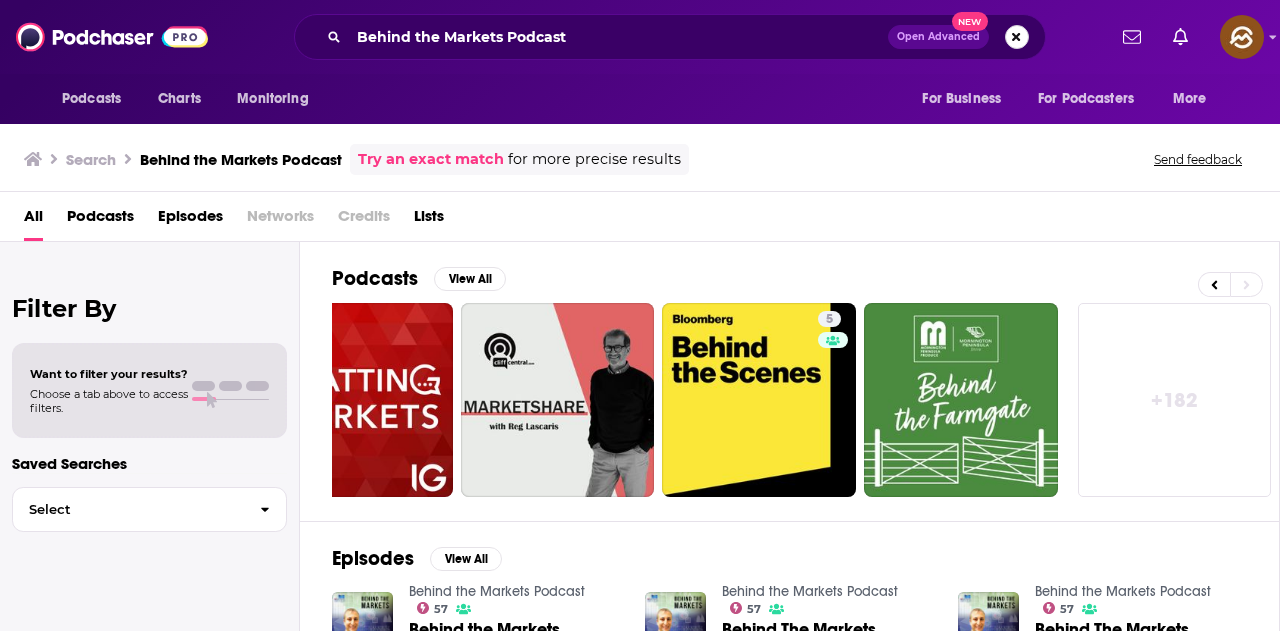 click at bounding box center (1017, 37) 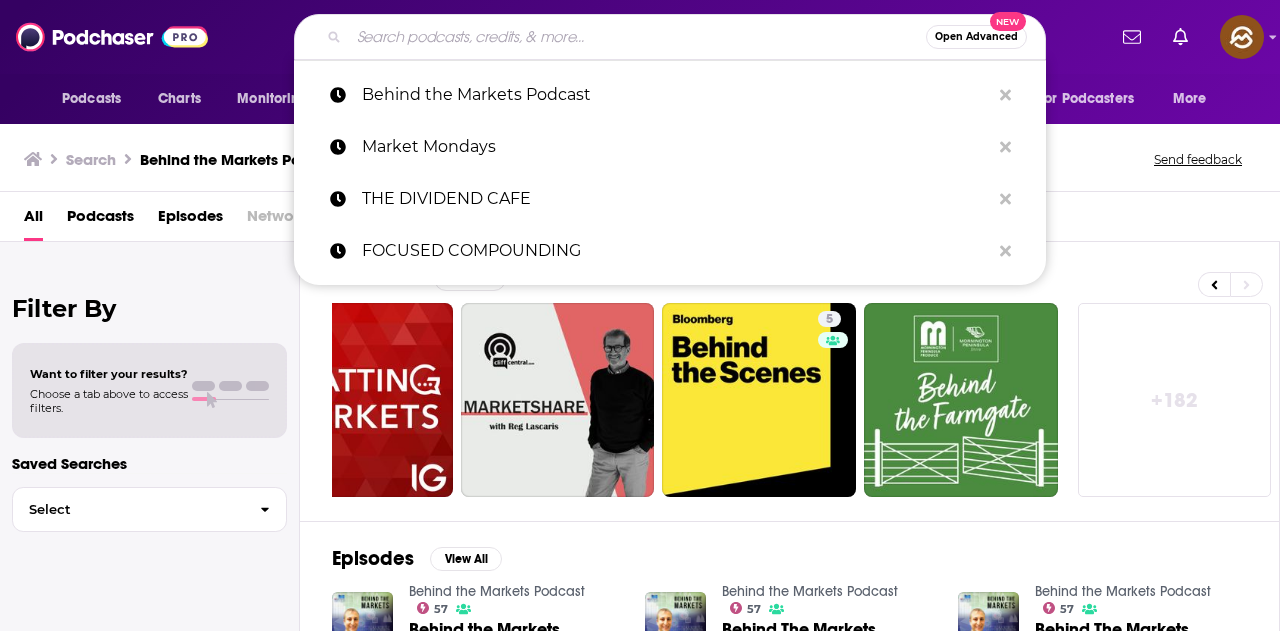 paste on "The Market Huddle" 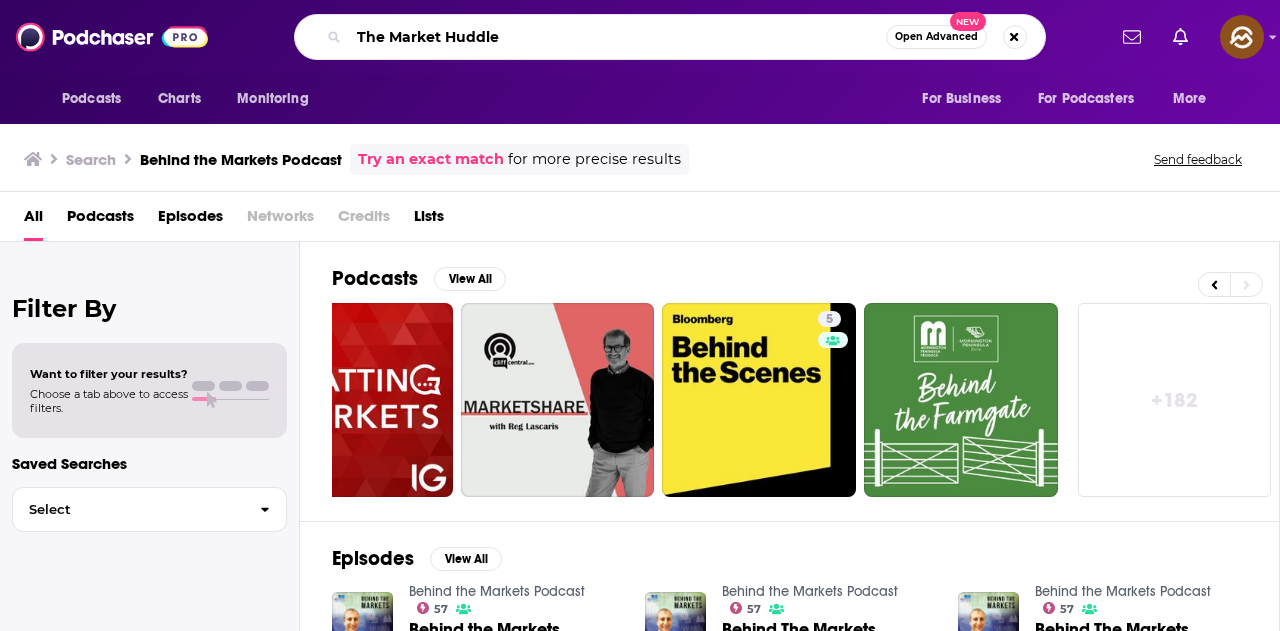 type on "The Market Huddle" 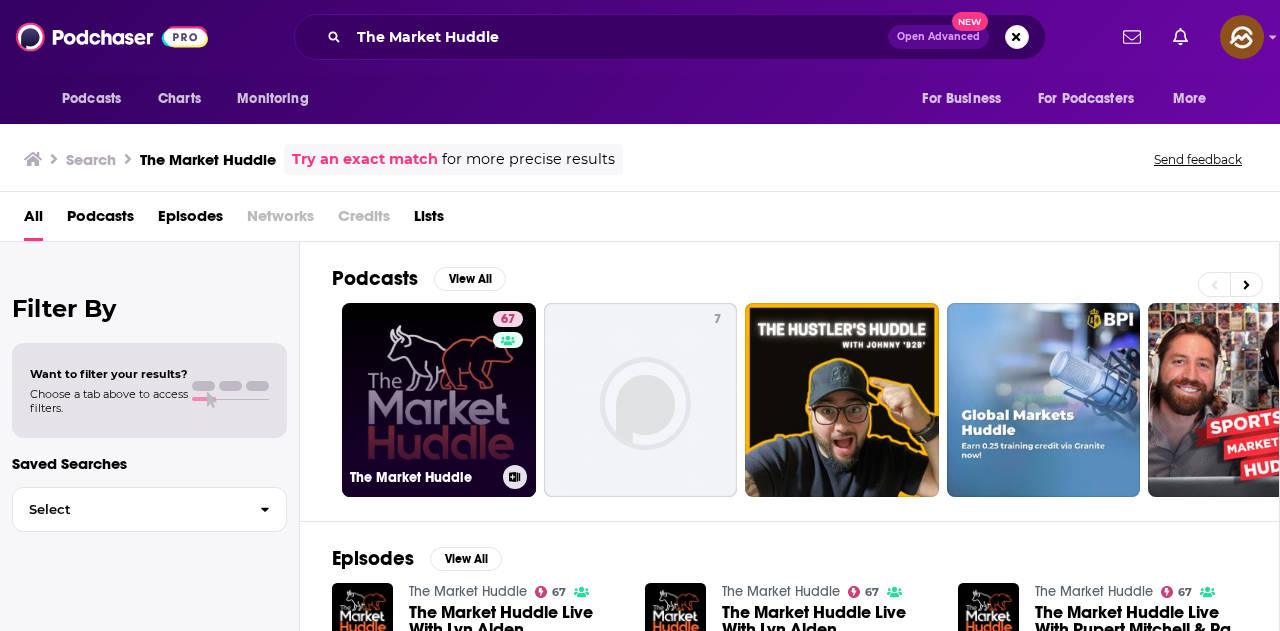 click on "67 The Market Huddle" at bounding box center [439, 400] 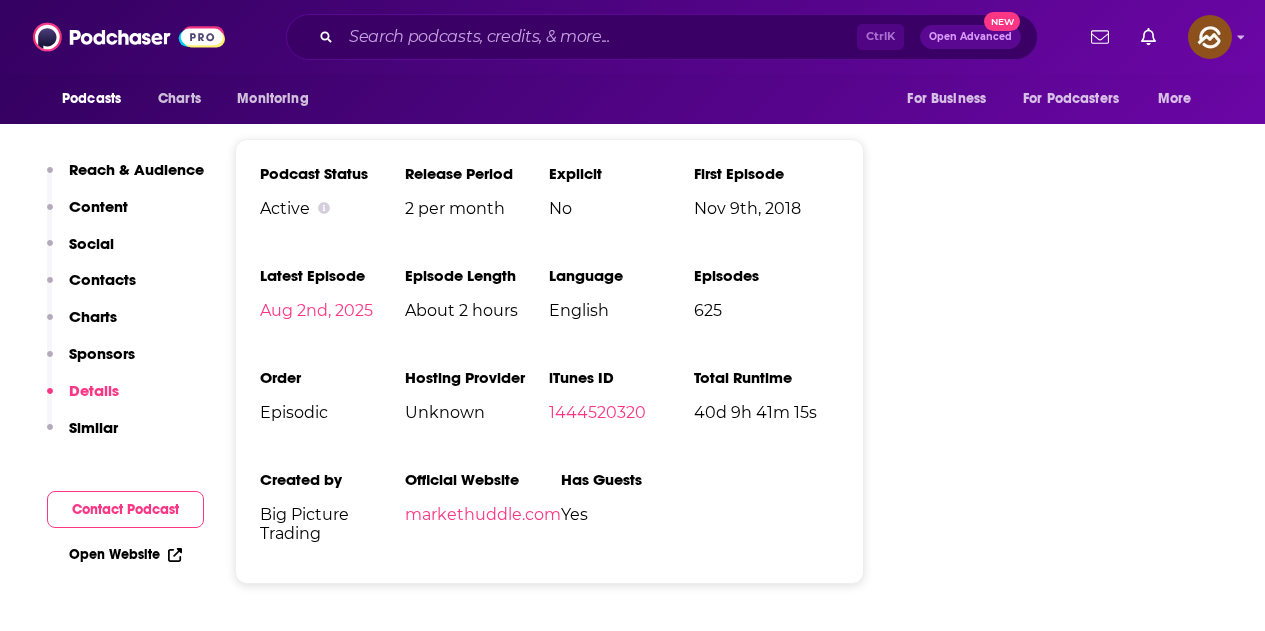 scroll, scrollTop: 3500, scrollLeft: 0, axis: vertical 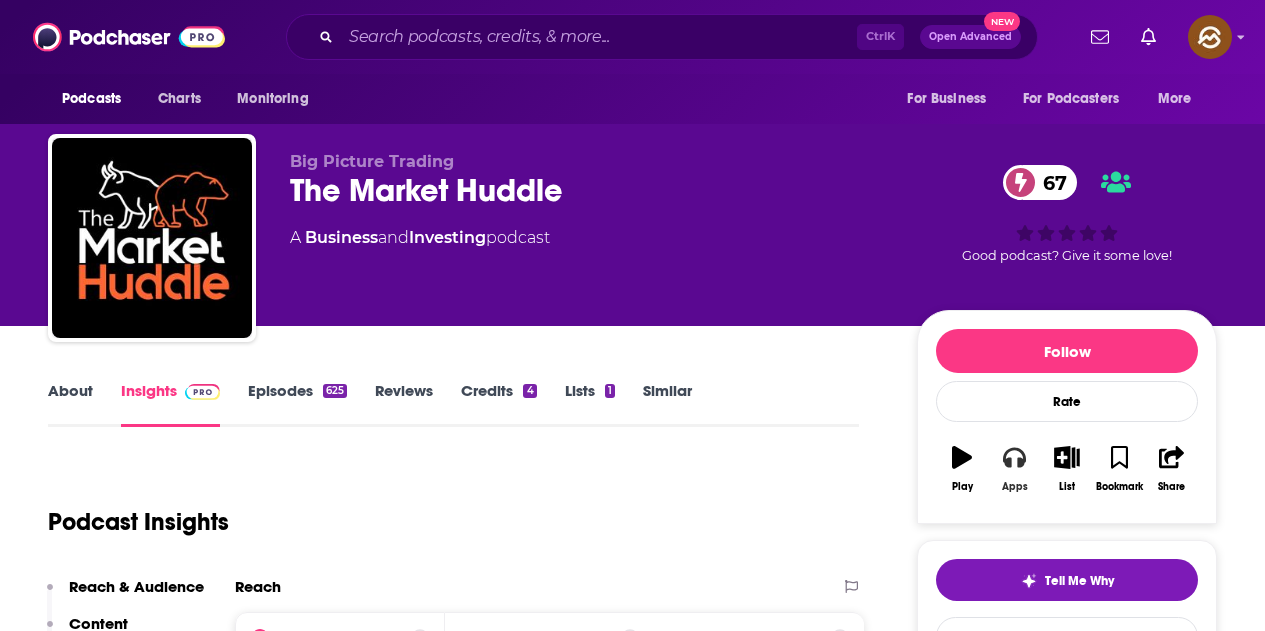 click 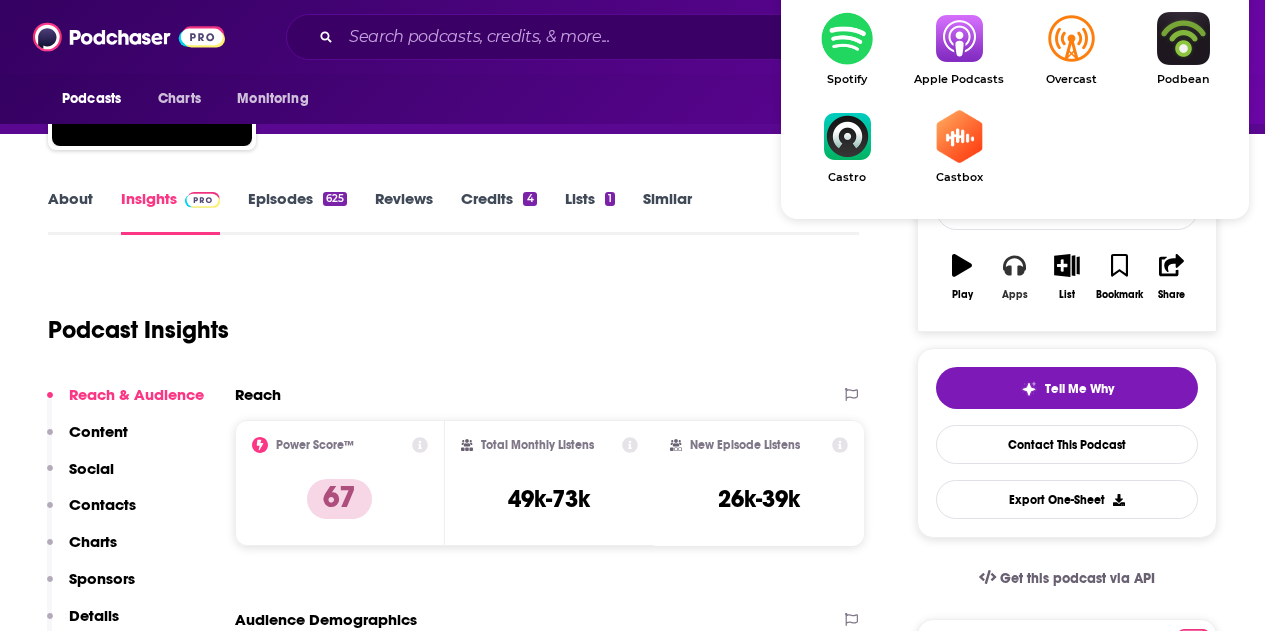 scroll, scrollTop: 200, scrollLeft: 0, axis: vertical 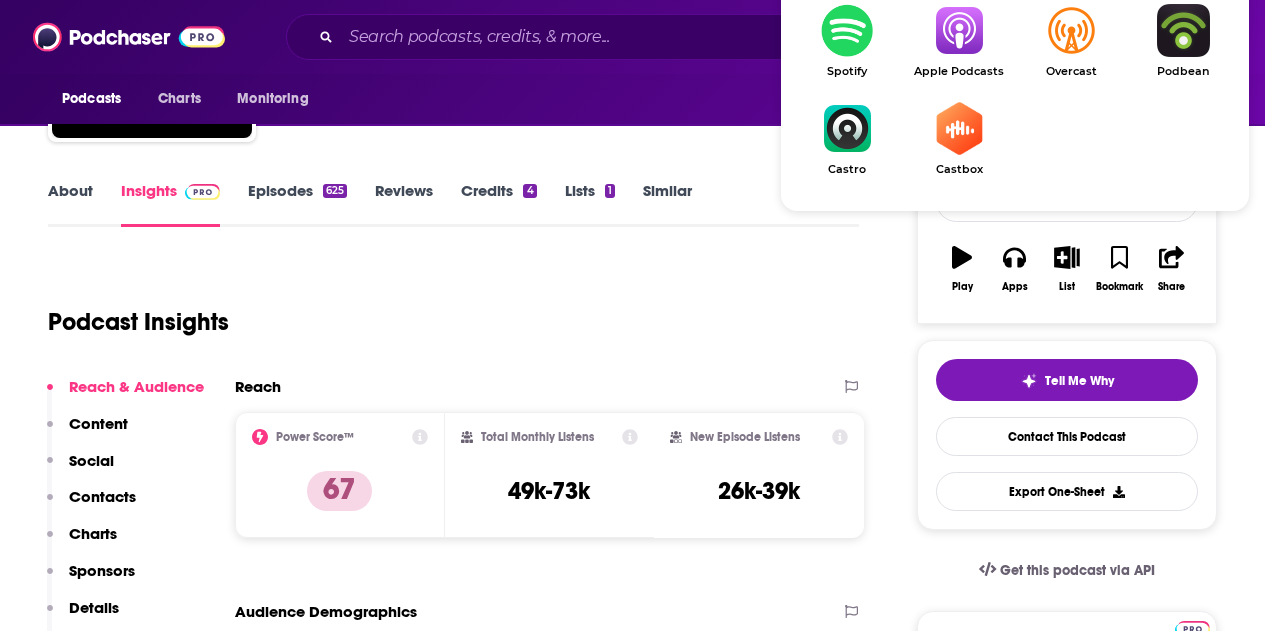 click at bounding box center (959, 30) 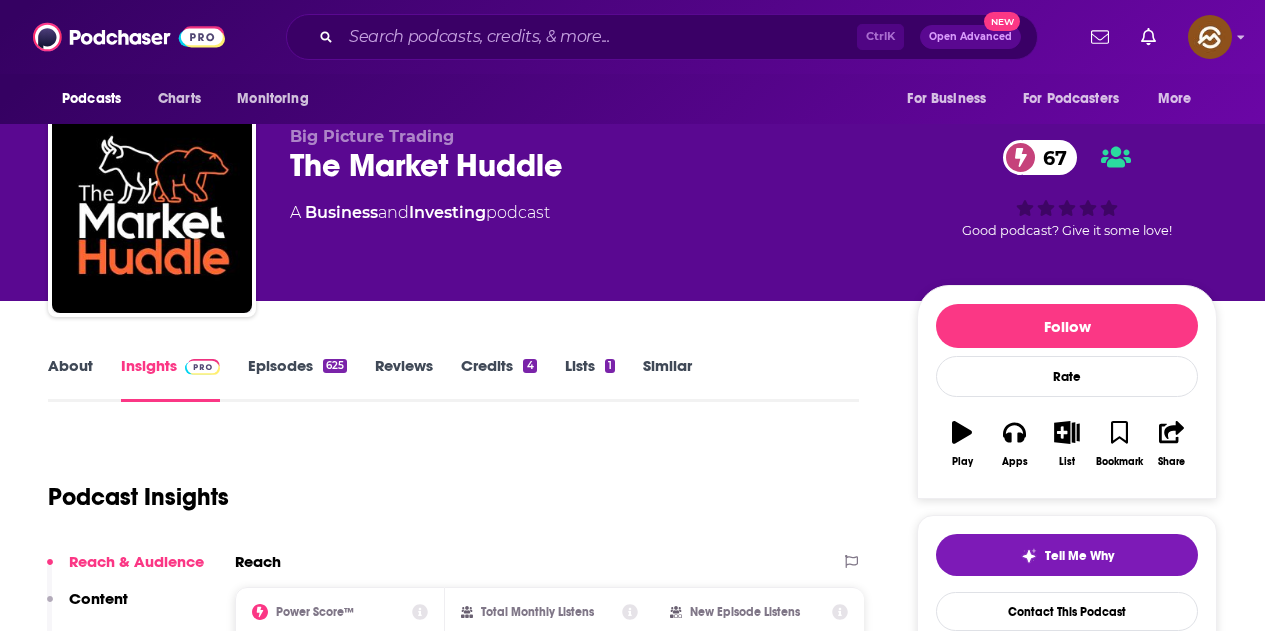 scroll, scrollTop: 0, scrollLeft: 0, axis: both 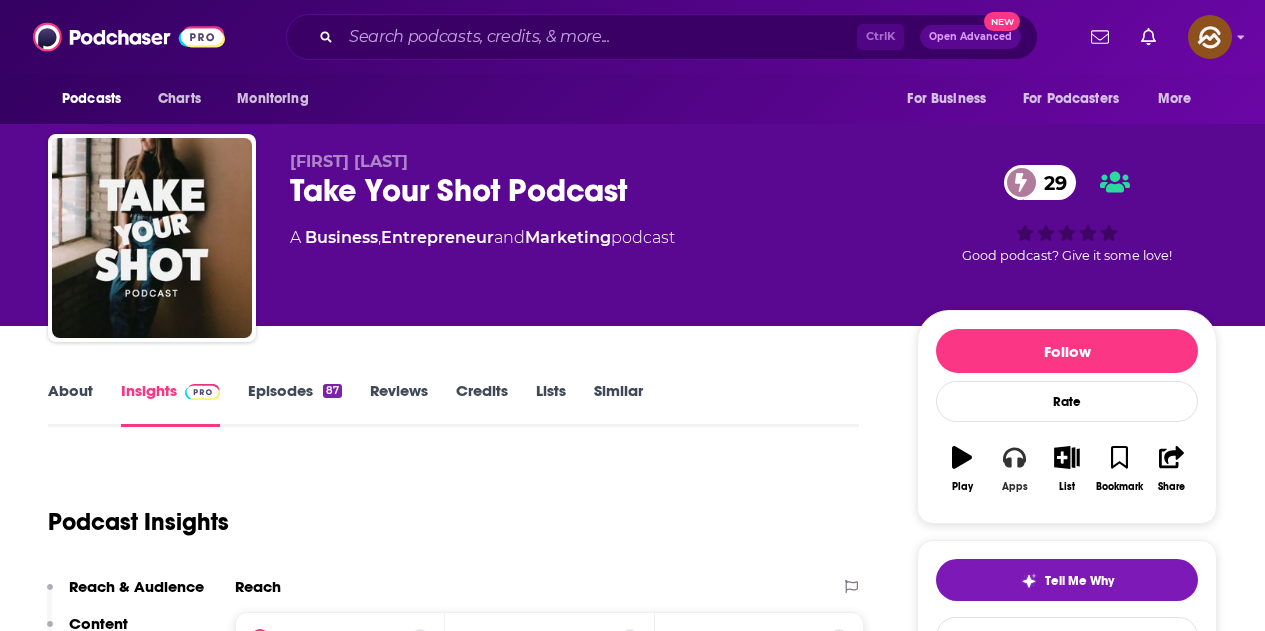 click 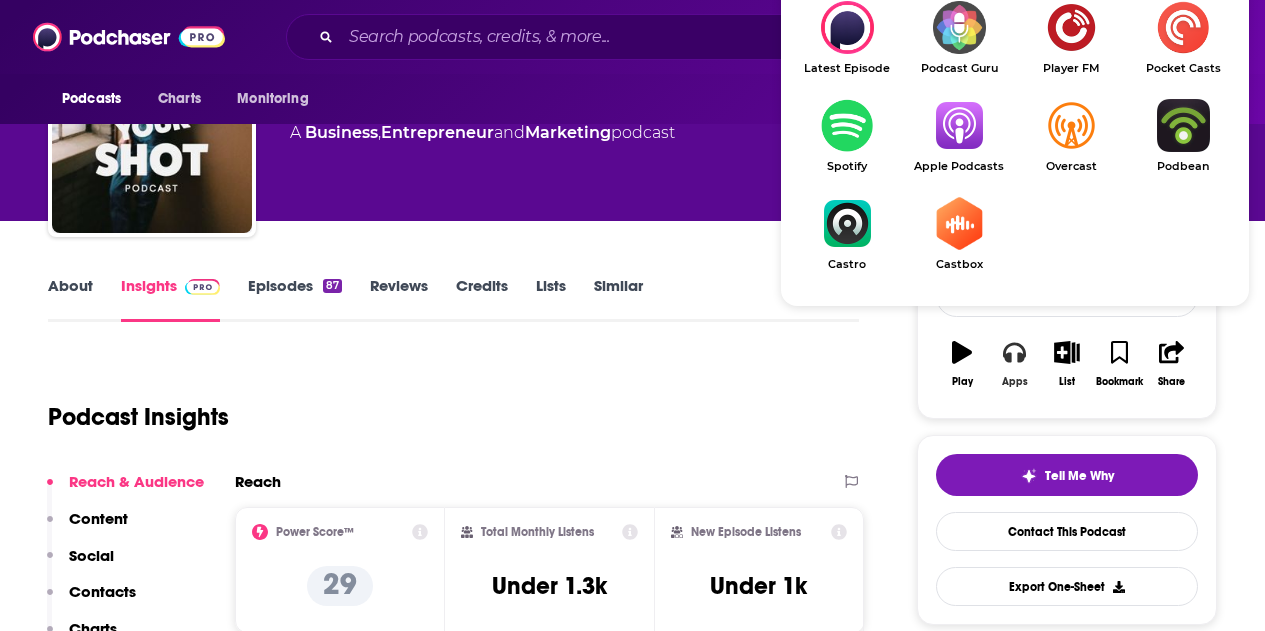 scroll, scrollTop: 200, scrollLeft: 0, axis: vertical 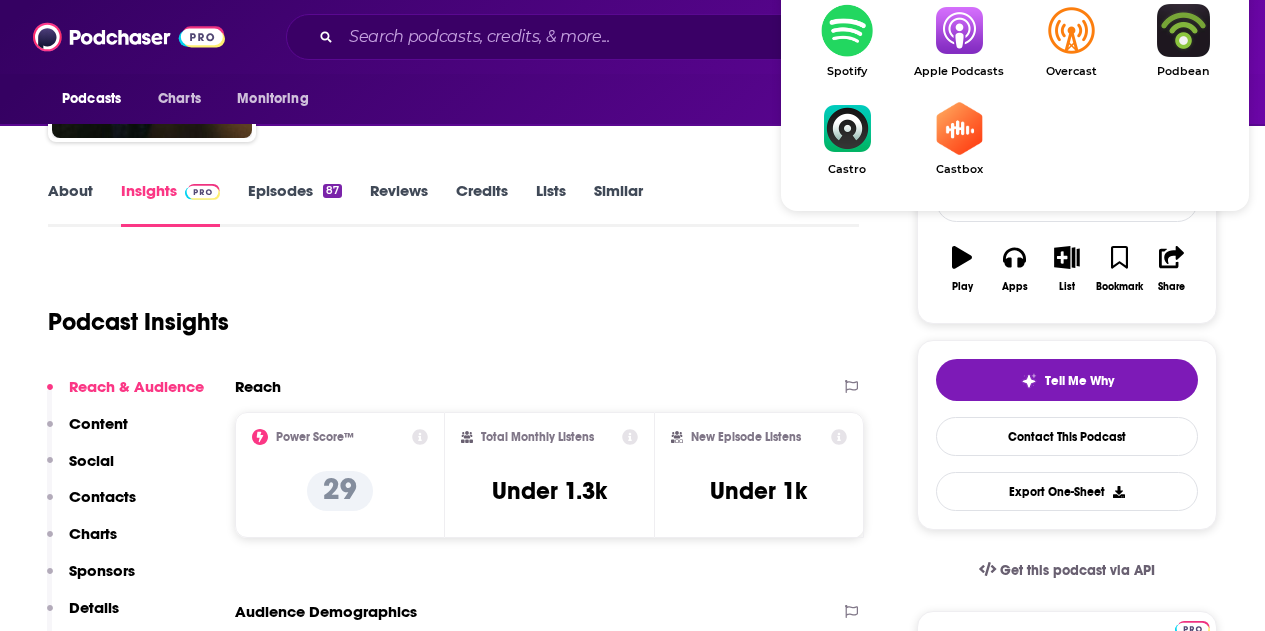 click at bounding box center (959, 30) 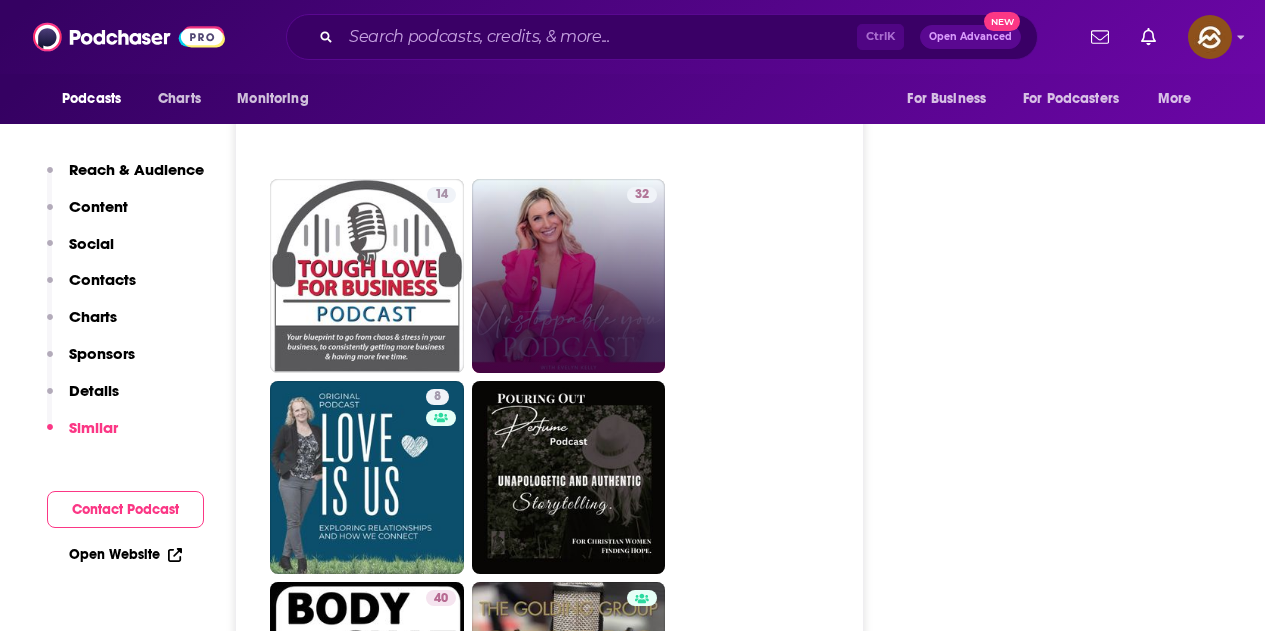 scroll, scrollTop: 4500, scrollLeft: 0, axis: vertical 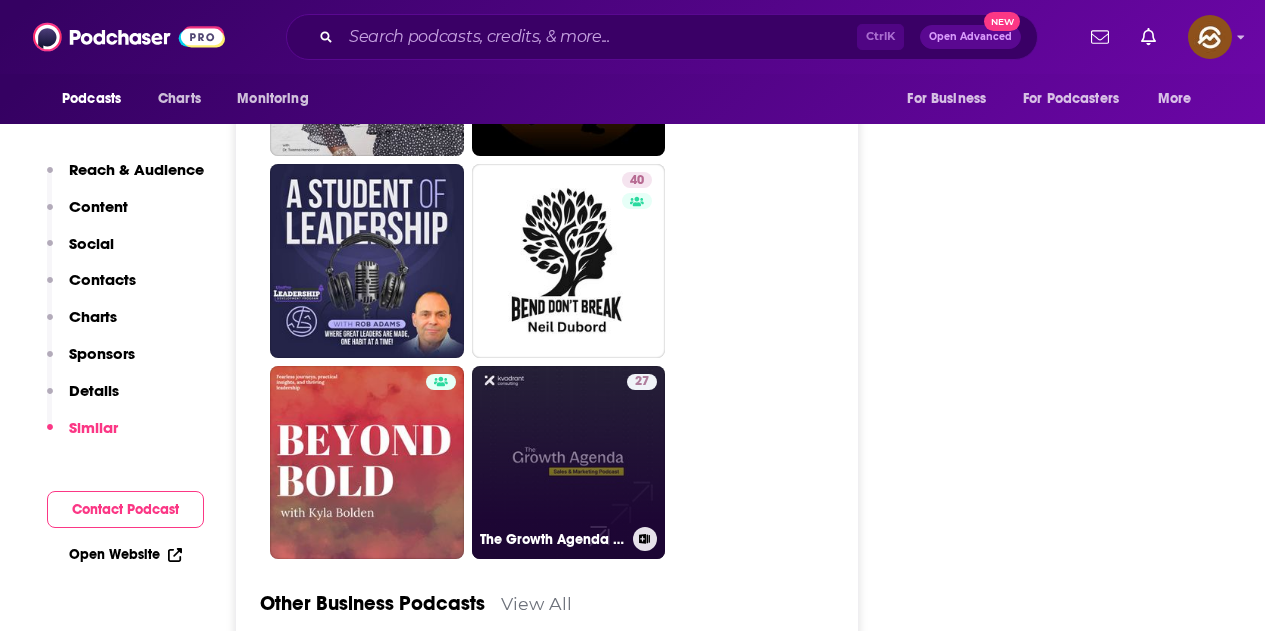 click on "27" at bounding box center (642, 451) 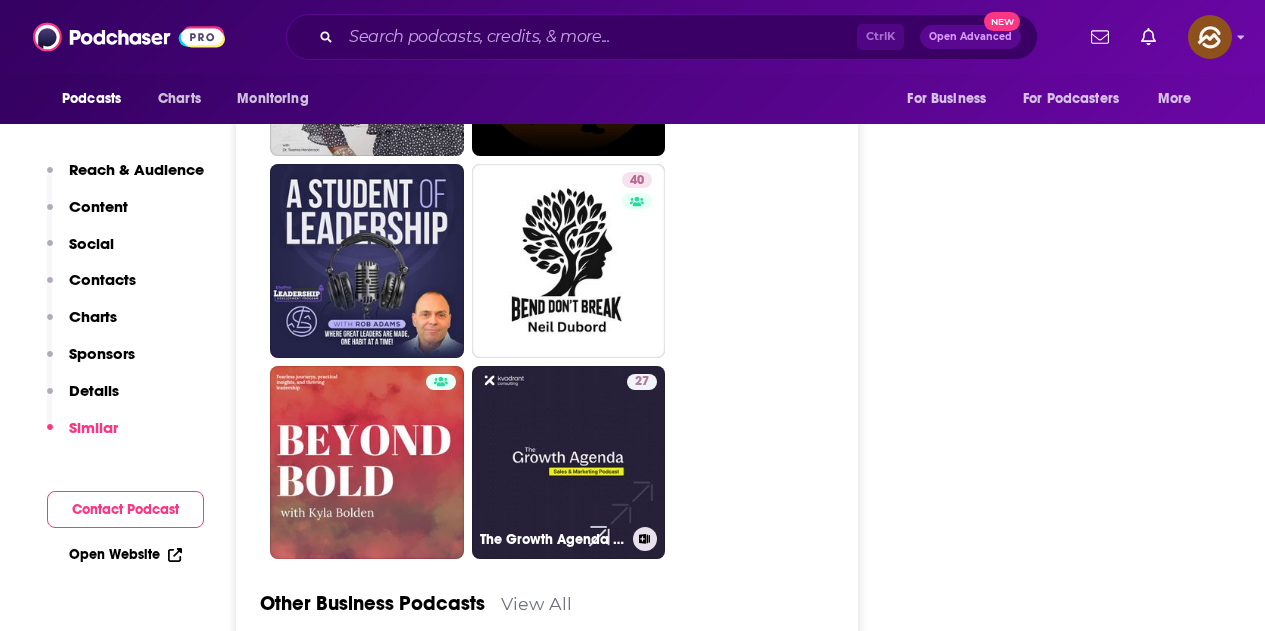 type on "https://www.podchaser.com/podcasts/the-growth-agenda-sales-market-2320405" 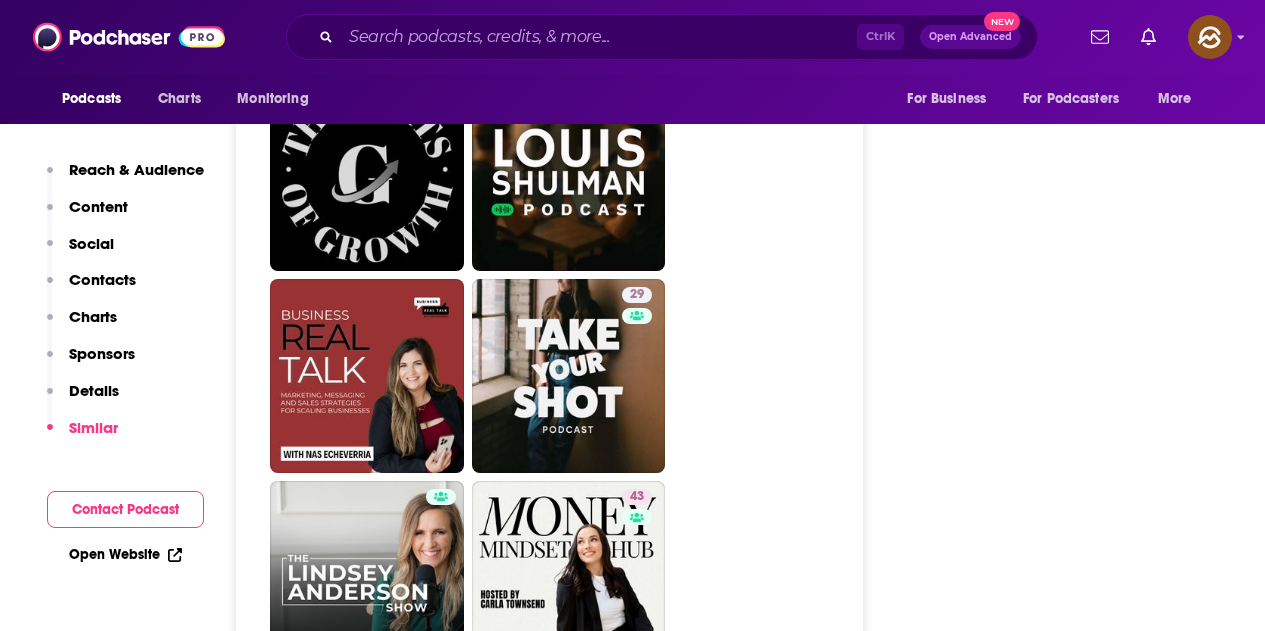 scroll, scrollTop: 4500, scrollLeft: 0, axis: vertical 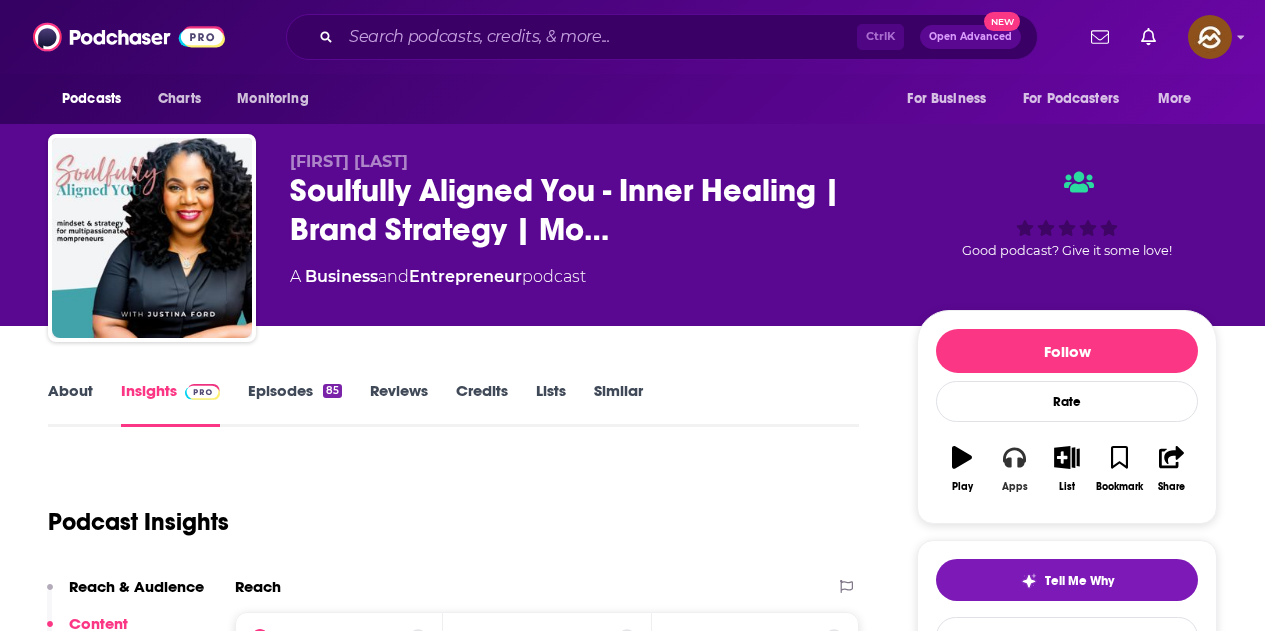 click 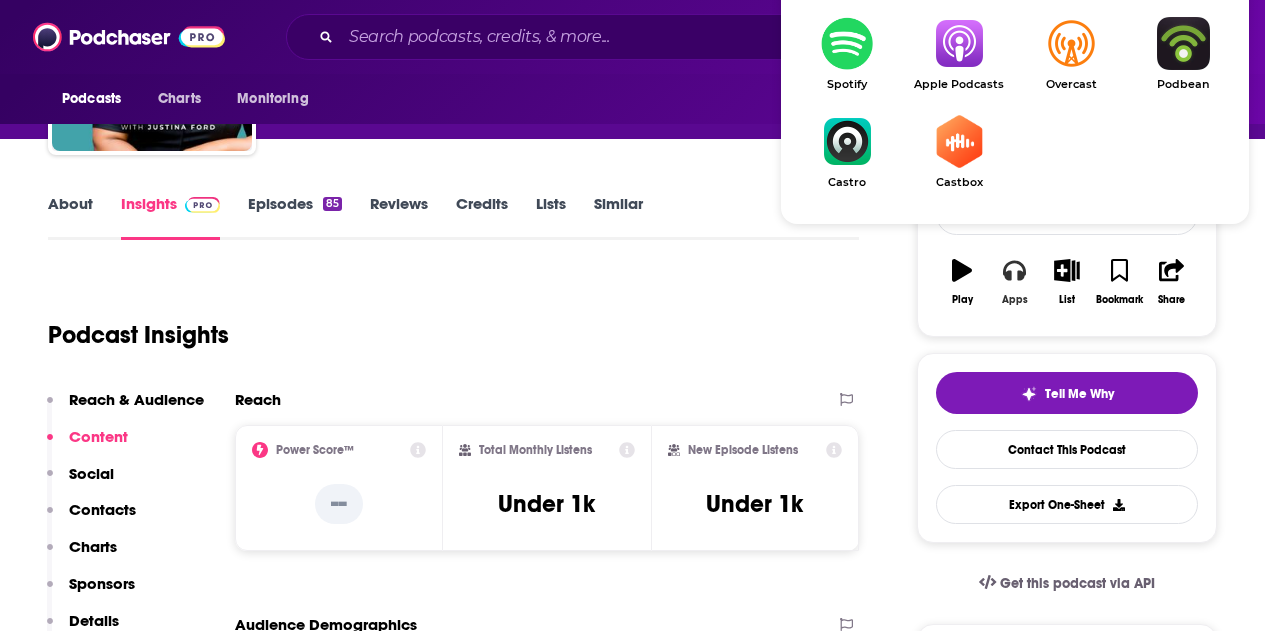 scroll, scrollTop: 200, scrollLeft: 0, axis: vertical 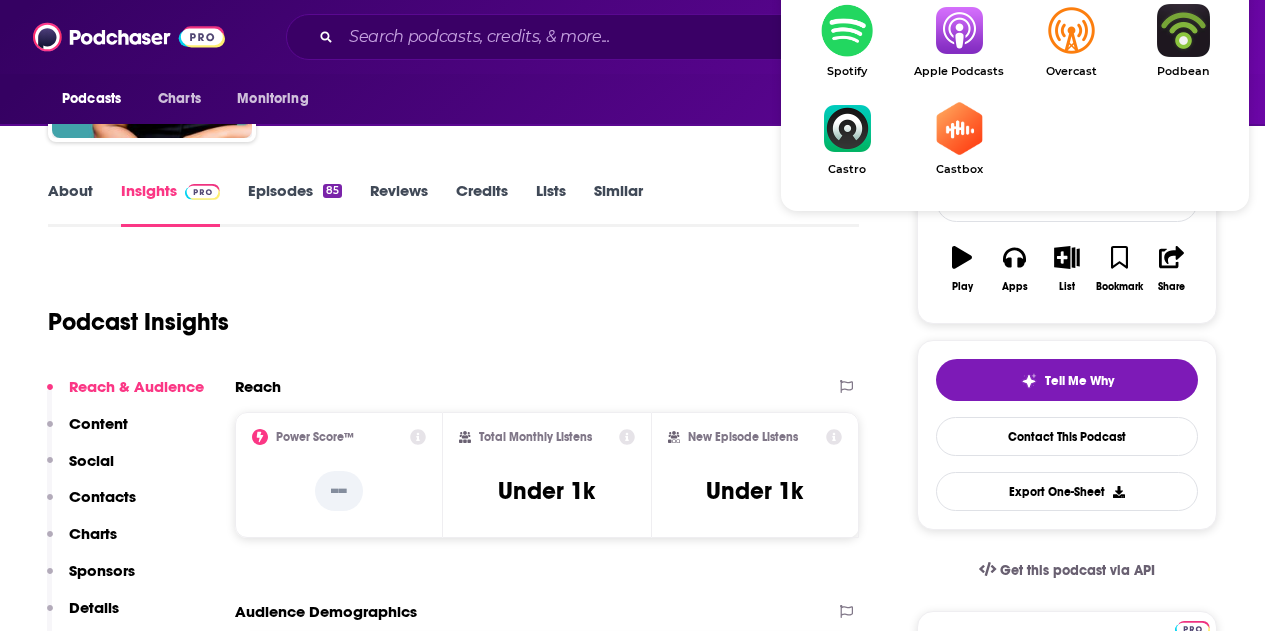 click at bounding box center (959, 30) 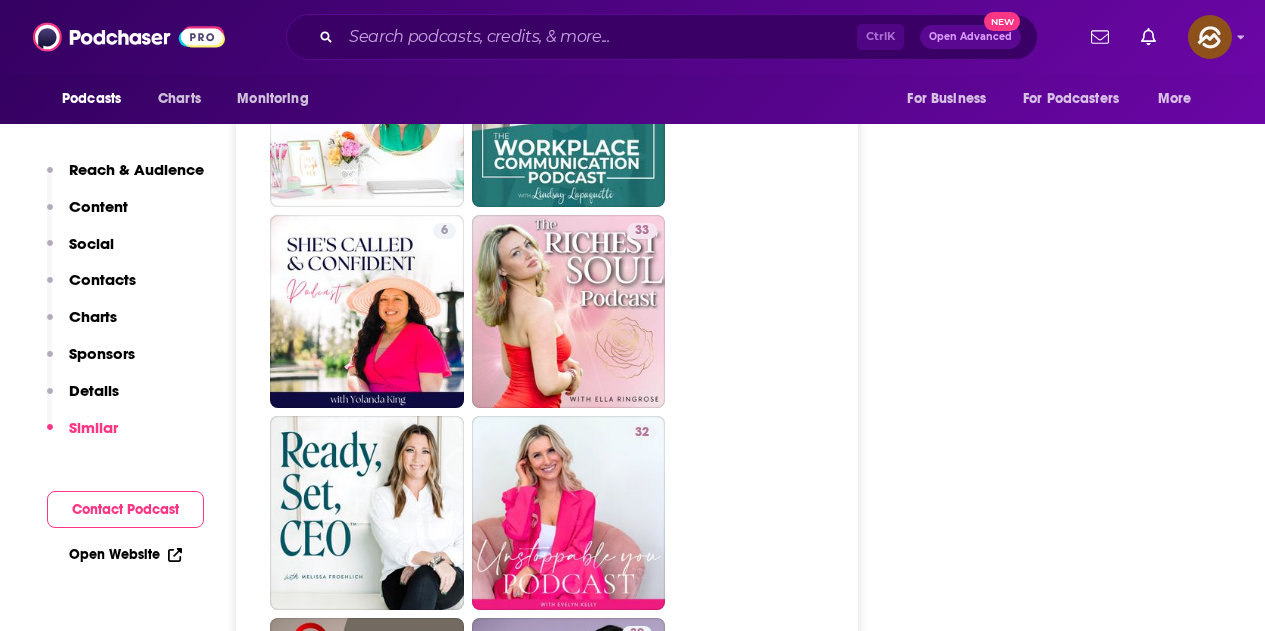 scroll, scrollTop: 2900, scrollLeft: 0, axis: vertical 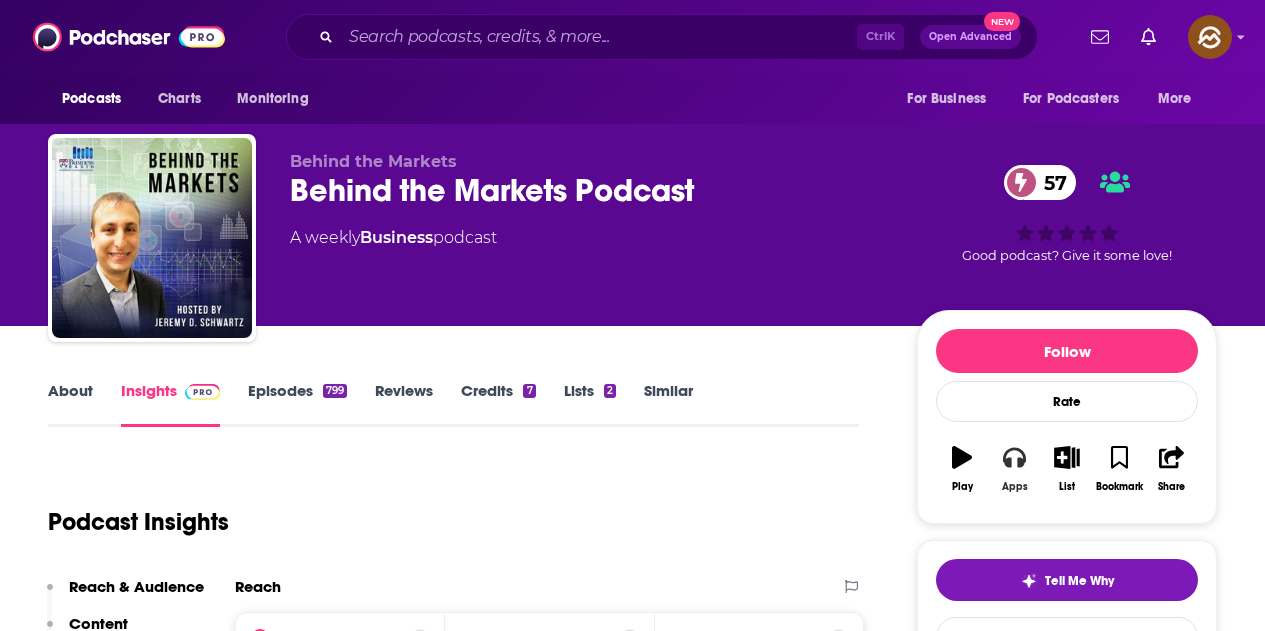 click 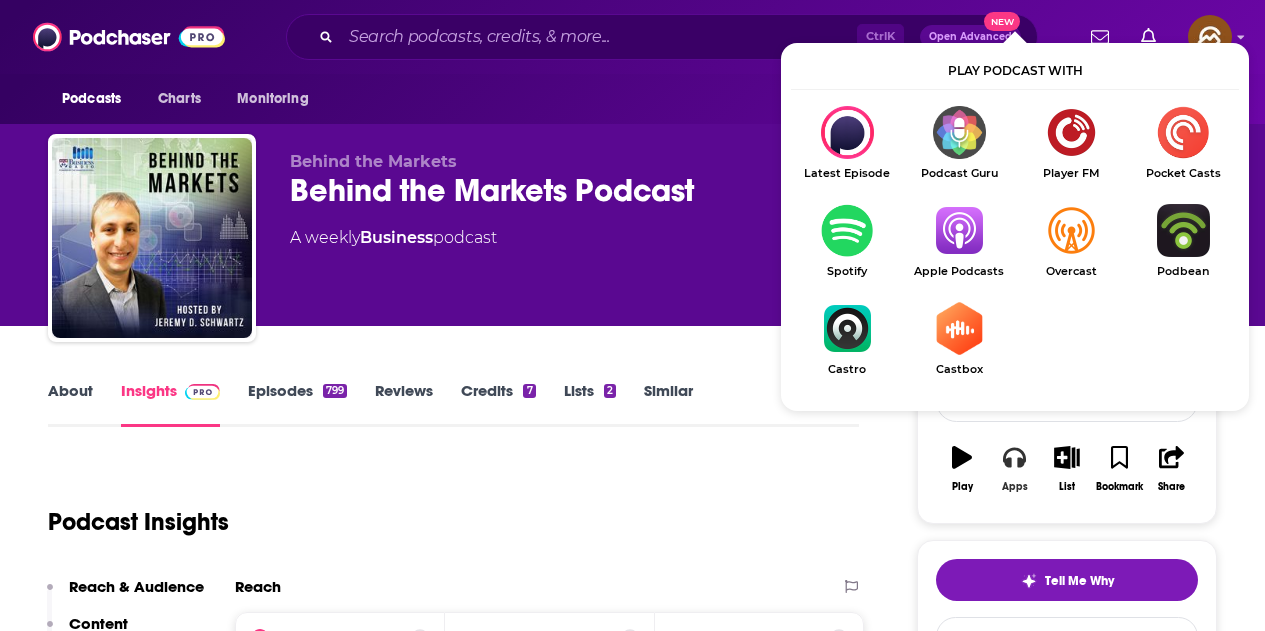 scroll, scrollTop: 200, scrollLeft: 0, axis: vertical 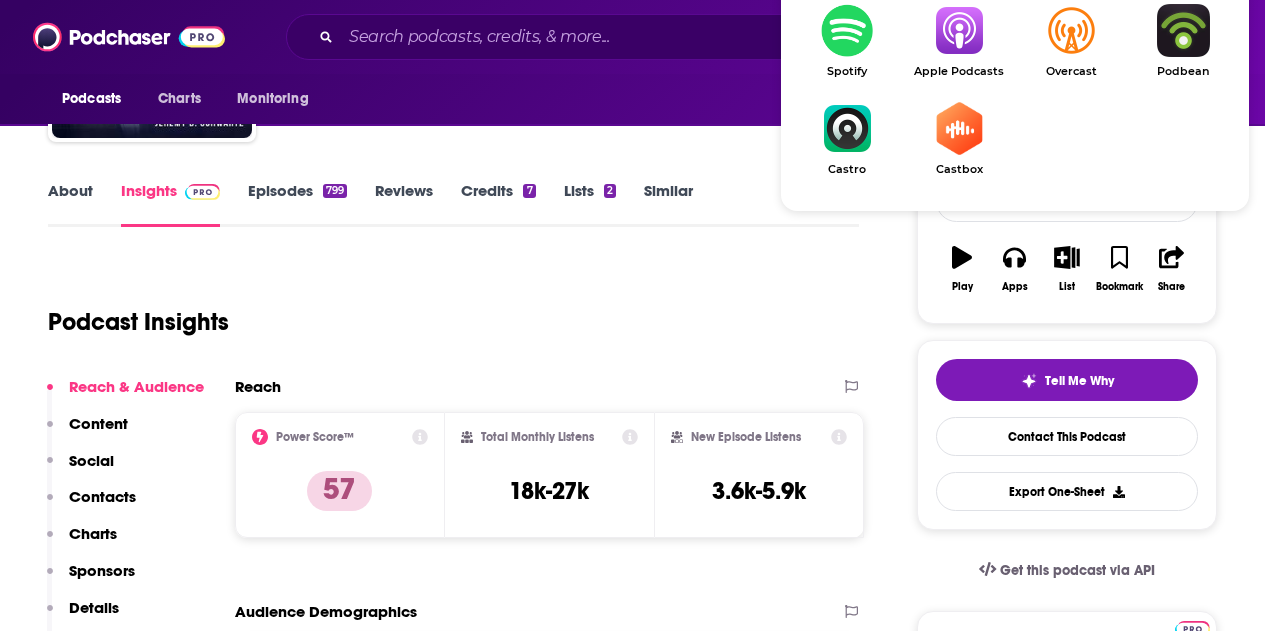 click at bounding box center (959, 30) 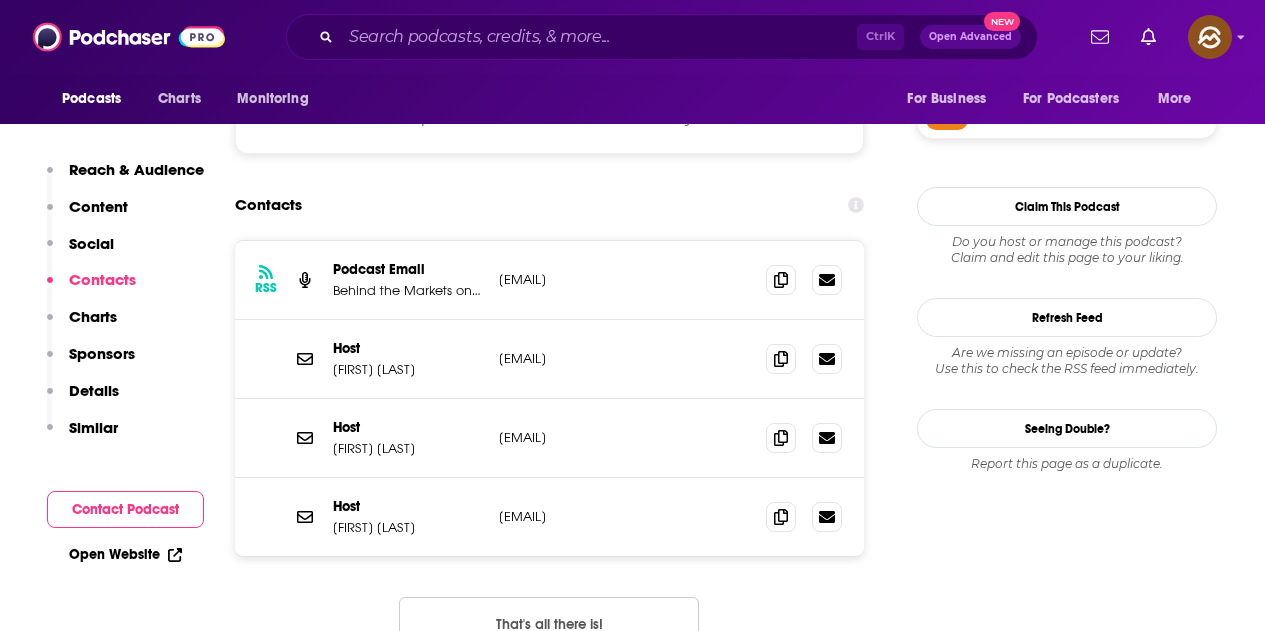 scroll, scrollTop: 1700, scrollLeft: 0, axis: vertical 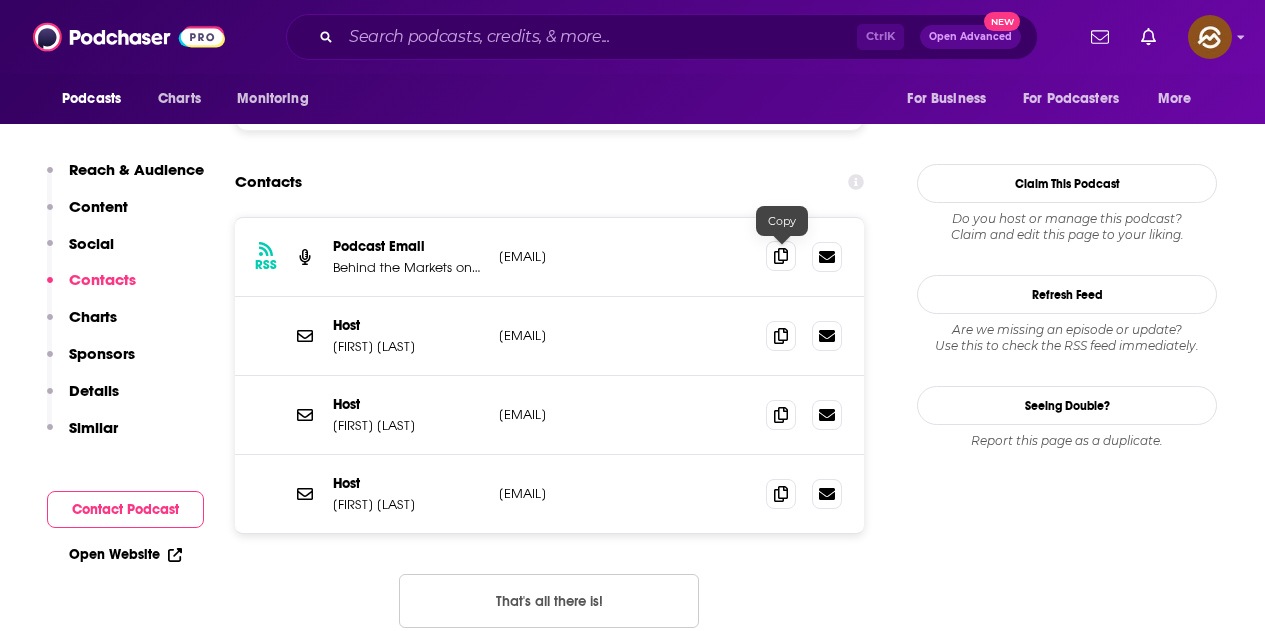 click 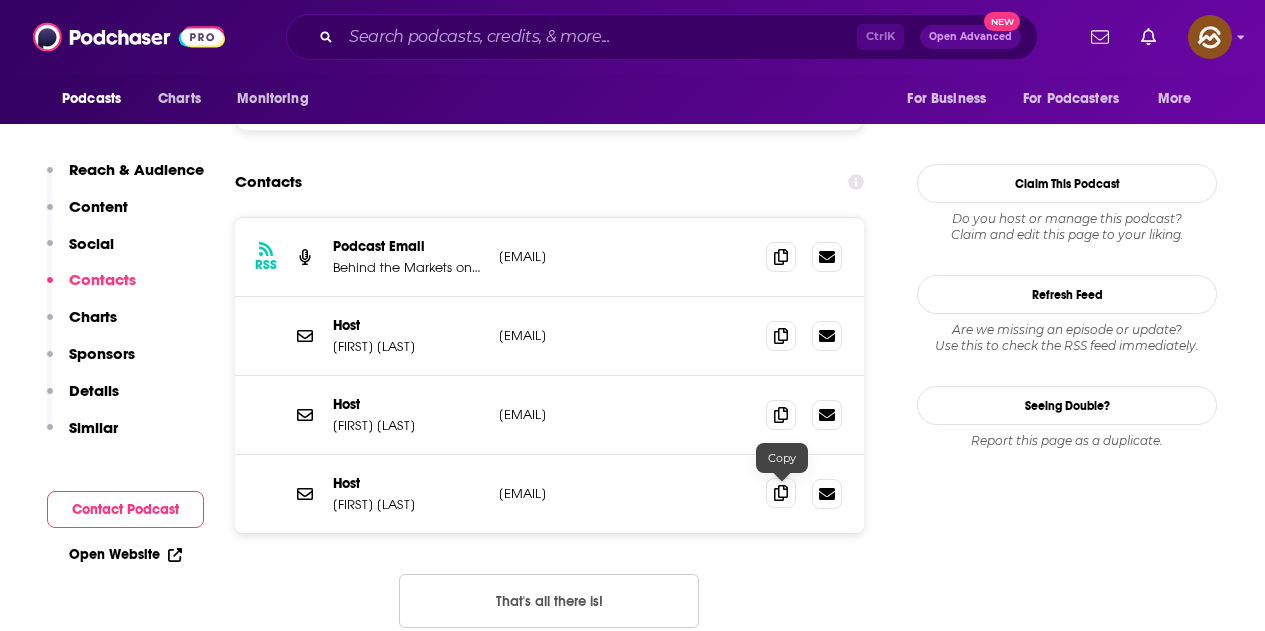 click 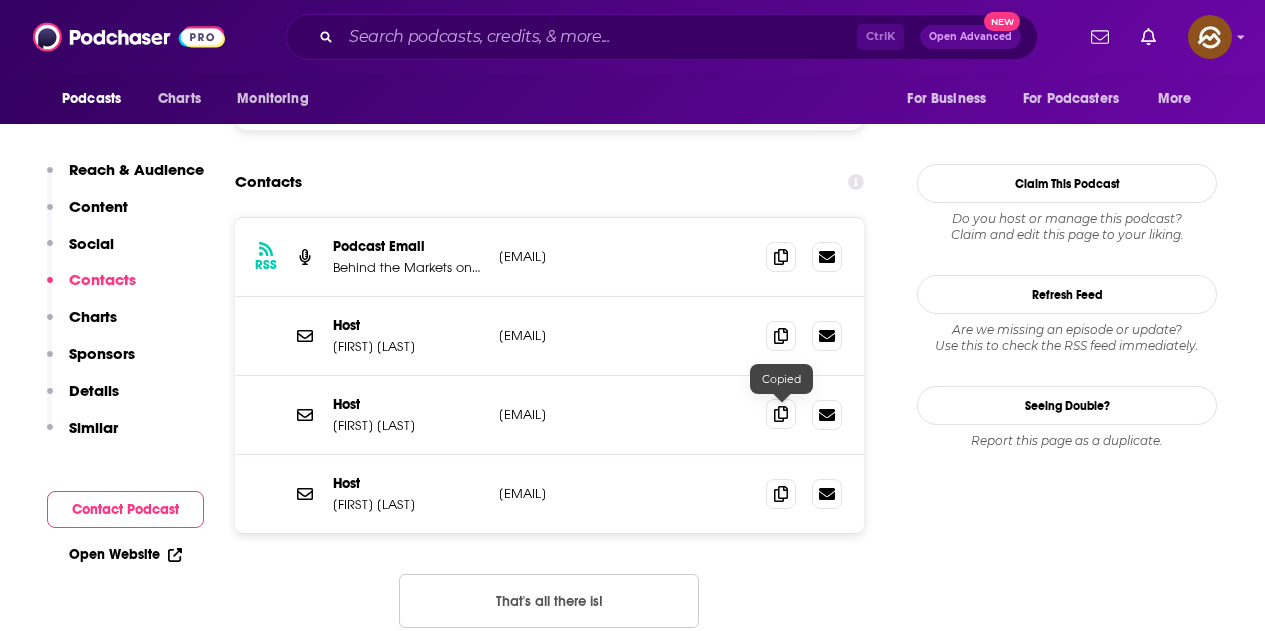 click 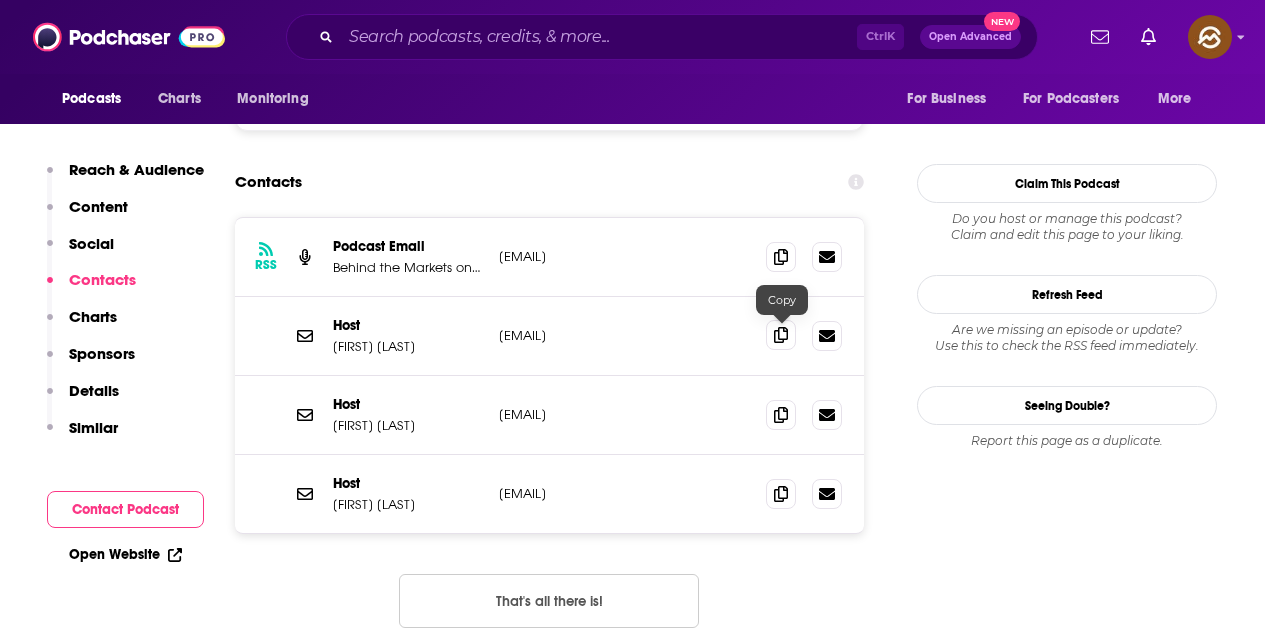 click 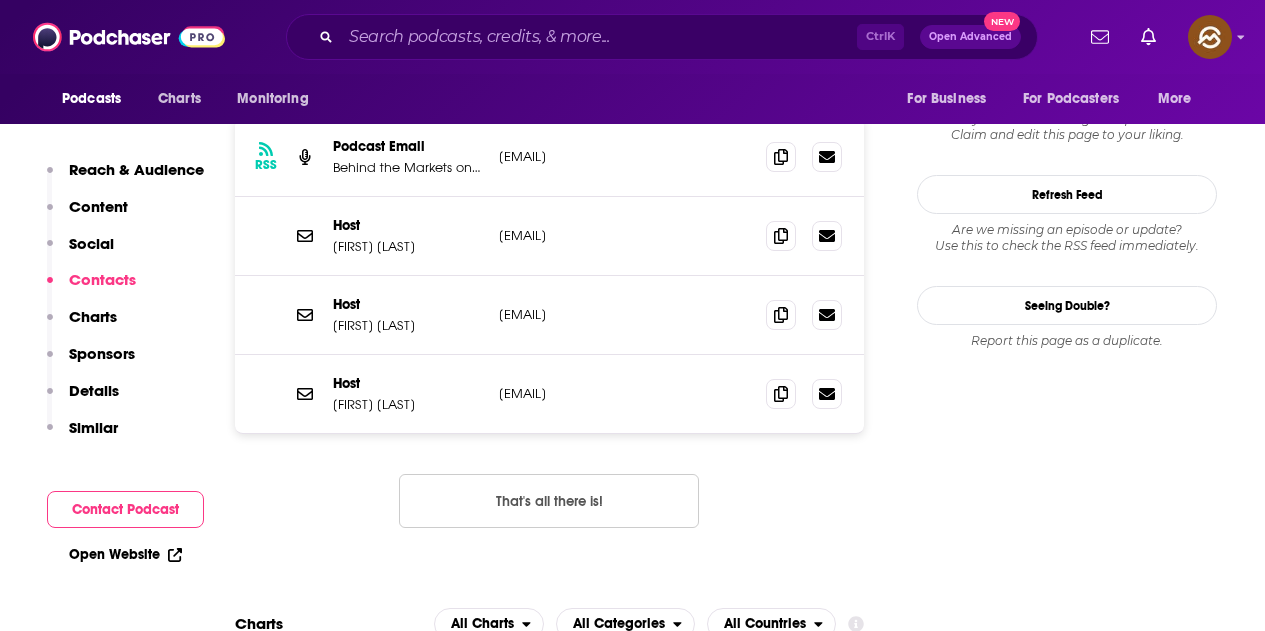 scroll, scrollTop: 1700, scrollLeft: 0, axis: vertical 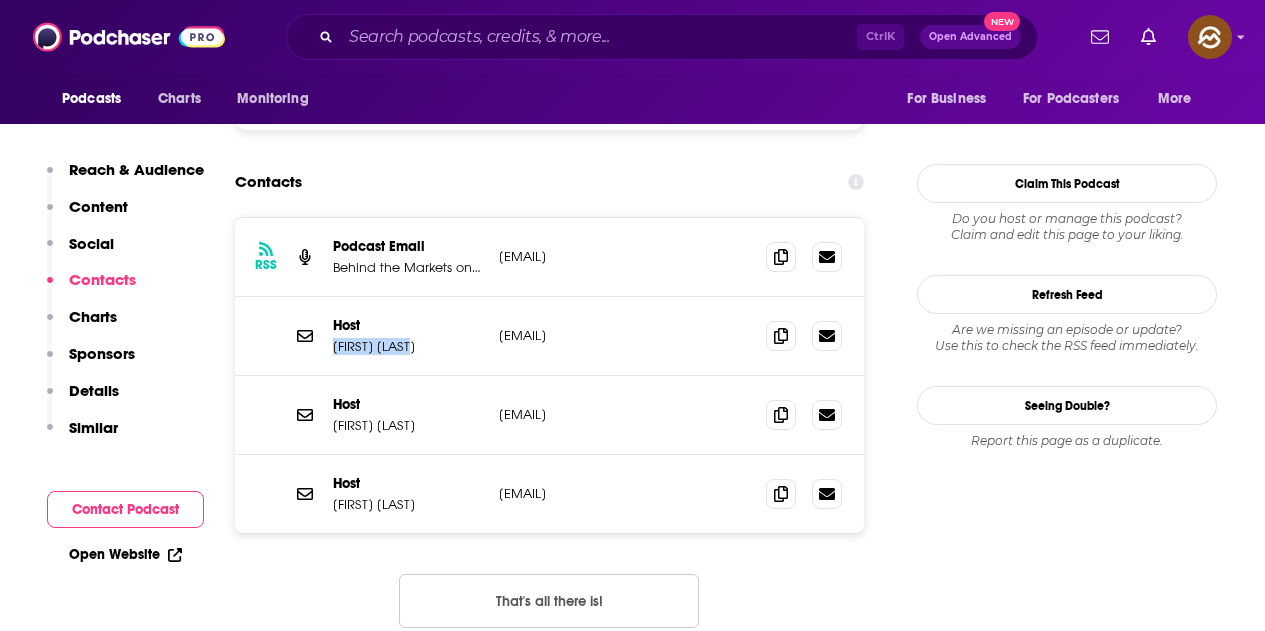 drag, startPoint x: 434, startPoint y: 338, endPoint x: 334, endPoint y: 337, distance: 100.005 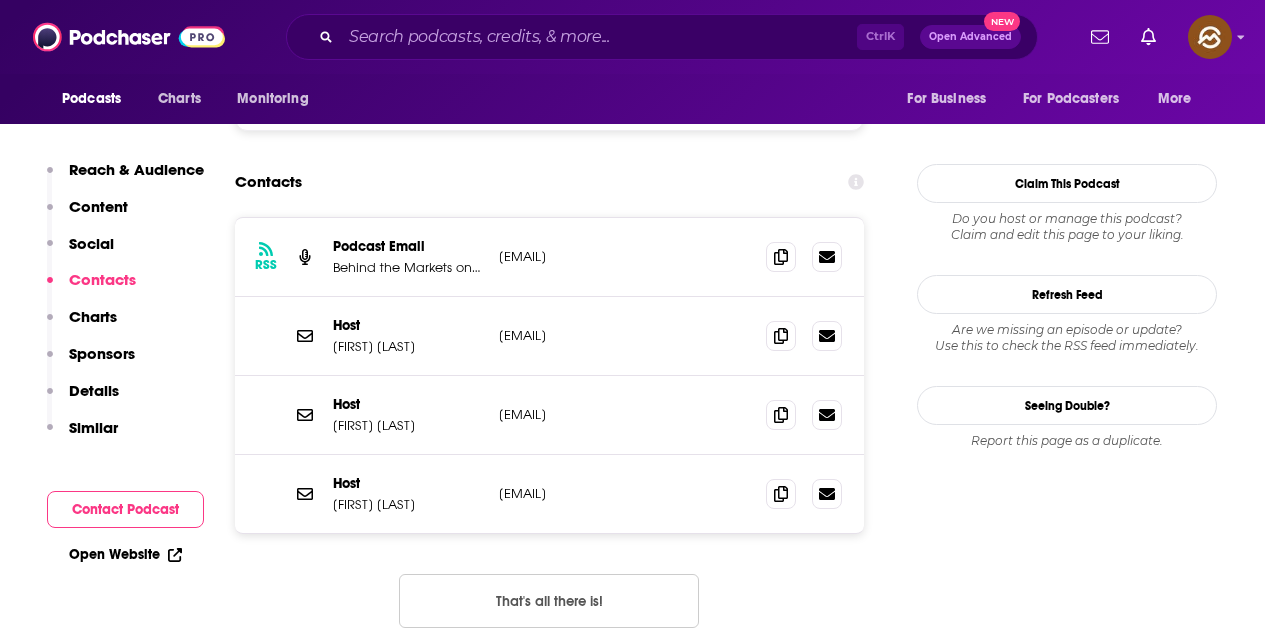 click on "Host Liqian Ren lren@wisdomtree.com lren@wisdomtree.com" at bounding box center [549, 415] 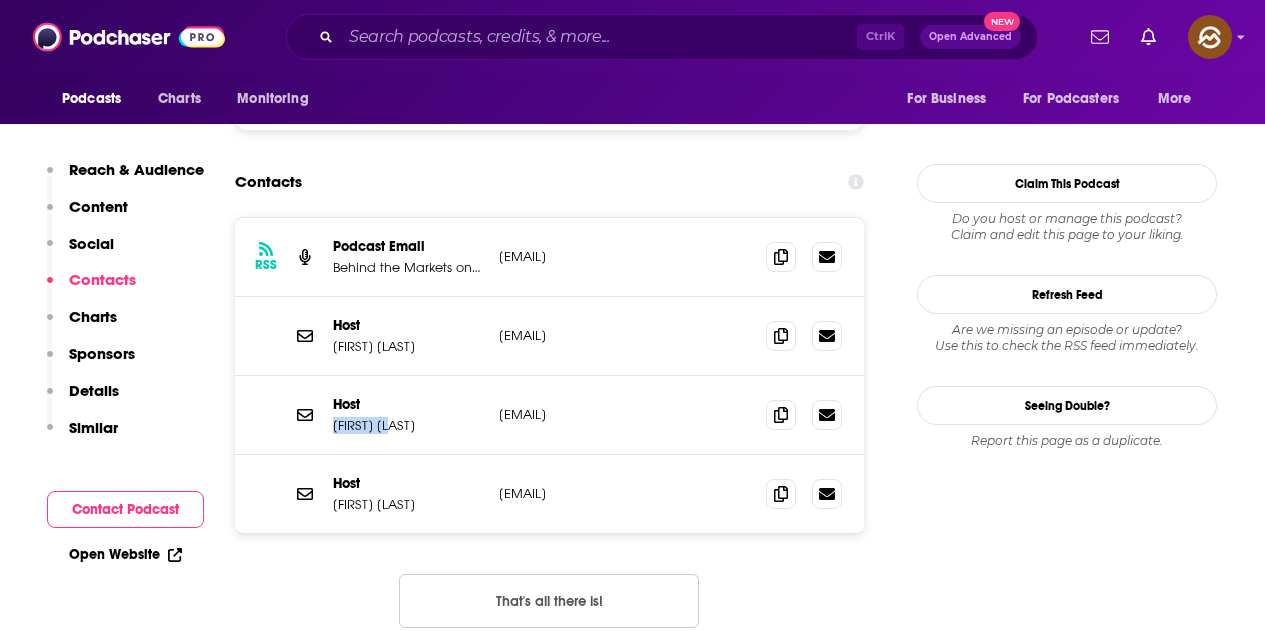 drag, startPoint x: 430, startPoint y: 430, endPoint x: 334, endPoint y: 419, distance: 96.62815 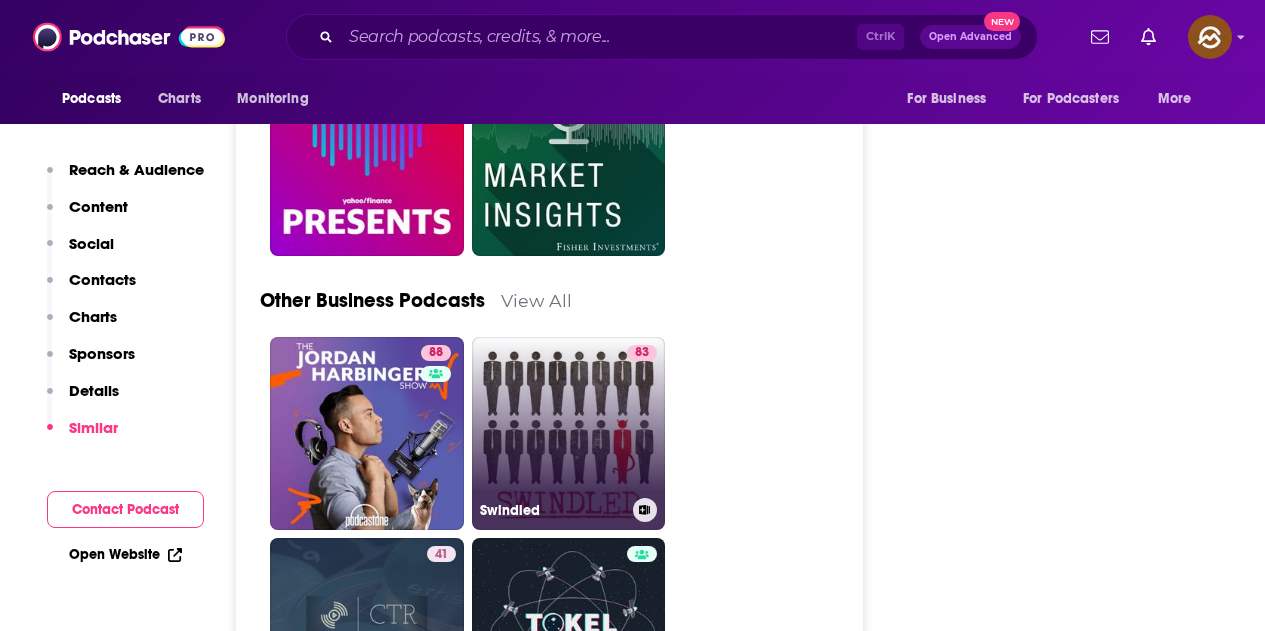 scroll, scrollTop: 5400, scrollLeft: 0, axis: vertical 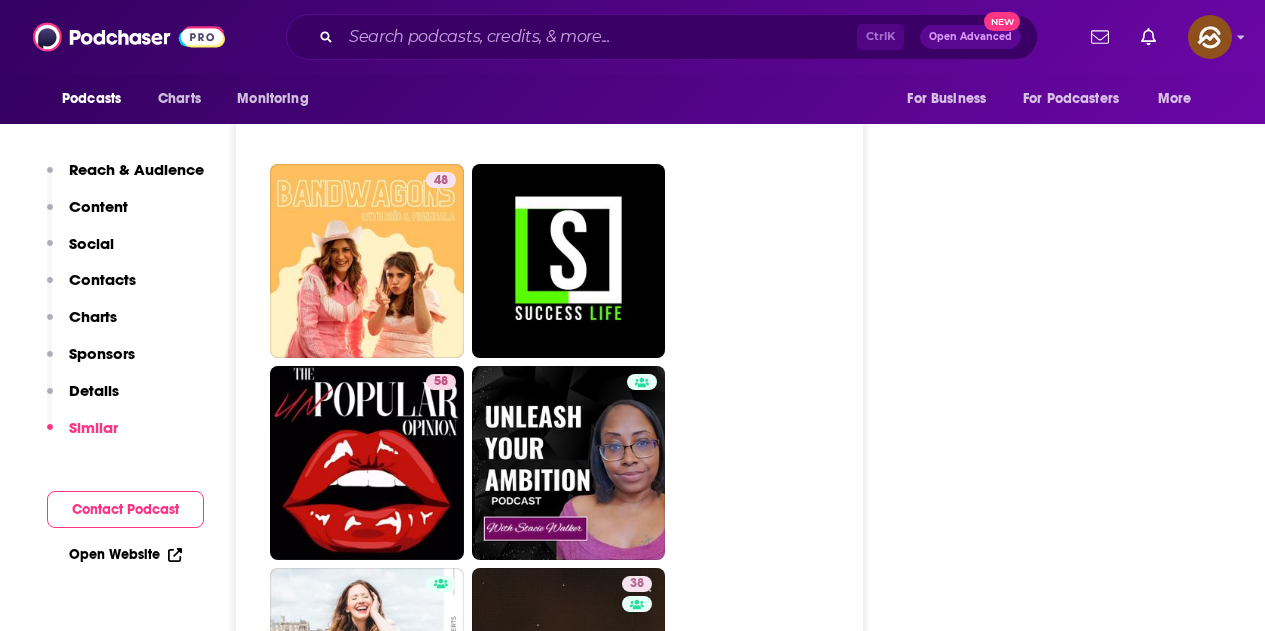 drag, startPoint x: 407, startPoint y: 223, endPoint x: 940, endPoint y: 280, distance: 536.0392 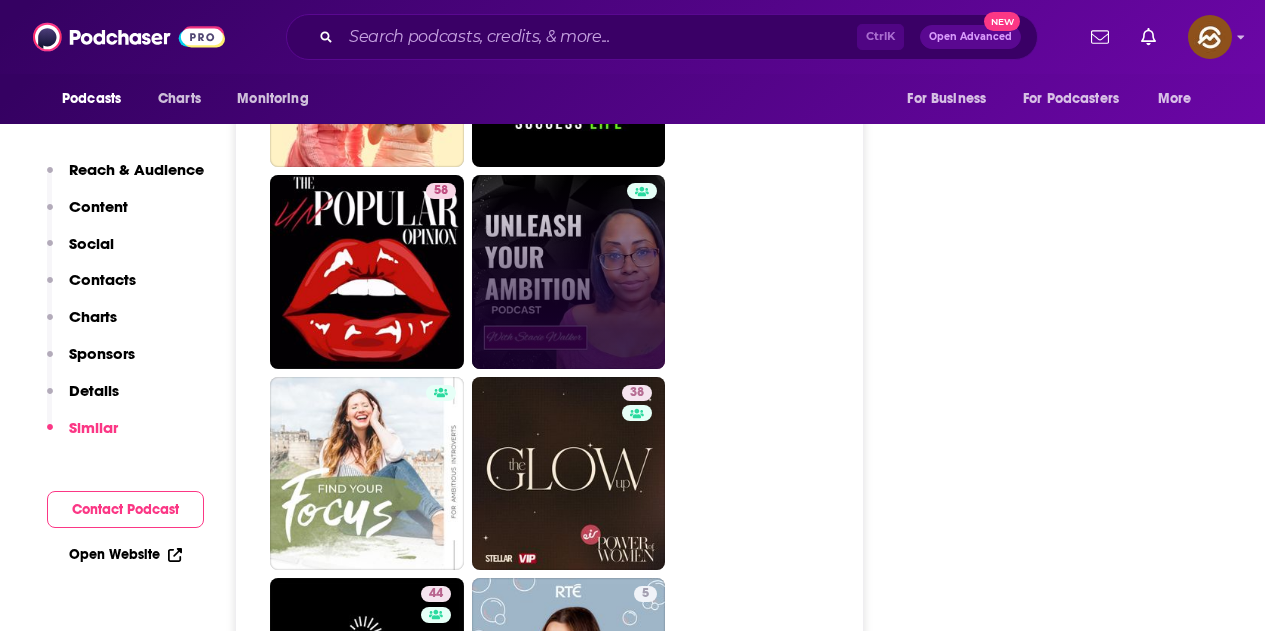 scroll, scrollTop: 4000, scrollLeft: 0, axis: vertical 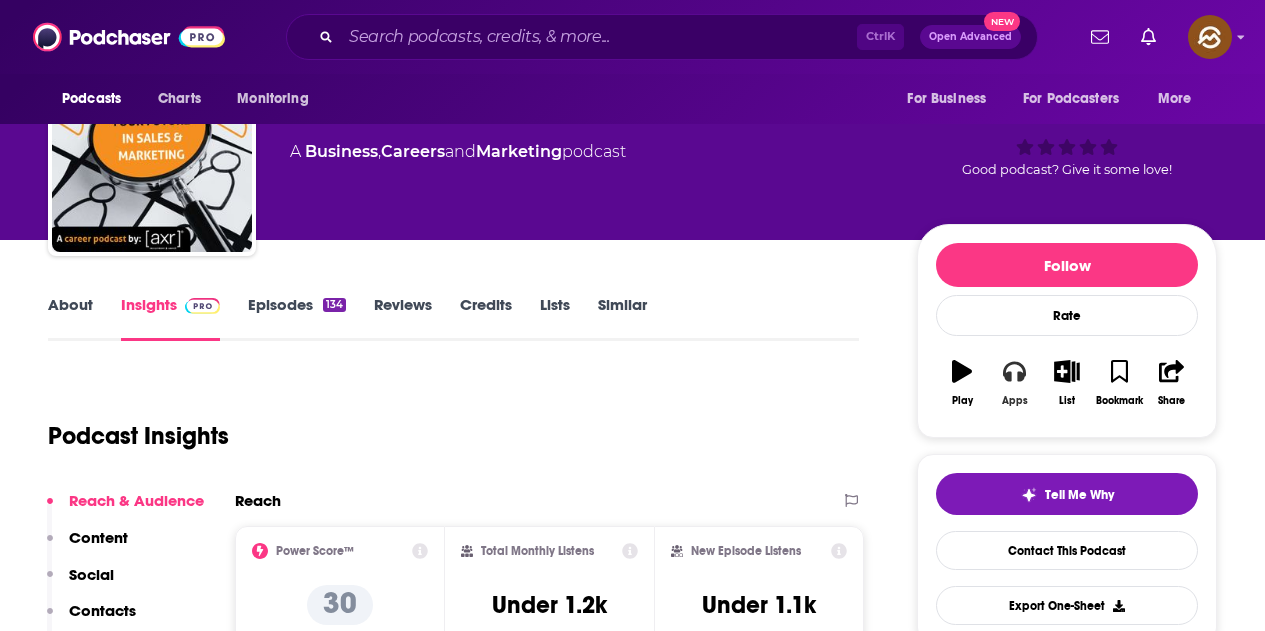 click 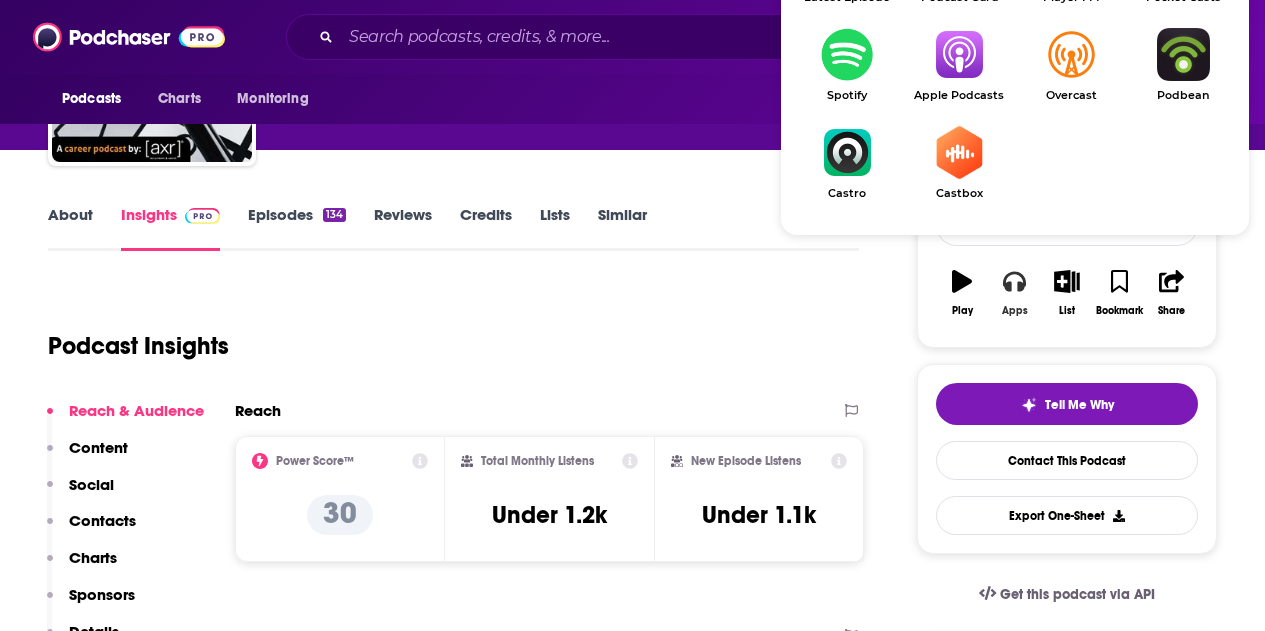 scroll, scrollTop: 186, scrollLeft: 0, axis: vertical 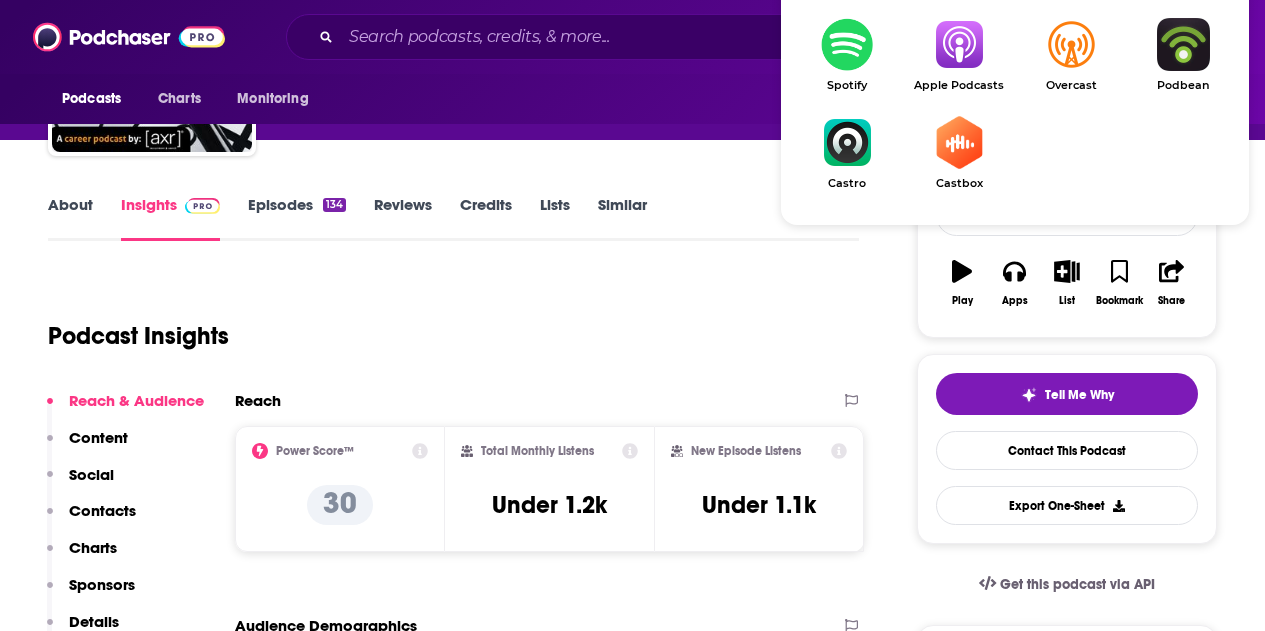 click at bounding box center [959, 44] 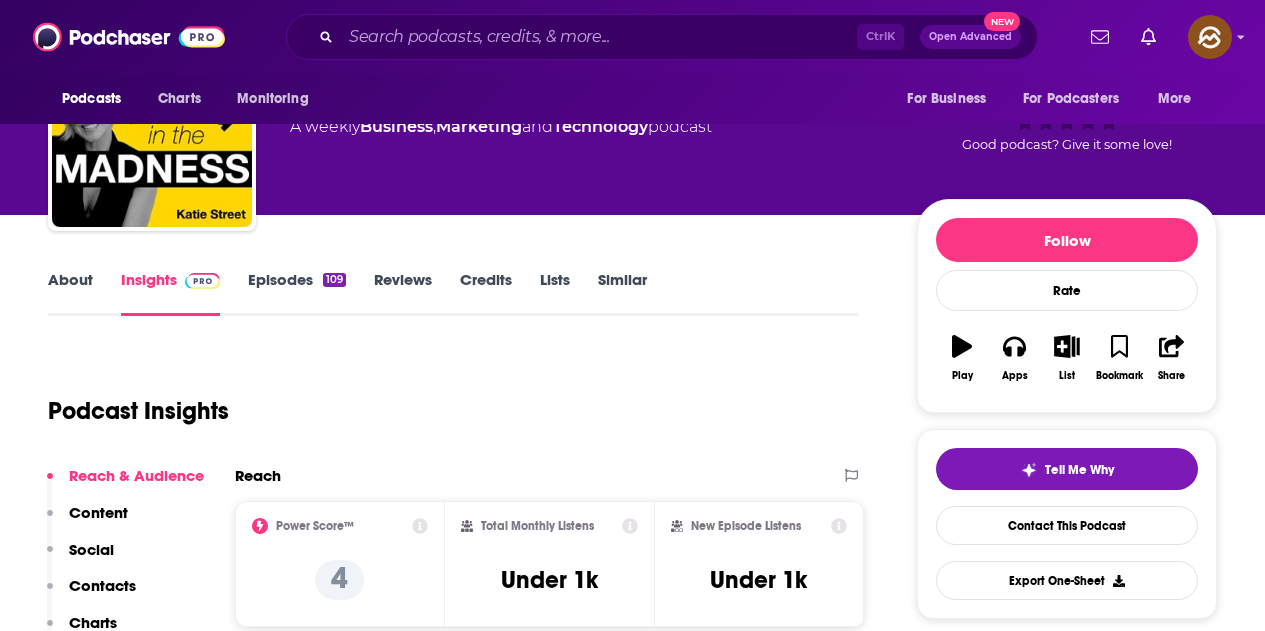 scroll, scrollTop: 0, scrollLeft: 0, axis: both 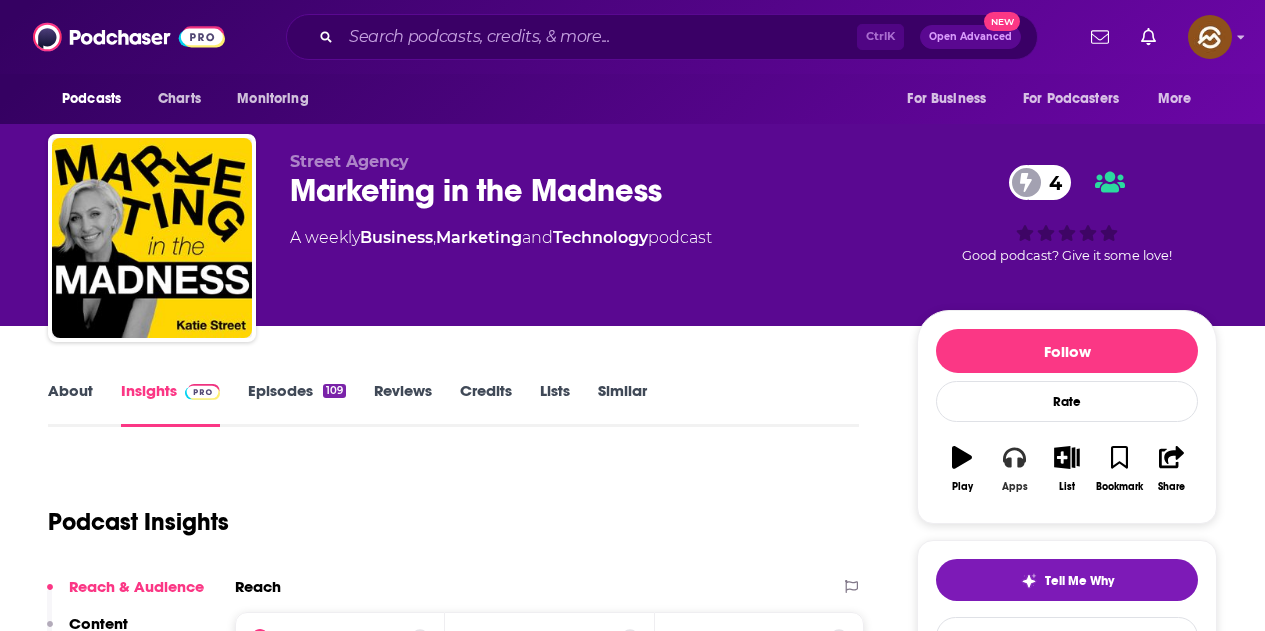 click 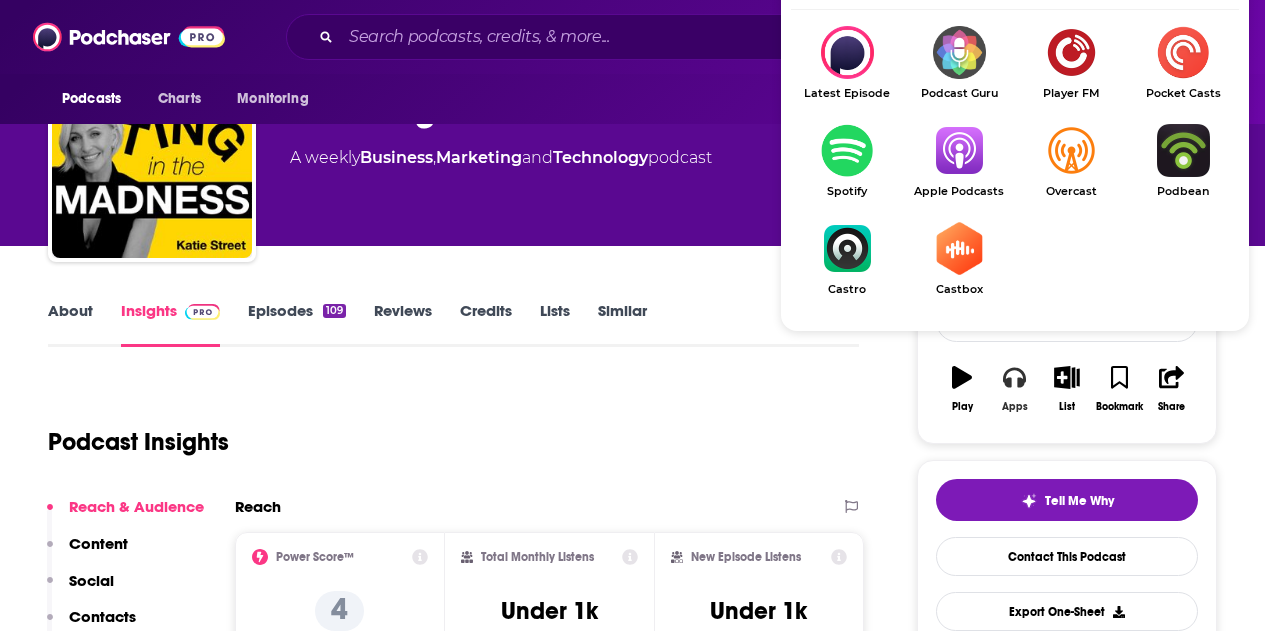 scroll, scrollTop: 100, scrollLeft: 0, axis: vertical 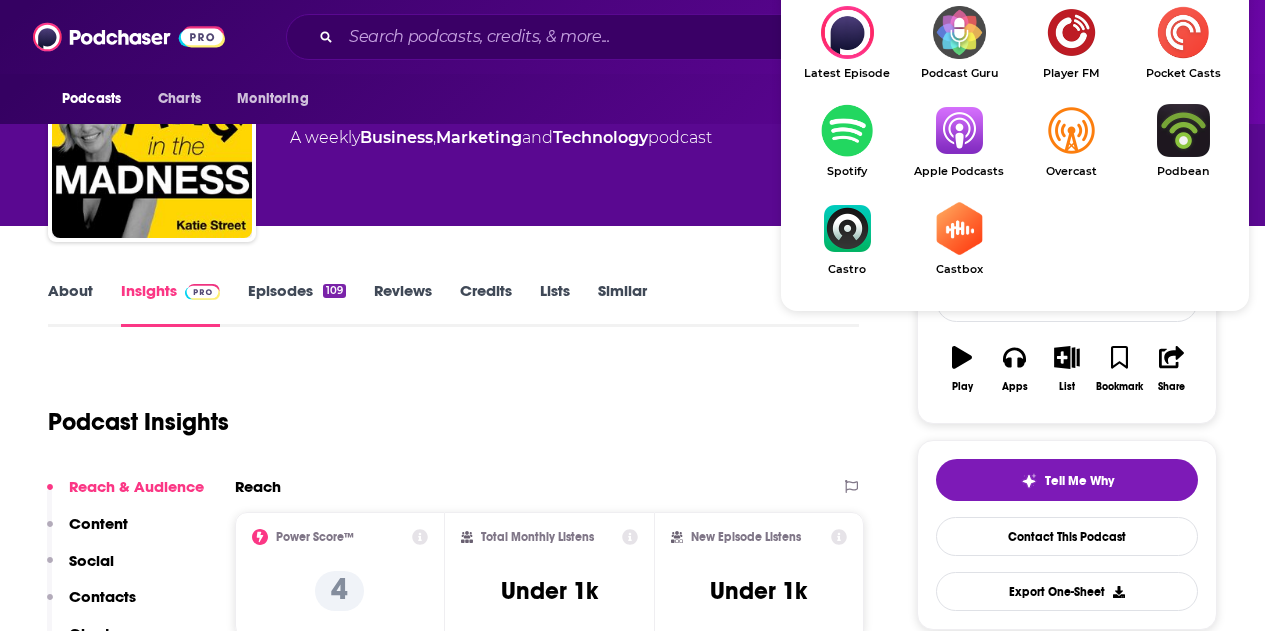 click at bounding box center (959, 130) 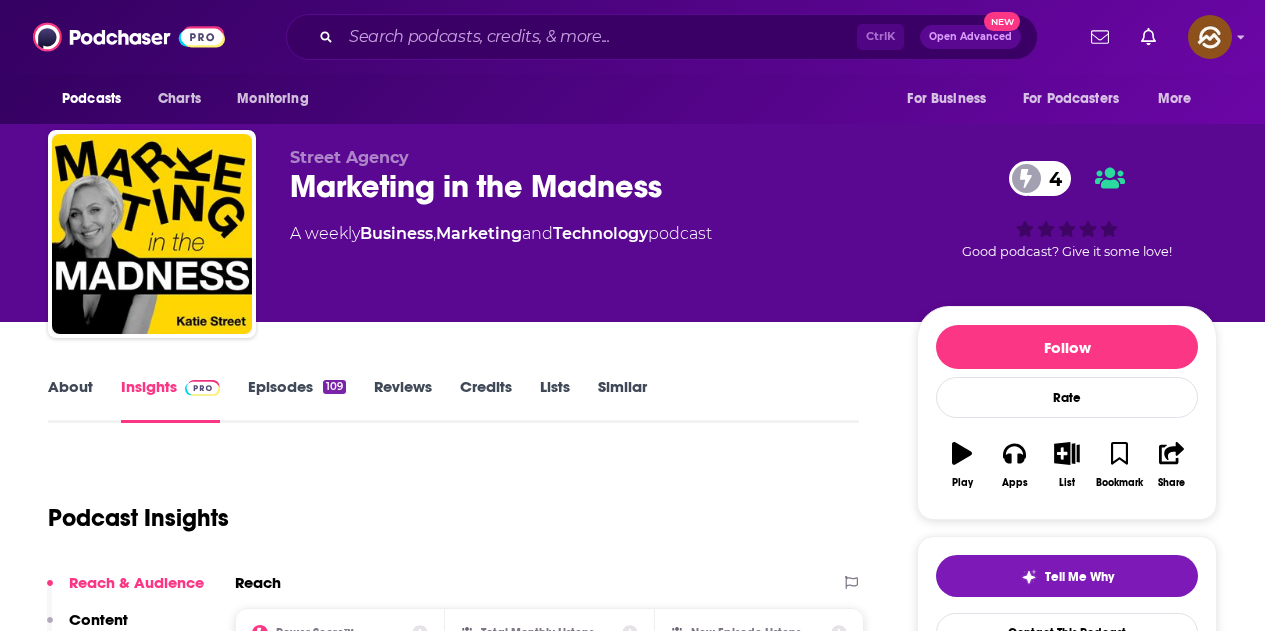 scroll, scrollTop: 300, scrollLeft: 0, axis: vertical 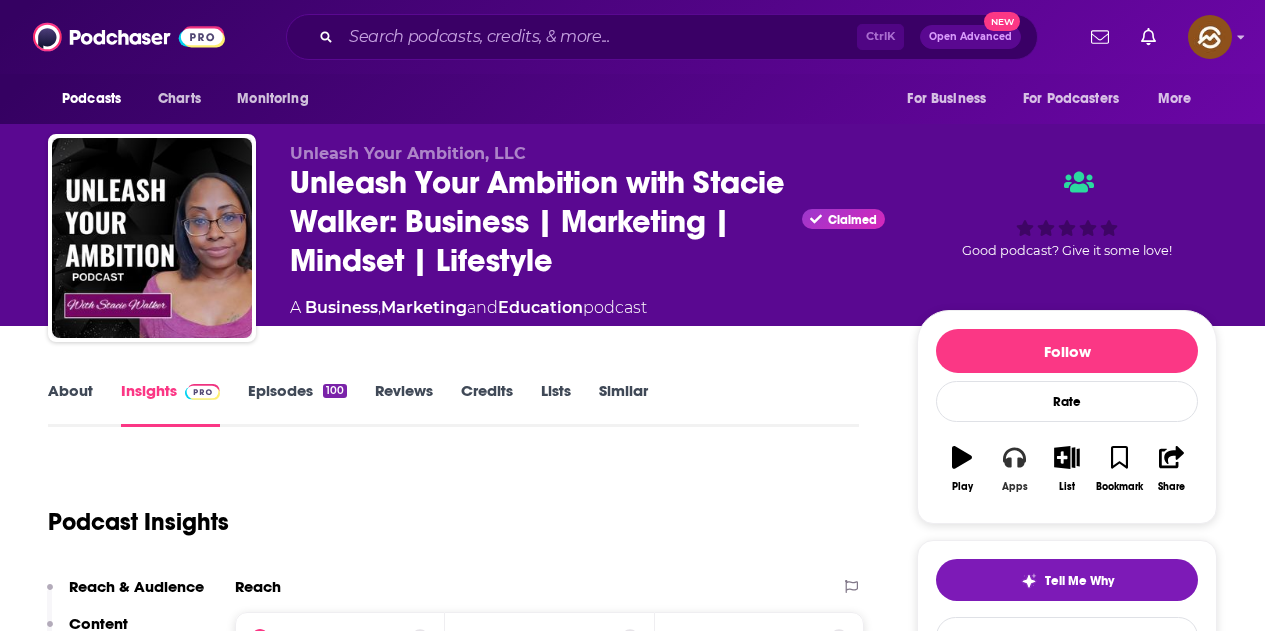 click on "Apps" at bounding box center (1014, 469) 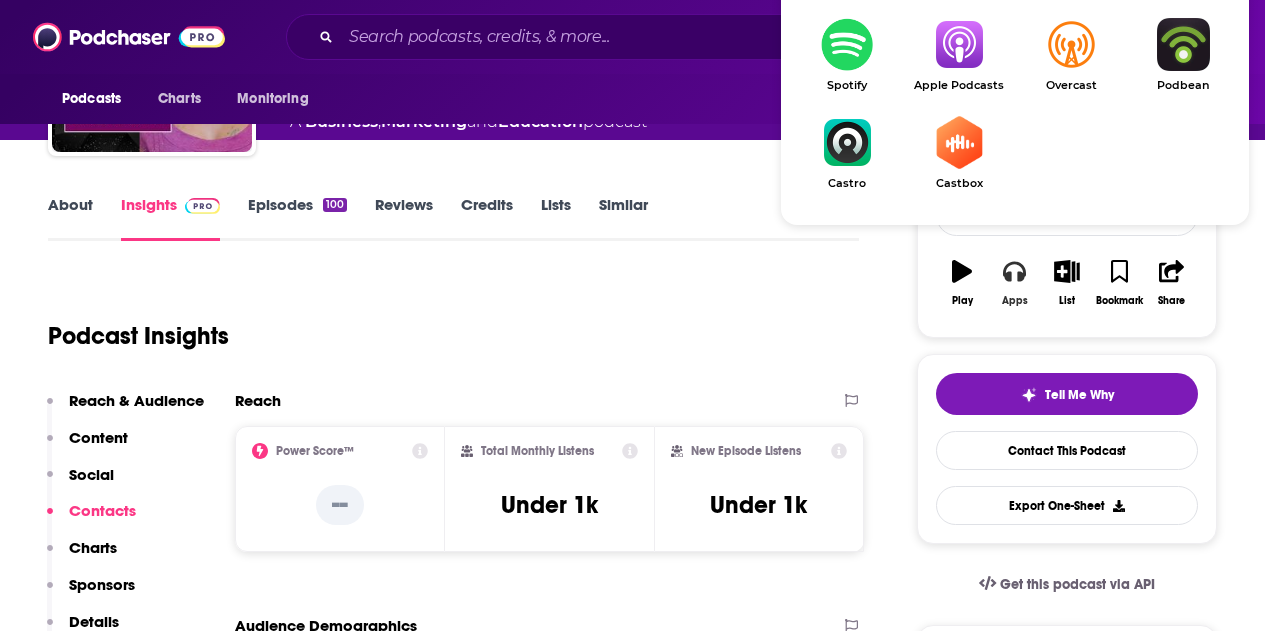 scroll, scrollTop: 200, scrollLeft: 0, axis: vertical 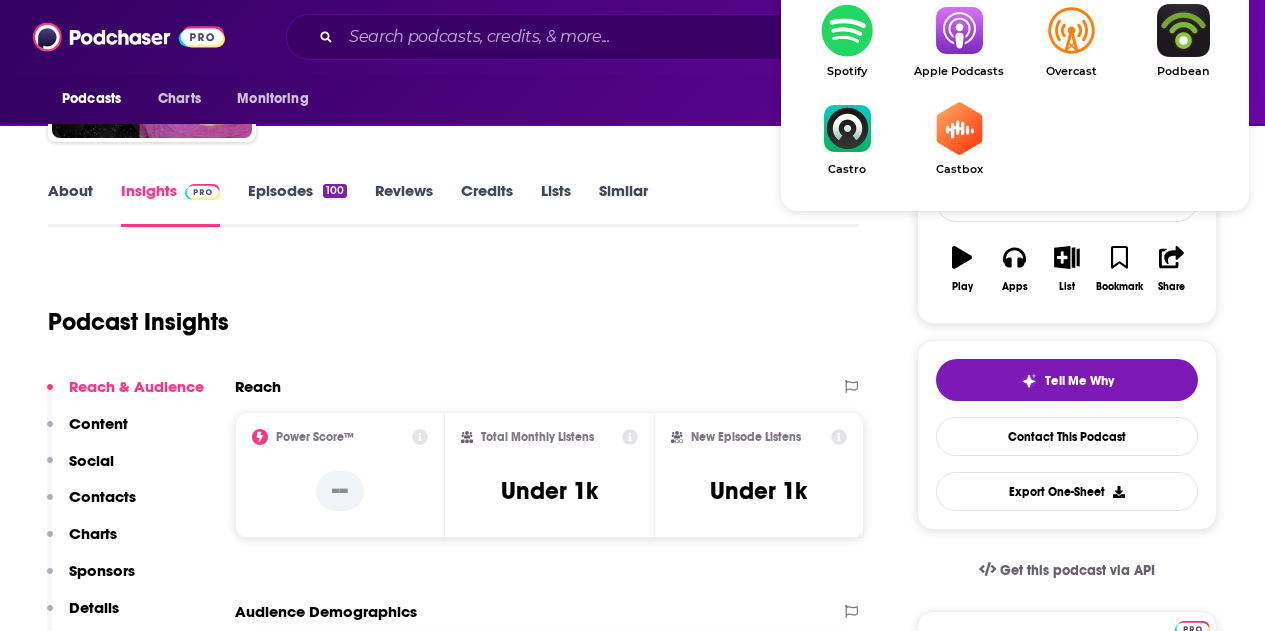 click at bounding box center (959, 30) 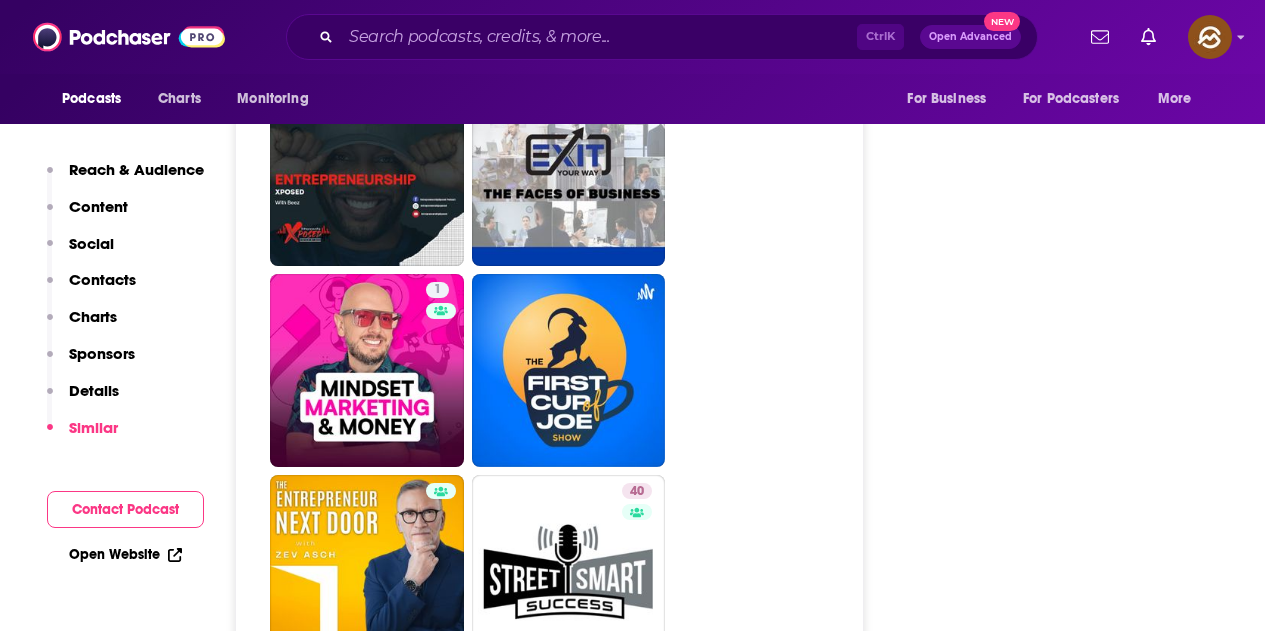 scroll, scrollTop: 4400, scrollLeft: 0, axis: vertical 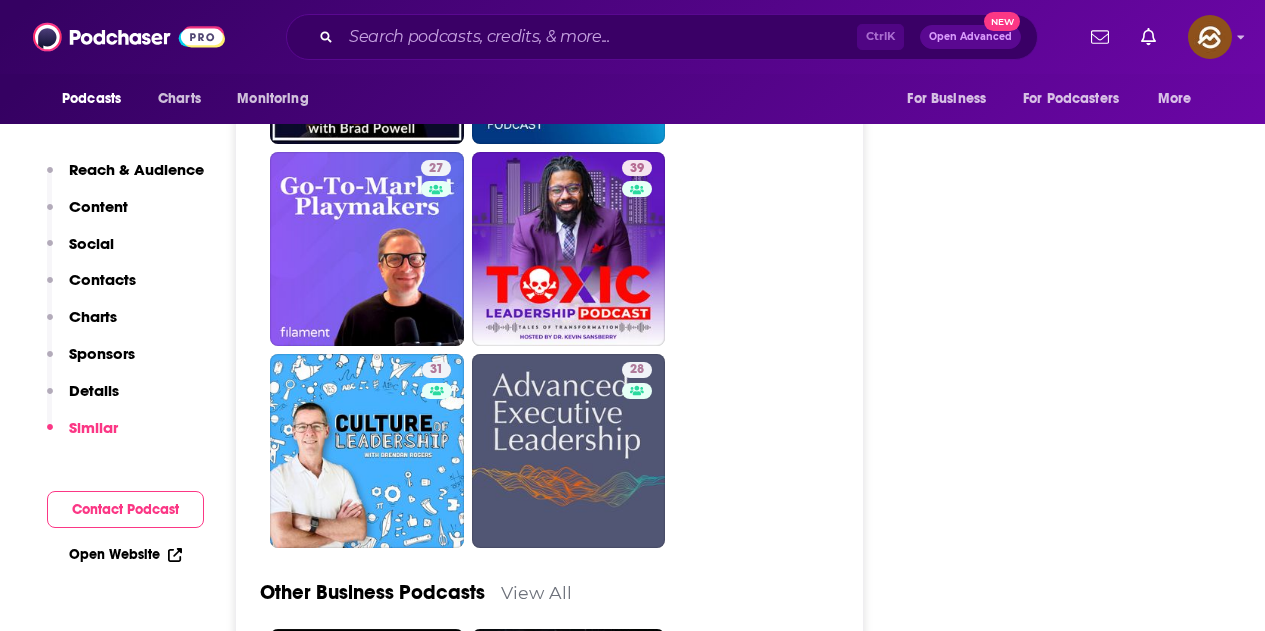 click on "Ctrl  K Open Advanced New" at bounding box center [662, 37] 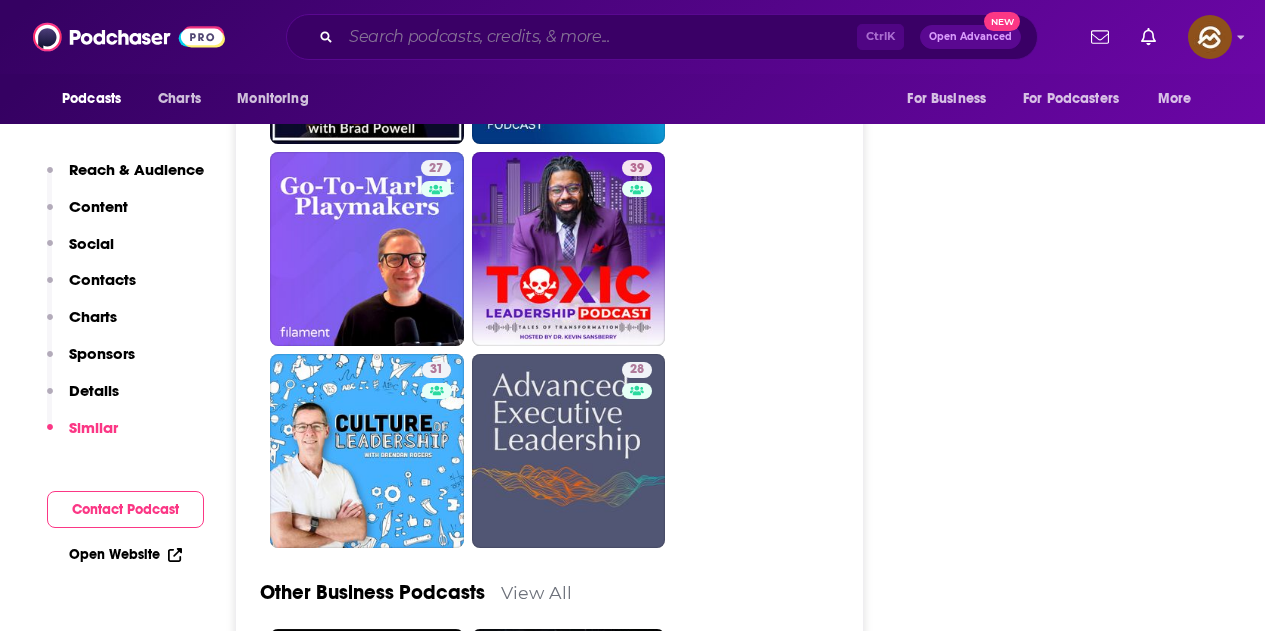 click at bounding box center (599, 37) 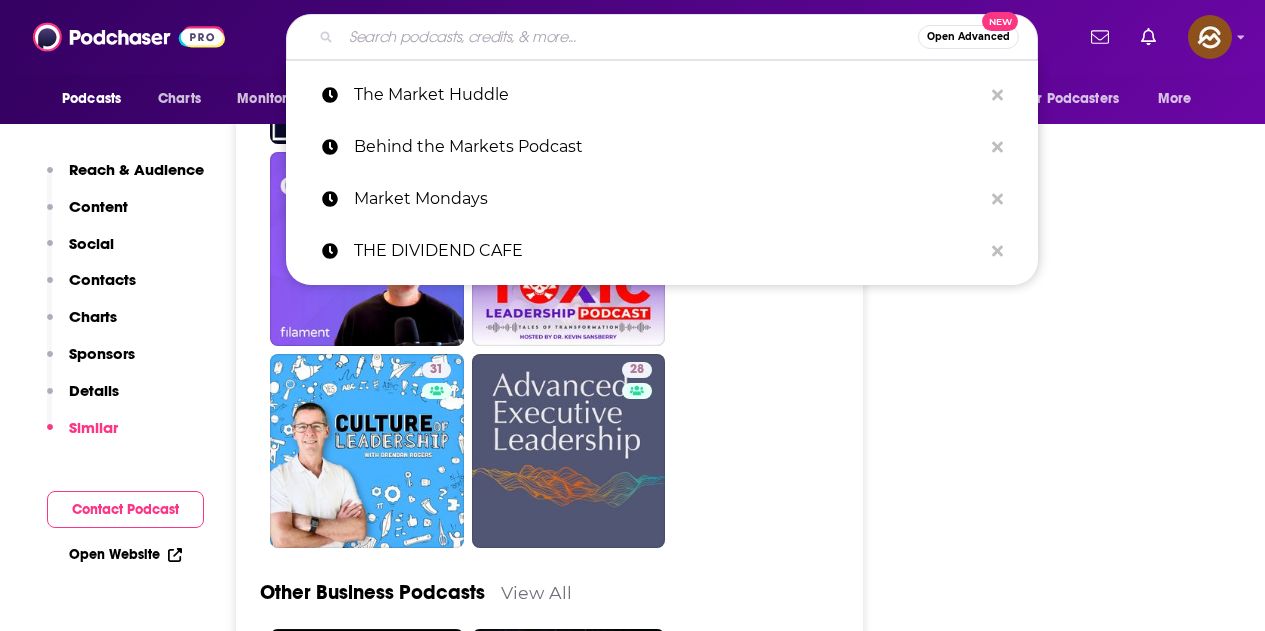 paste on "Black Men Sundays" 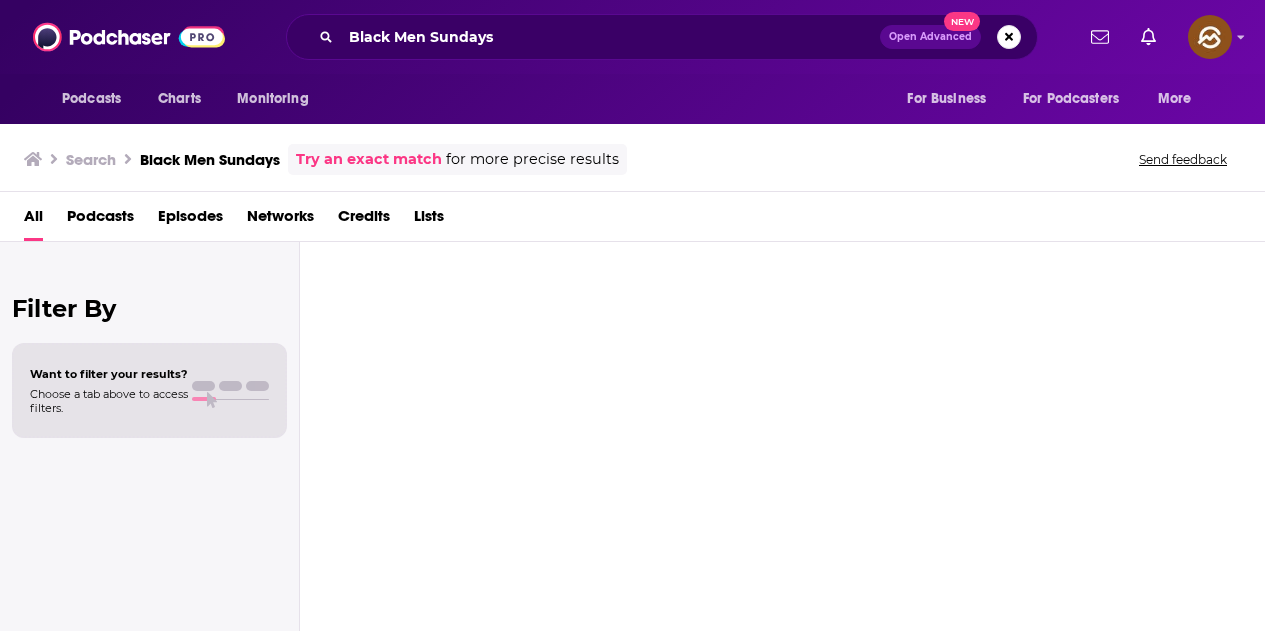 scroll, scrollTop: 0, scrollLeft: 0, axis: both 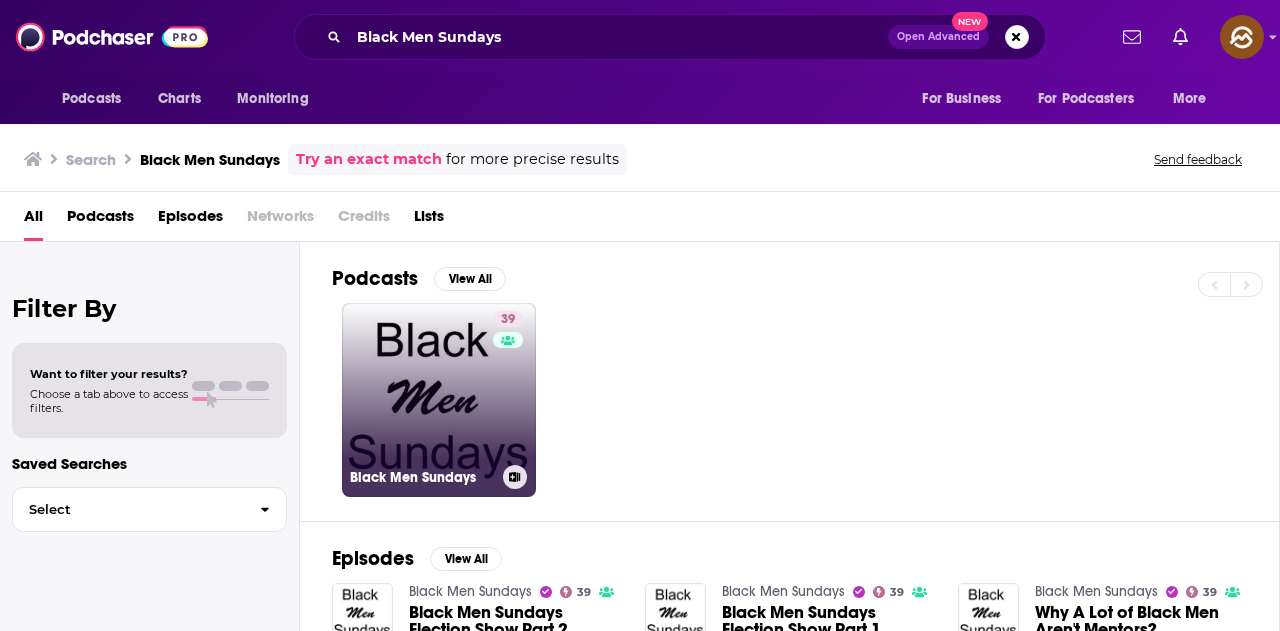click on "39 Black Men Sundays" at bounding box center [439, 400] 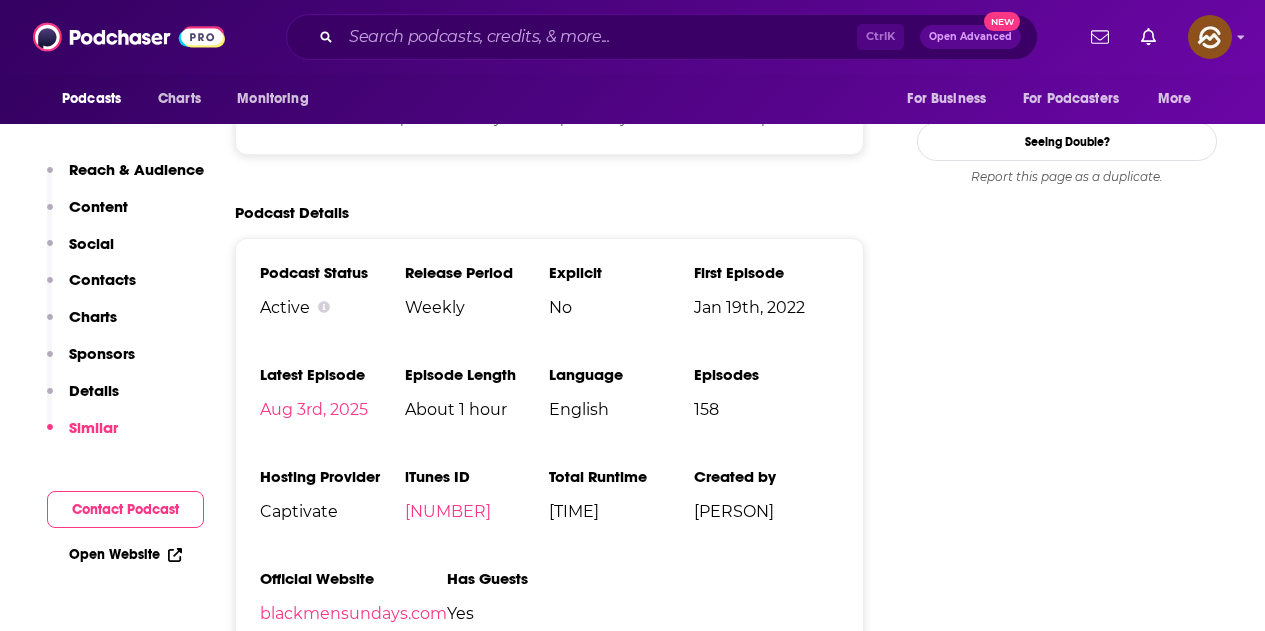 scroll, scrollTop: 2200, scrollLeft: 0, axis: vertical 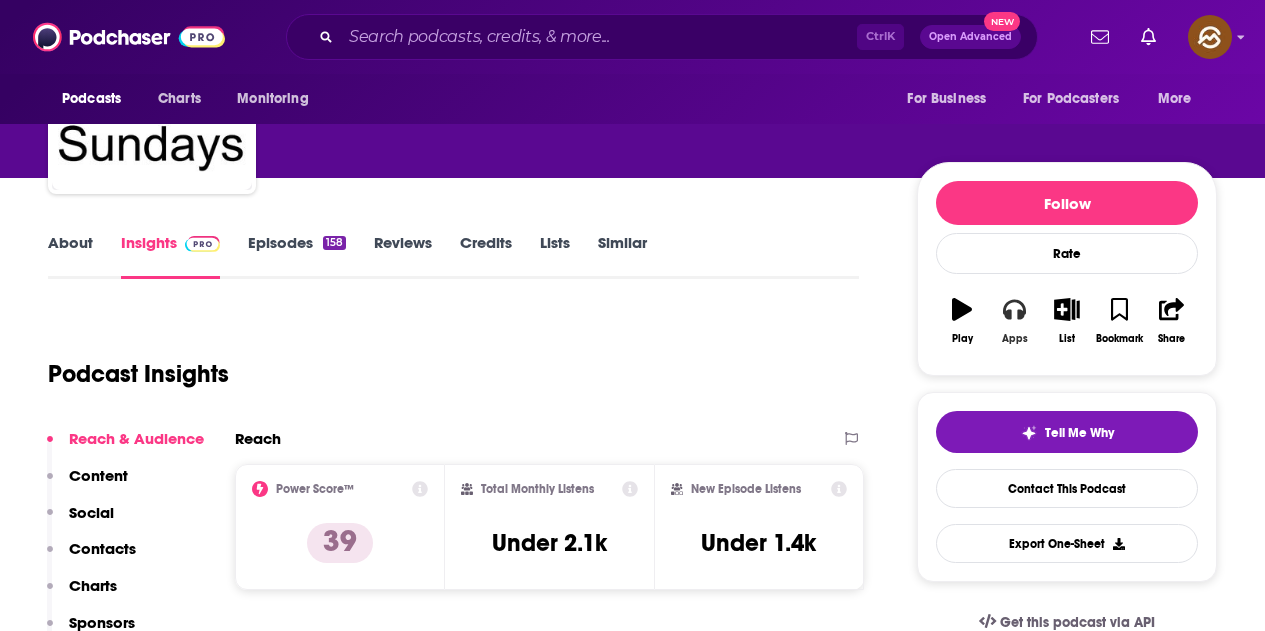 click 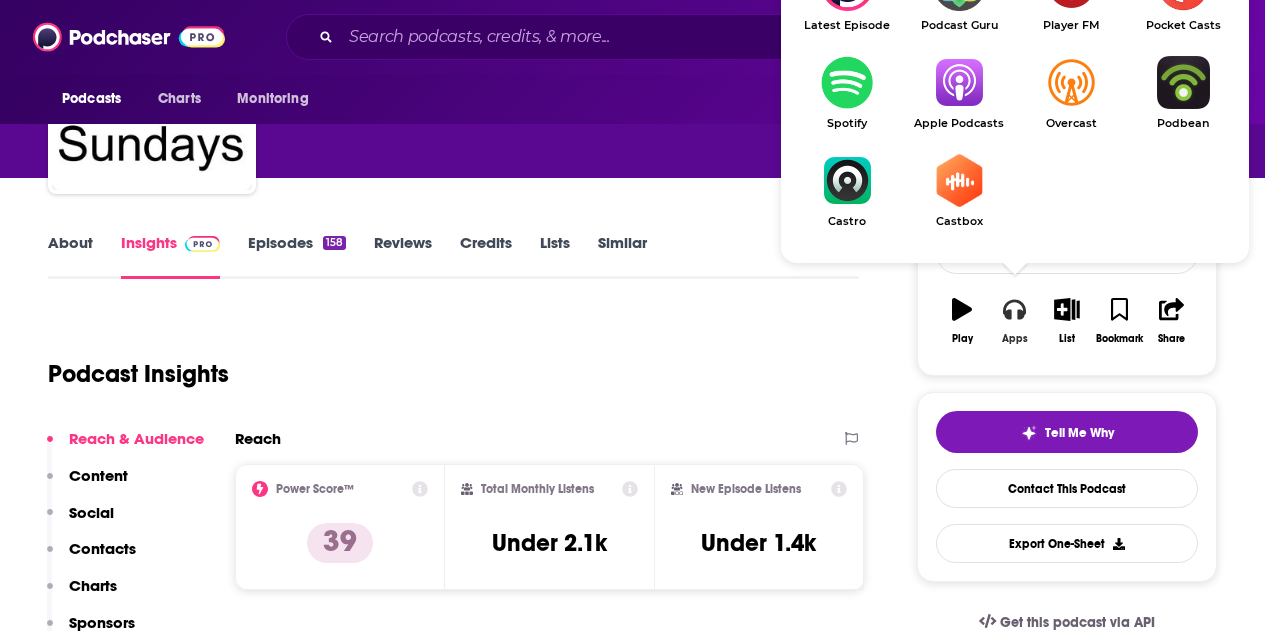 scroll, scrollTop: 248, scrollLeft: 0, axis: vertical 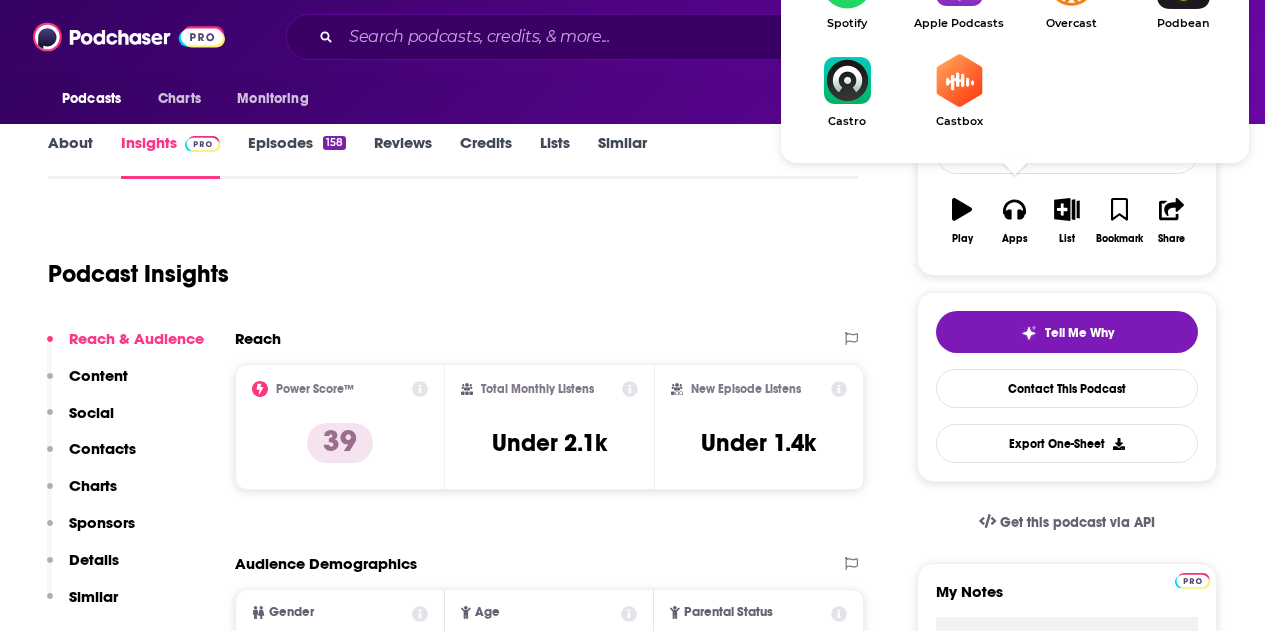 click at bounding box center [959, -18] 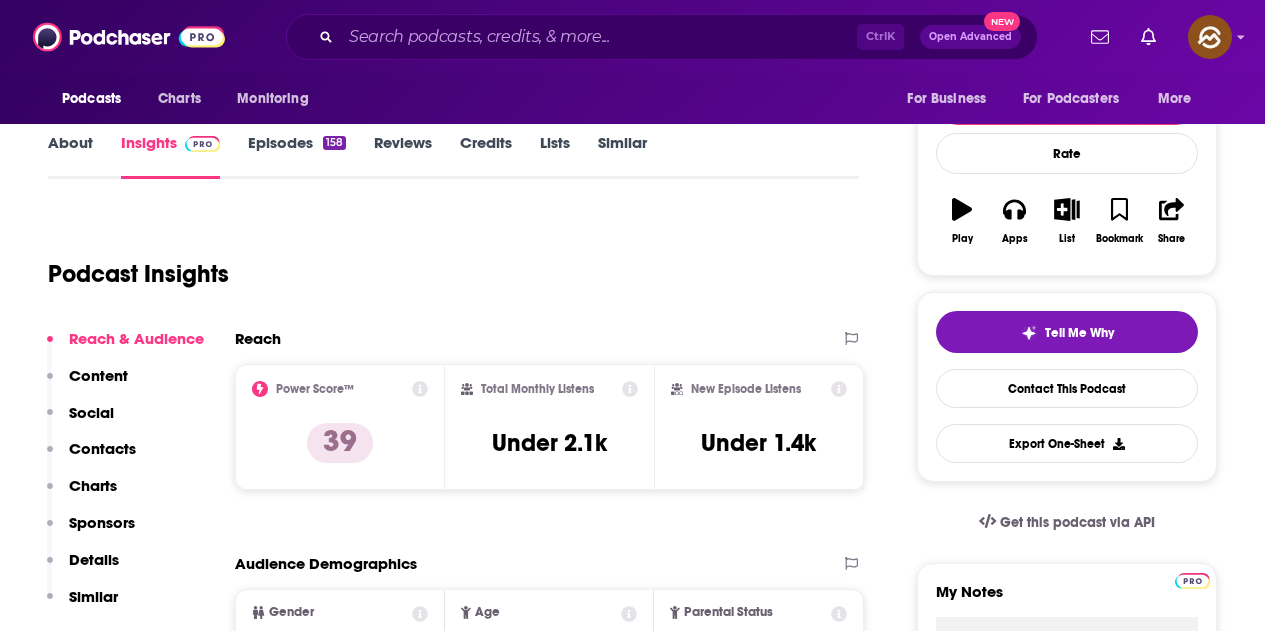 scroll, scrollTop: 0, scrollLeft: 0, axis: both 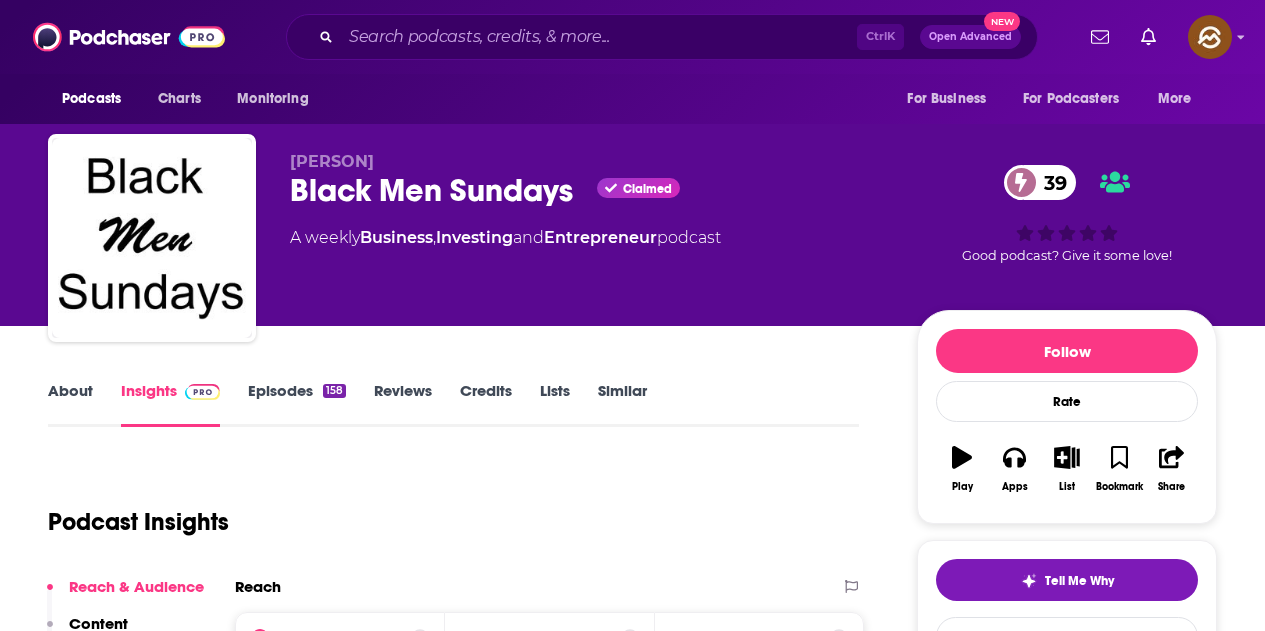 drag, startPoint x: 436, startPoint y: 161, endPoint x: 292, endPoint y: 164, distance: 144.03125 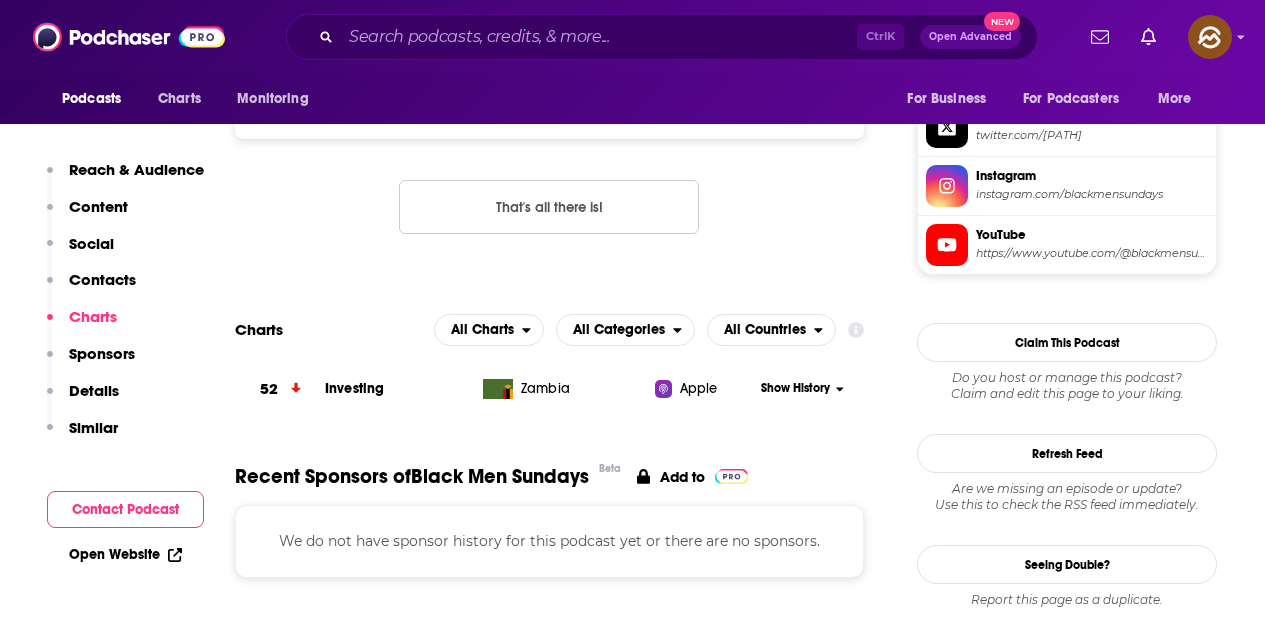 scroll, scrollTop: 1500, scrollLeft: 0, axis: vertical 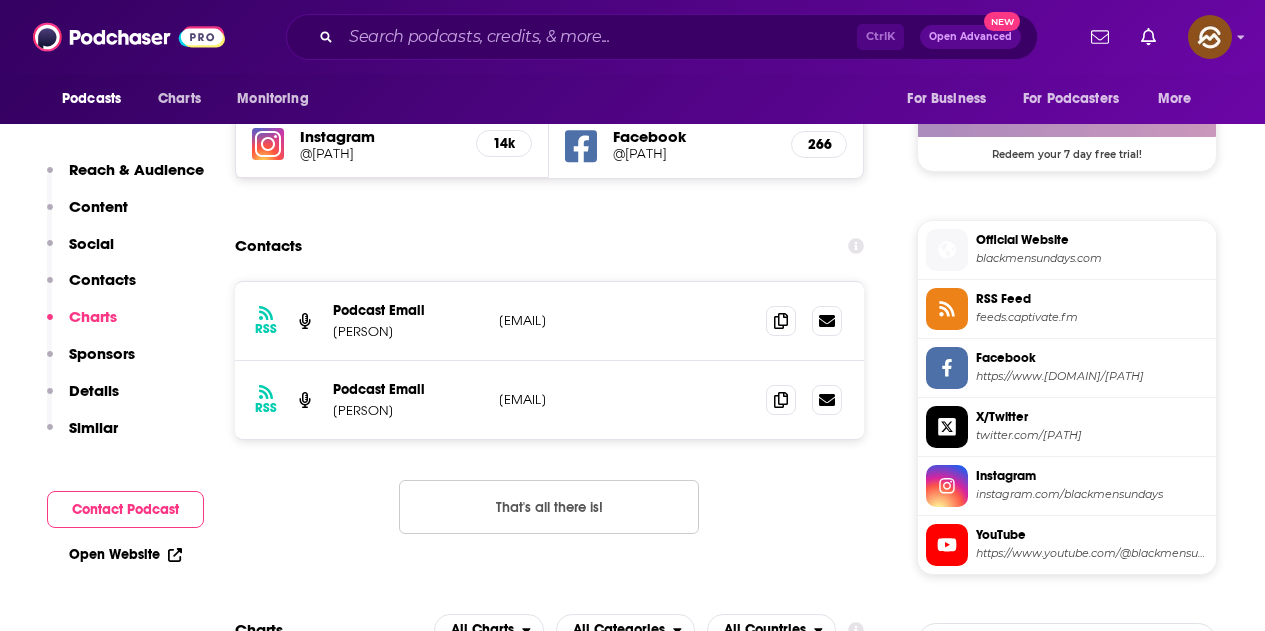 drag, startPoint x: 499, startPoint y: 302, endPoint x: 493, endPoint y: 311, distance: 10.816654 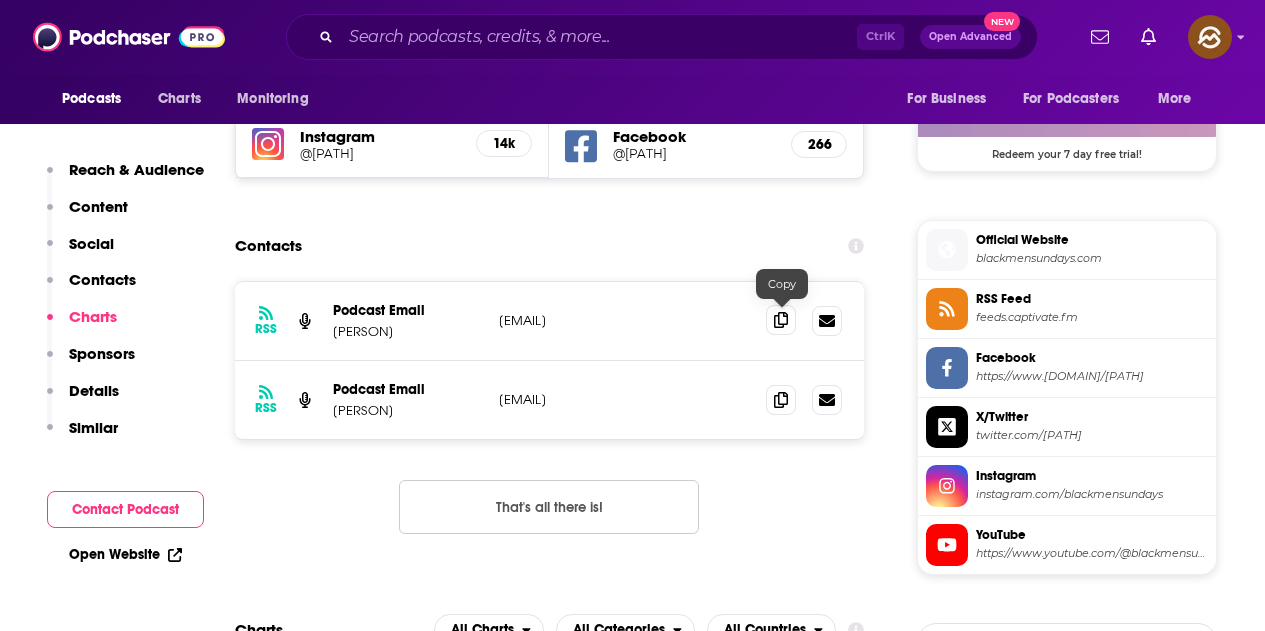 click 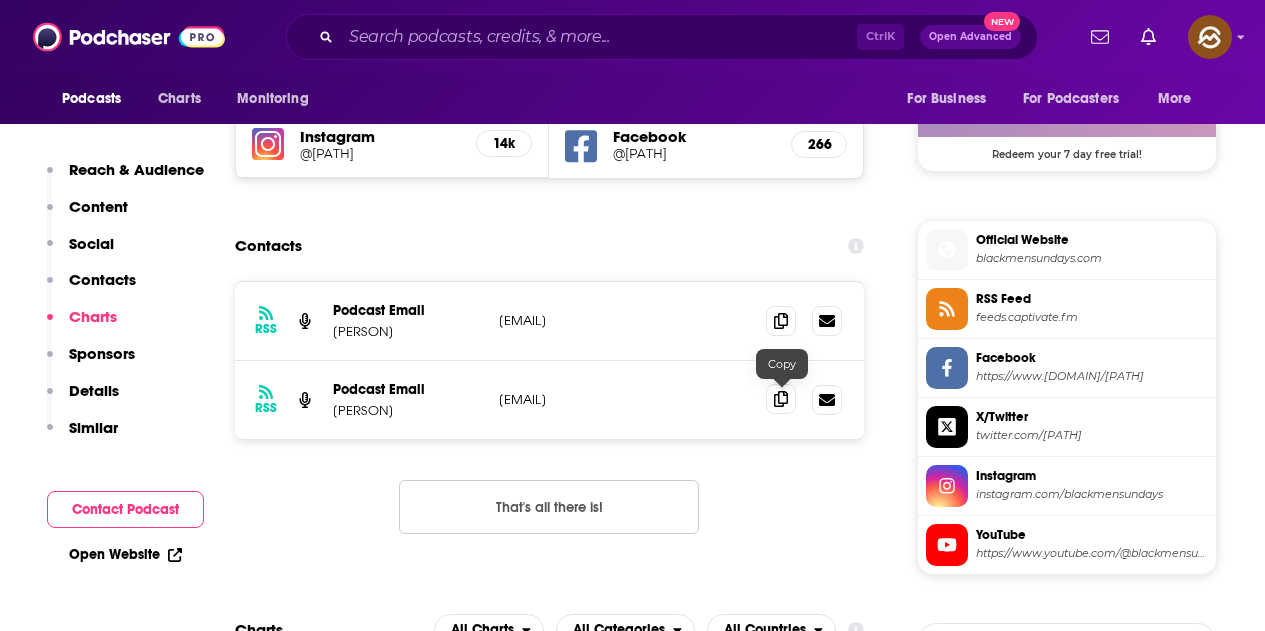 click 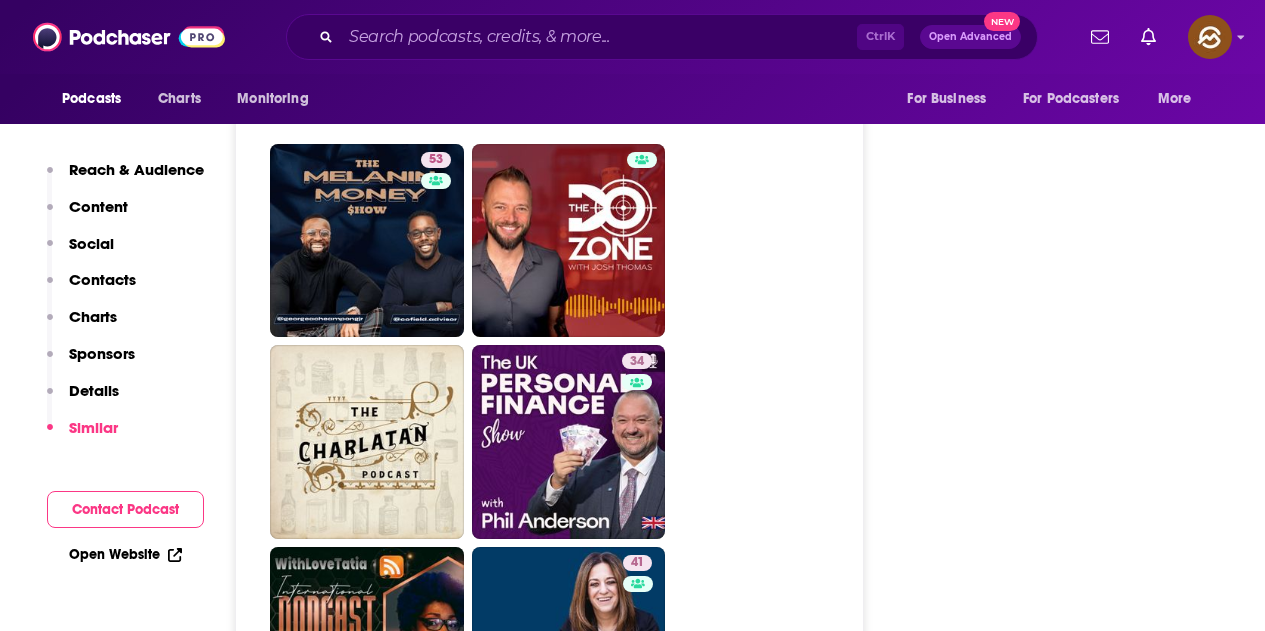 scroll, scrollTop: 3100, scrollLeft: 0, axis: vertical 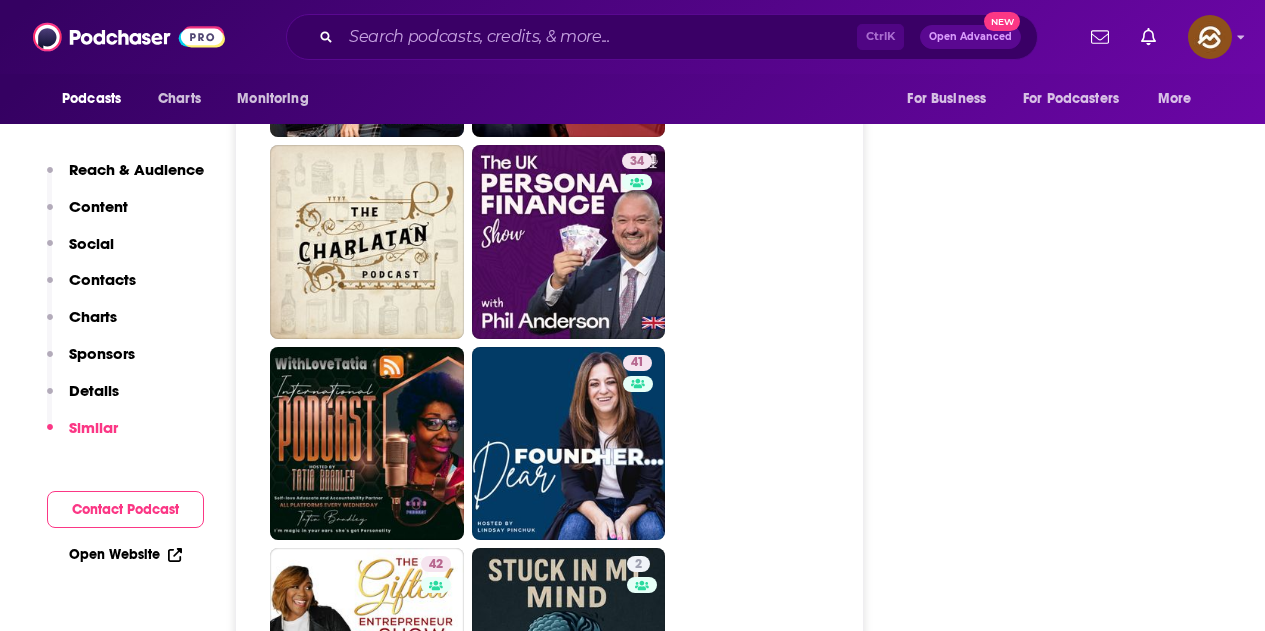 drag, startPoint x: 362, startPoint y: 462, endPoint x: 1021, endPoint y: 391, distance: 662.8137 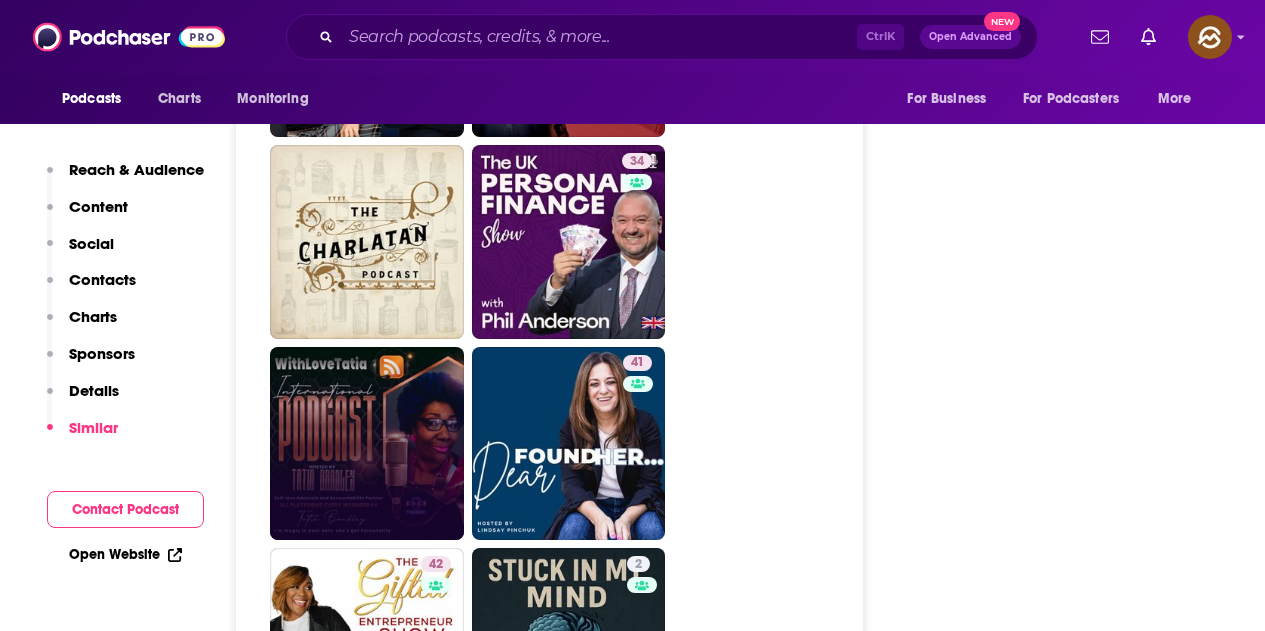 scroll, scrollTop: 3300, scrollLeft: 0, axis: vertical 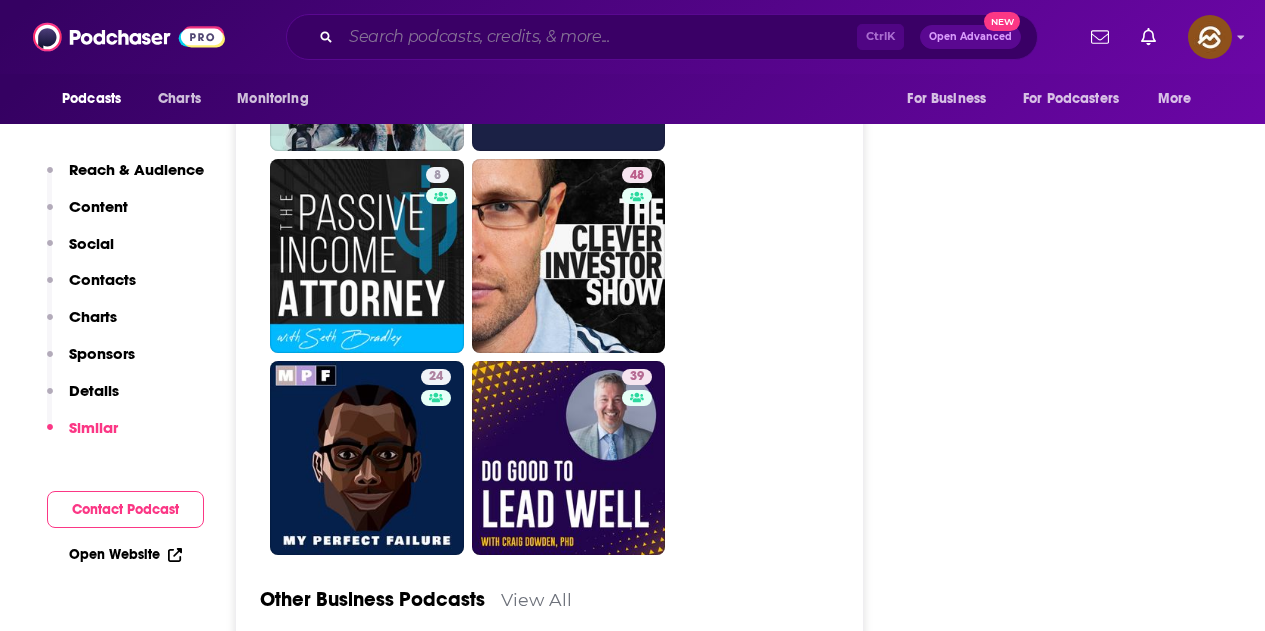 click at bounding box center (599, 37) 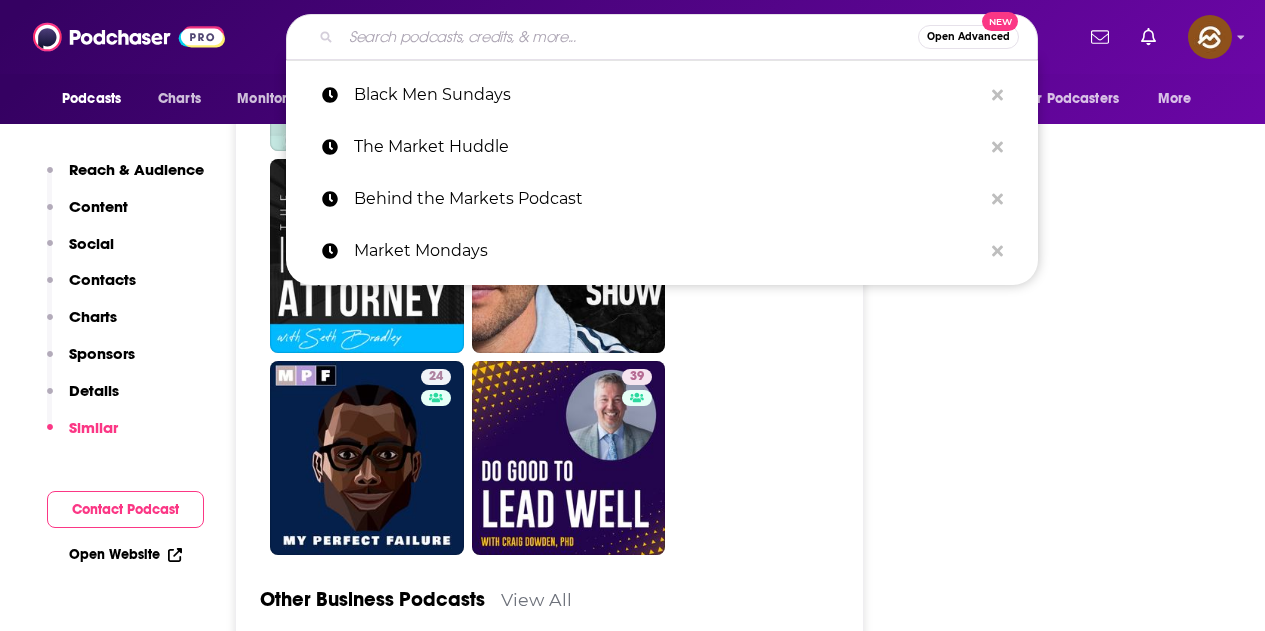 paste on "The Financial Griot" 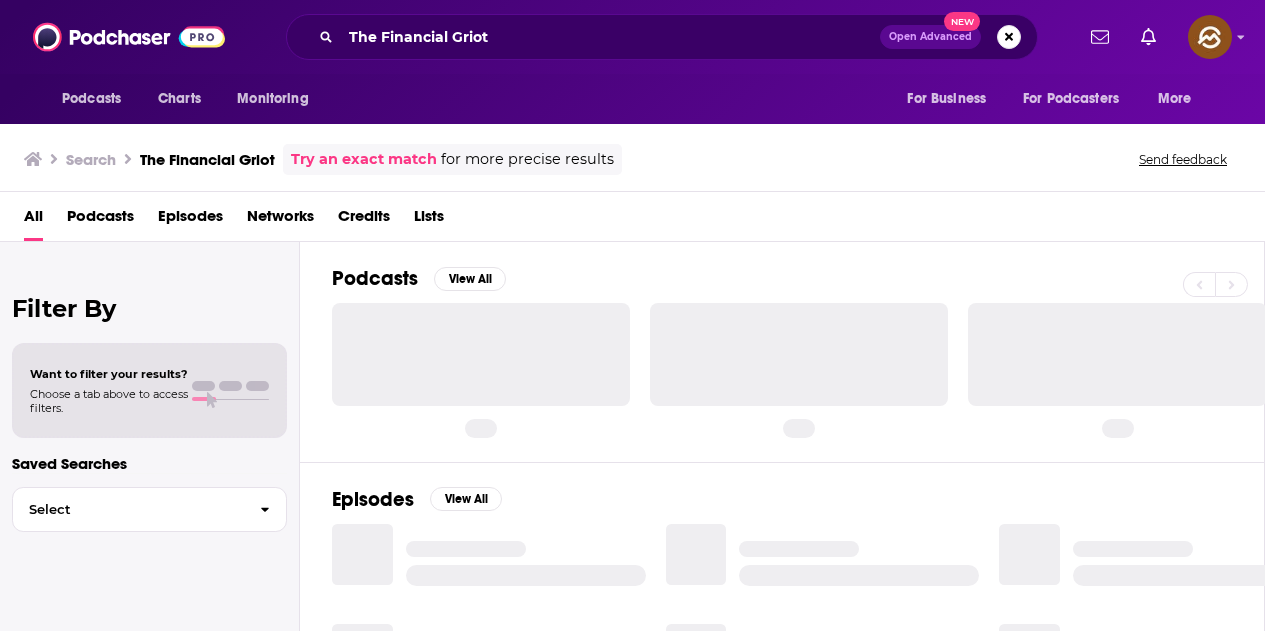 scroll, scrollTop: 0, scrollLeft: 0, axis: both 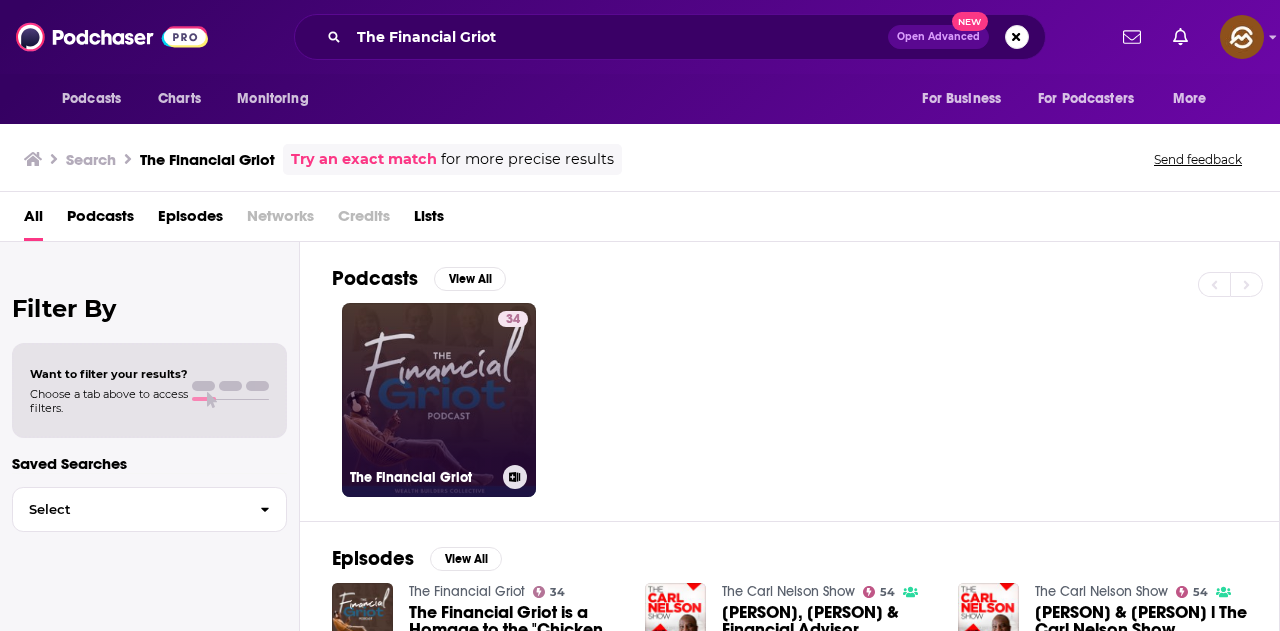click on "34 The Financial Griot" at bounding box center (439, 400) 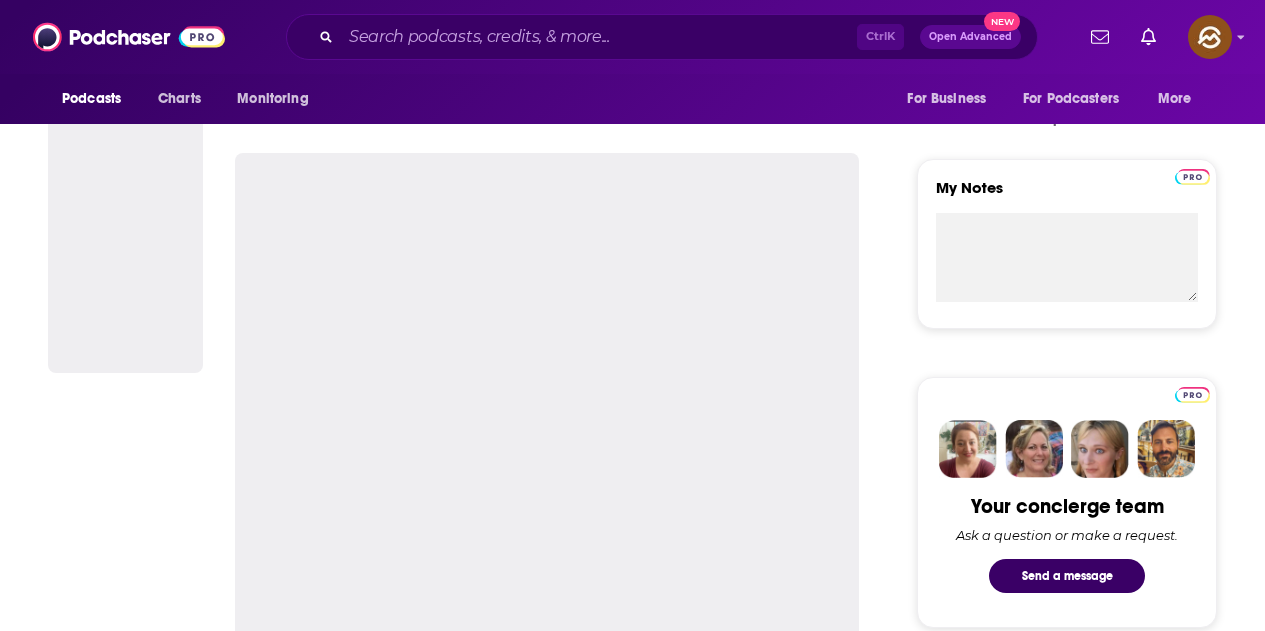 scroll, scrollTop: 500, scrollLeft: 0, axis: vertical 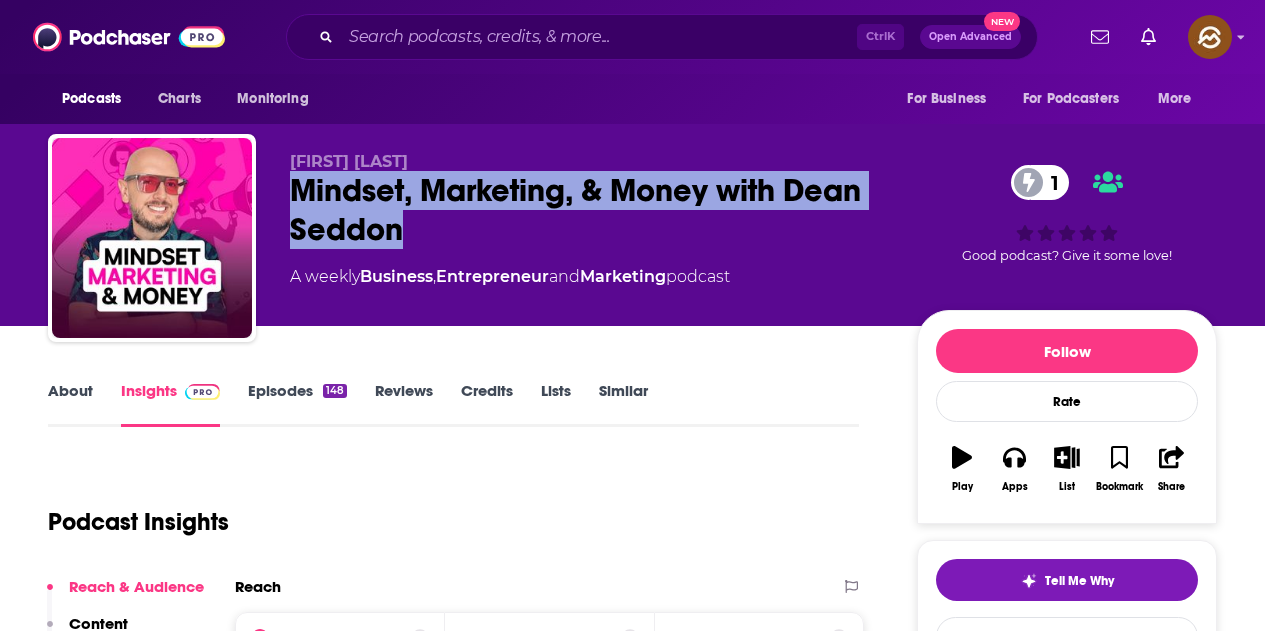 drag, startPoint x: 299, startPoint y: 188, endPoint x: 409, endPoint y: 231, distance: 118.10589 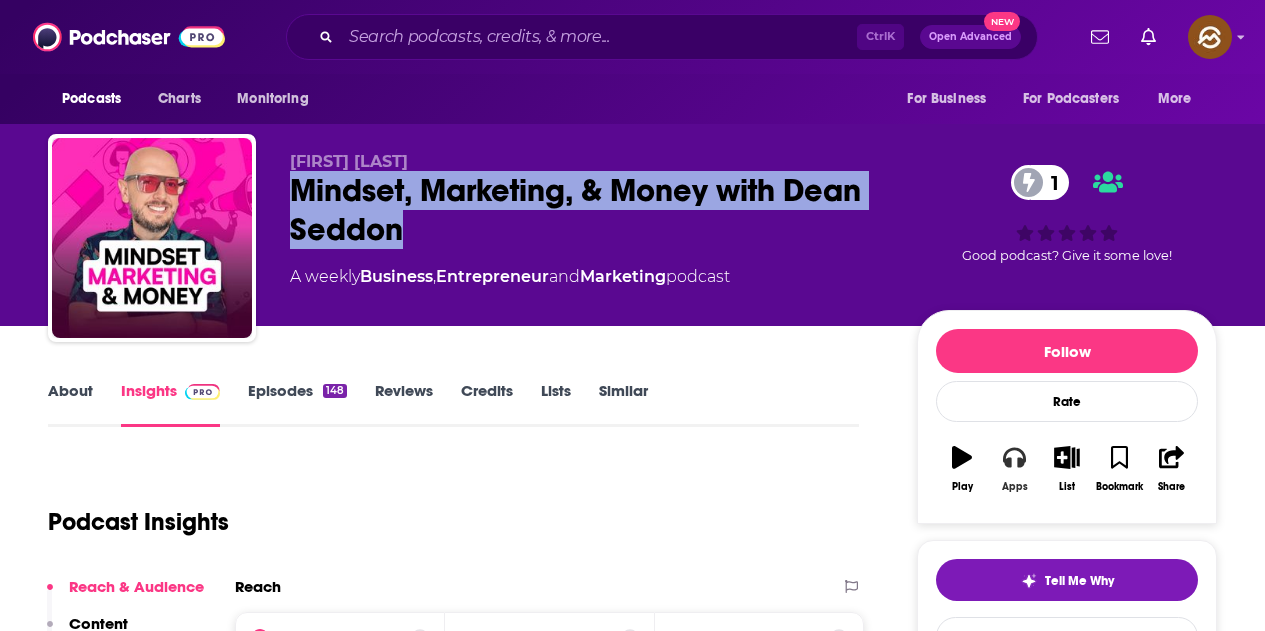 click on "Apps" at bounding box center [1014, 469] 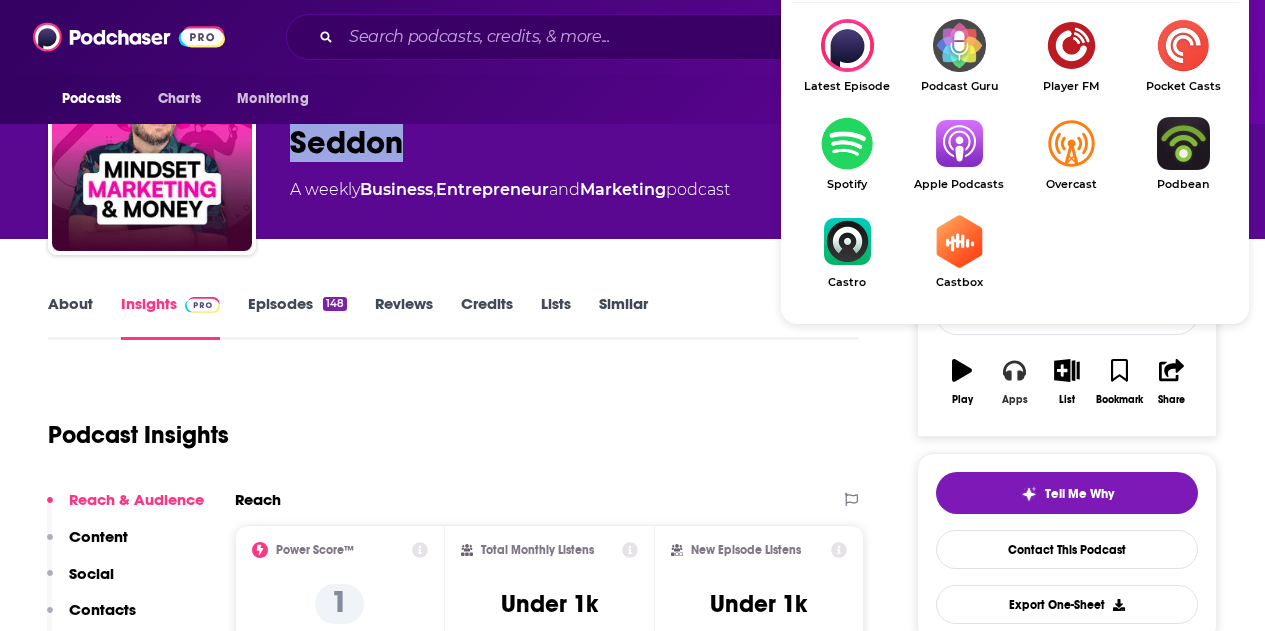 scroll, scrollTop: 100, scrollLeft: 0, axis: vertical 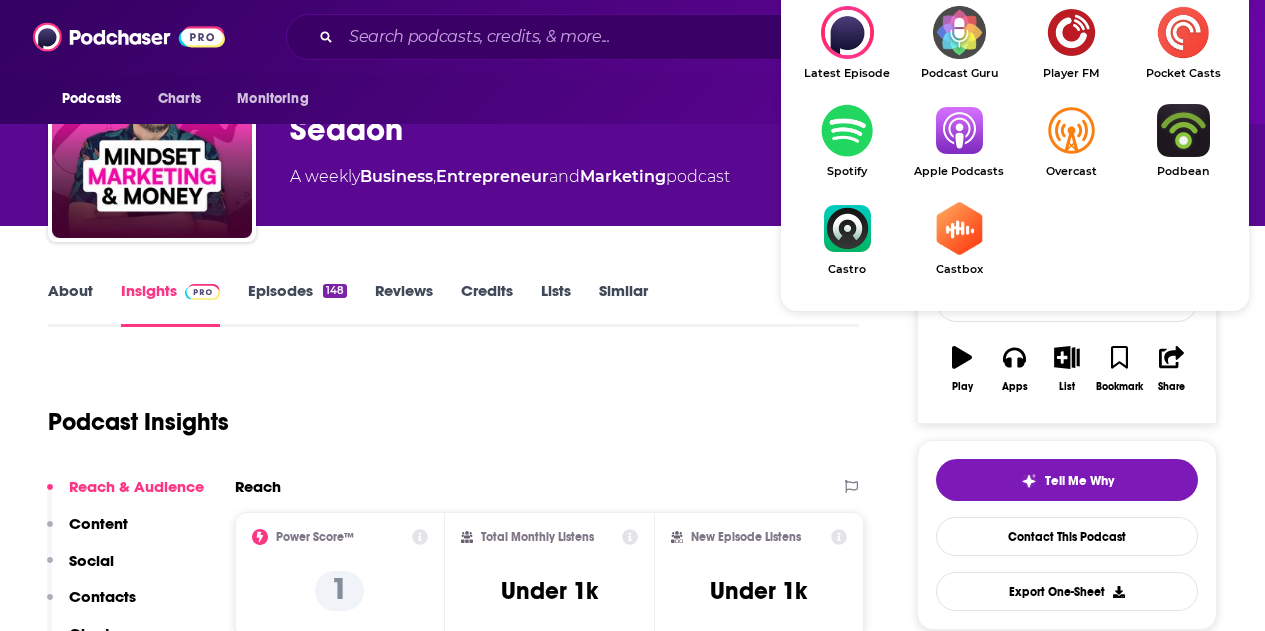 click on "Latest Episode Podcast Guru Player FM Pocket Casts Spotify Apple Podcasts Overcast Podbean Castro Castbox" at bounding box center [1015, 153] 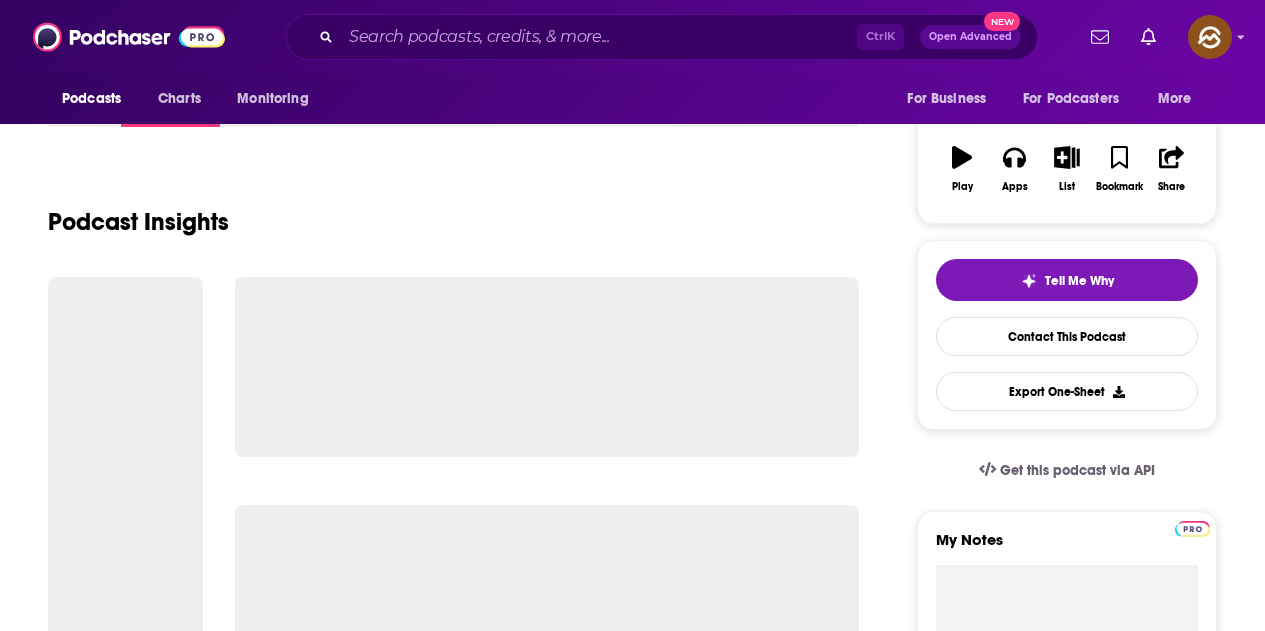 scroll, scrollTop: 0, scrollLeft: 0, axis: both 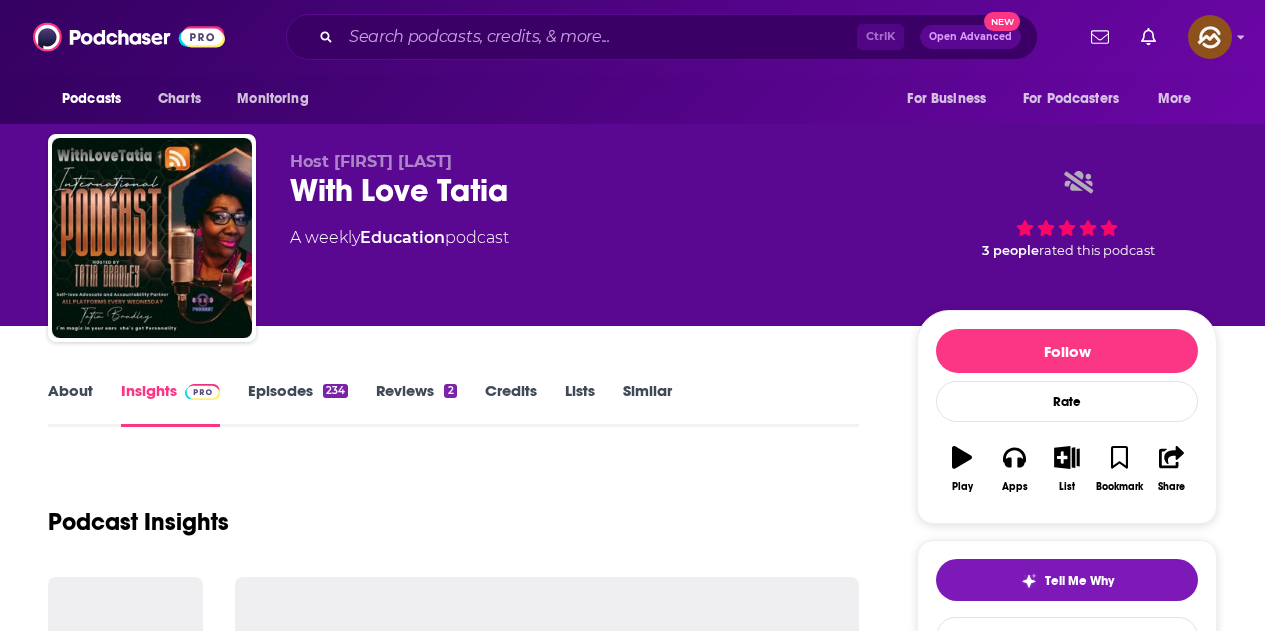 click on "234" at bounding box center [335, 391] 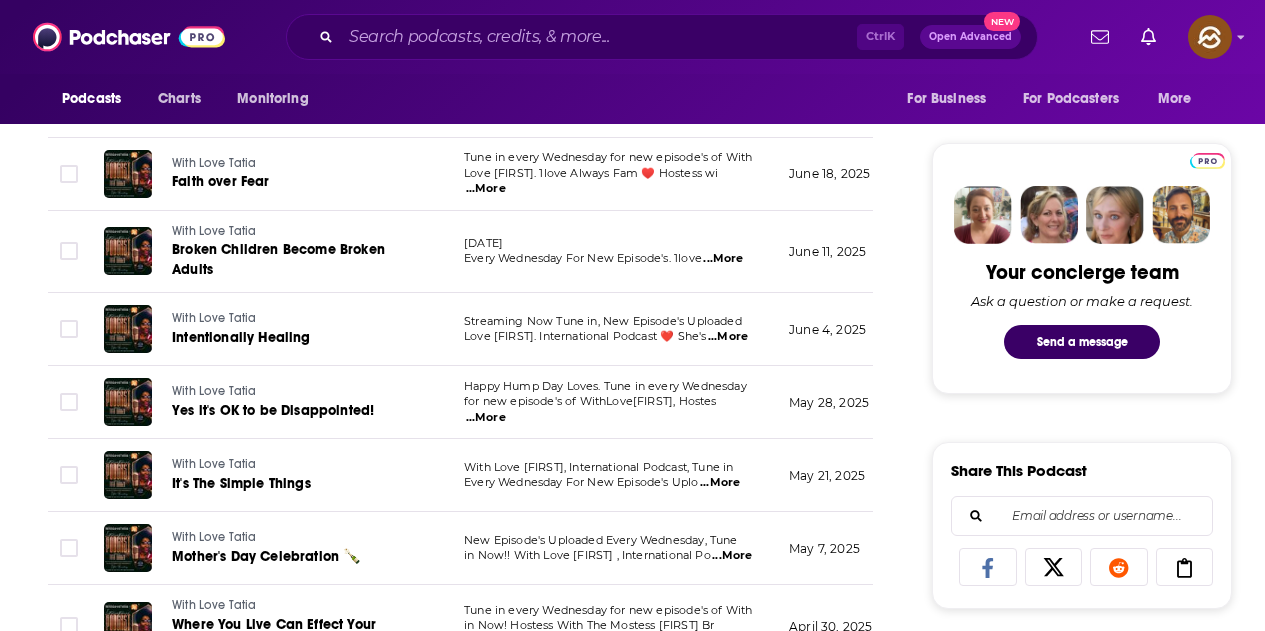 scroll, scrollTop: 1000, scrollLeft: 0, axis: vertical 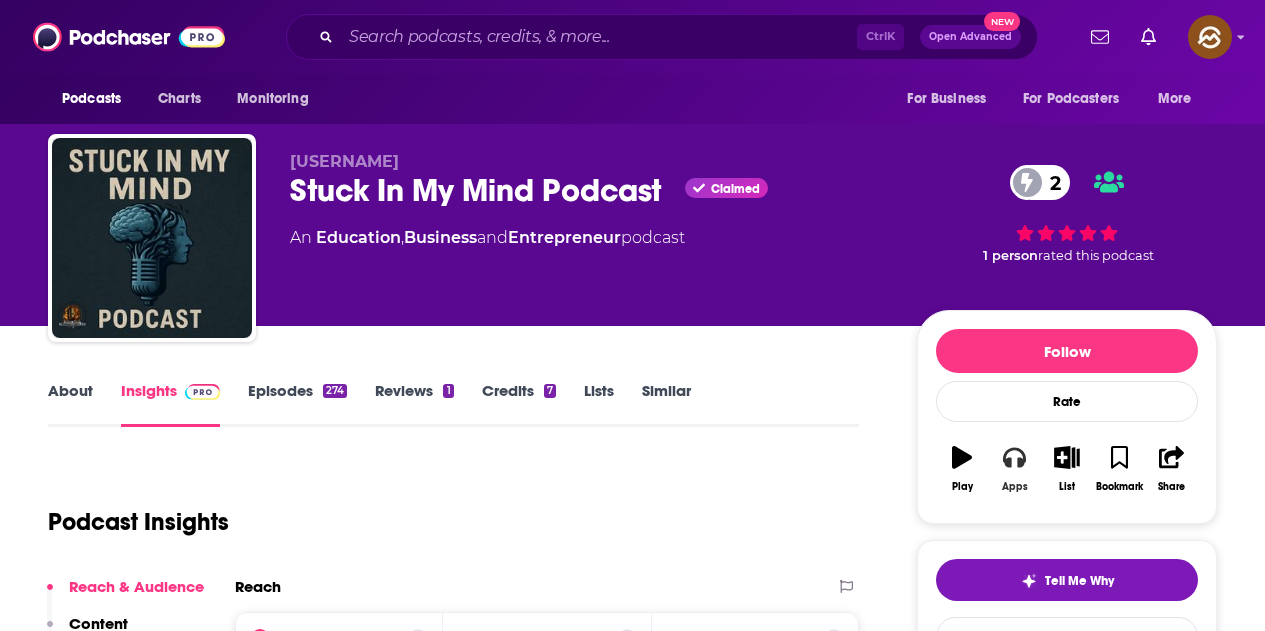 click on "Apps" at bounding box center [1014, 469] 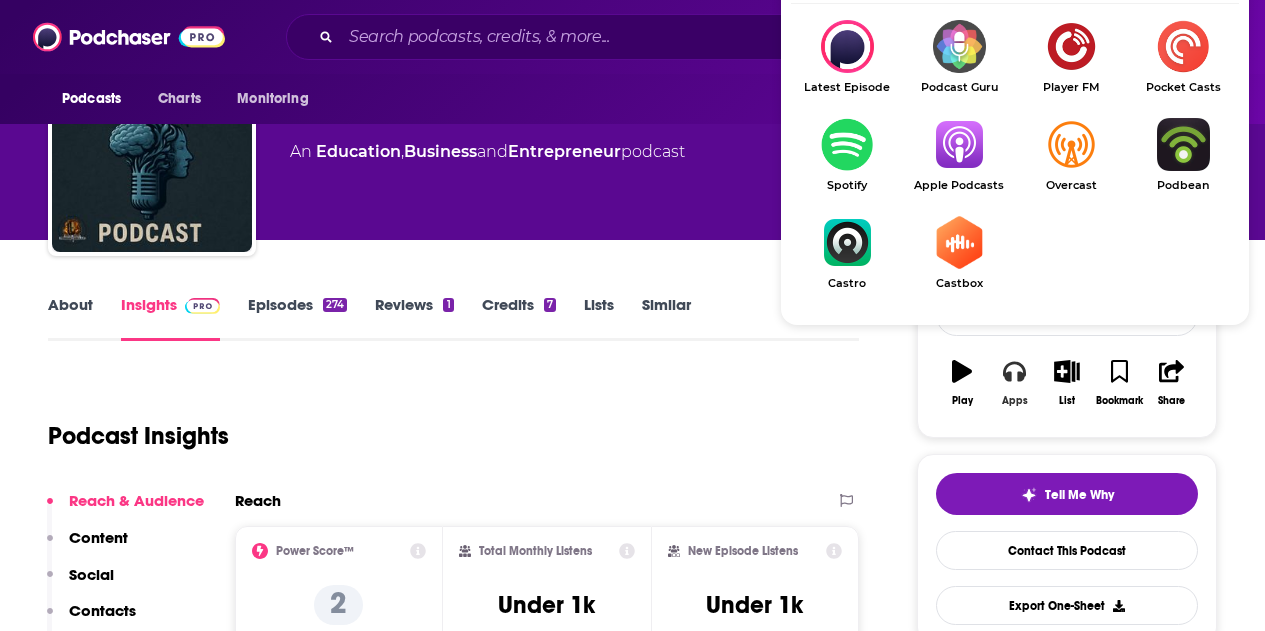 scroll, scrollTop: 100, scrollLeft: 0, axis: vertical 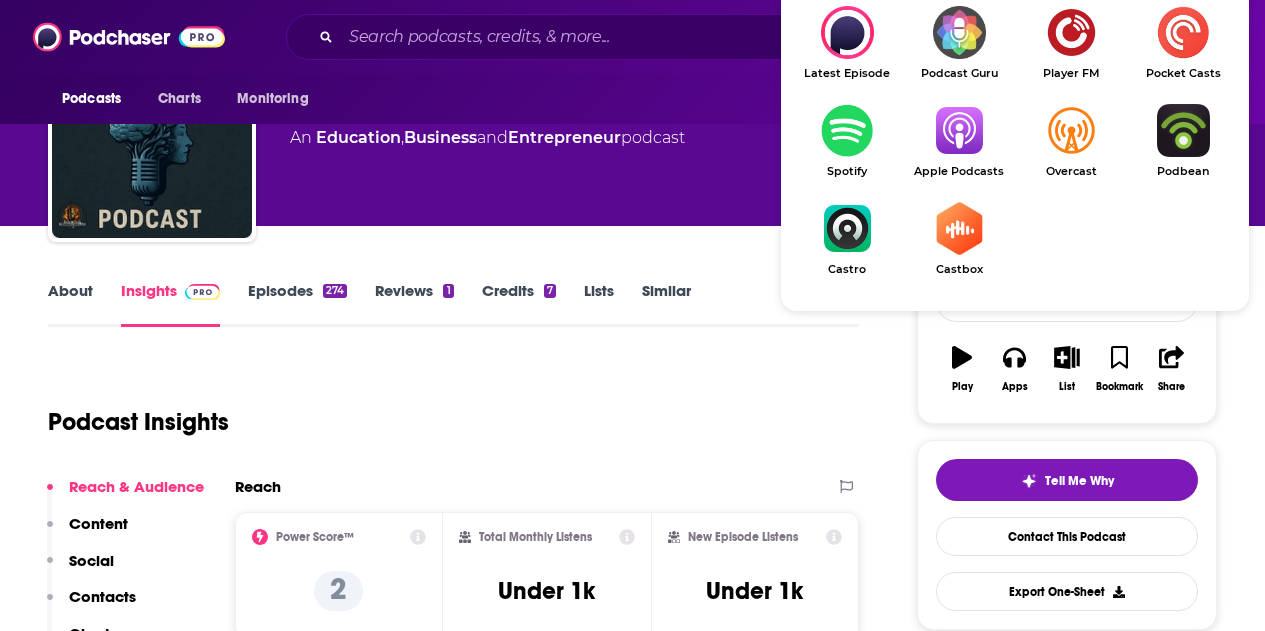 click at bounding box center (959, 130) 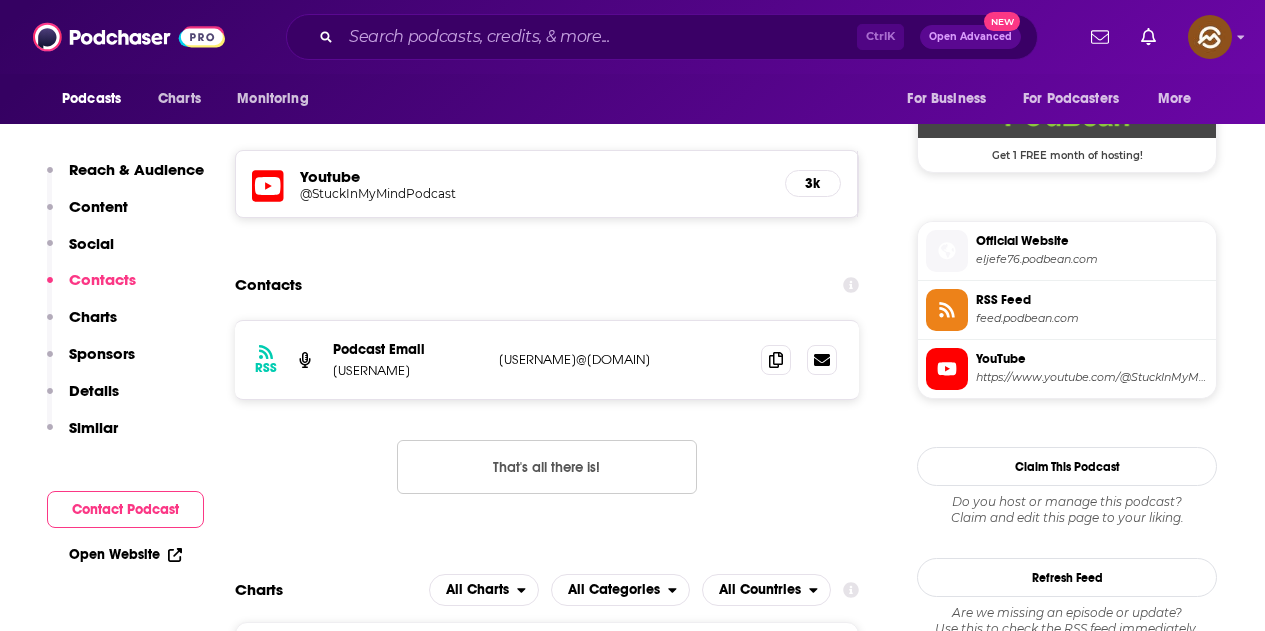 scroll, scrollTop: 1700, scrollLeft: 0, axis: vertical 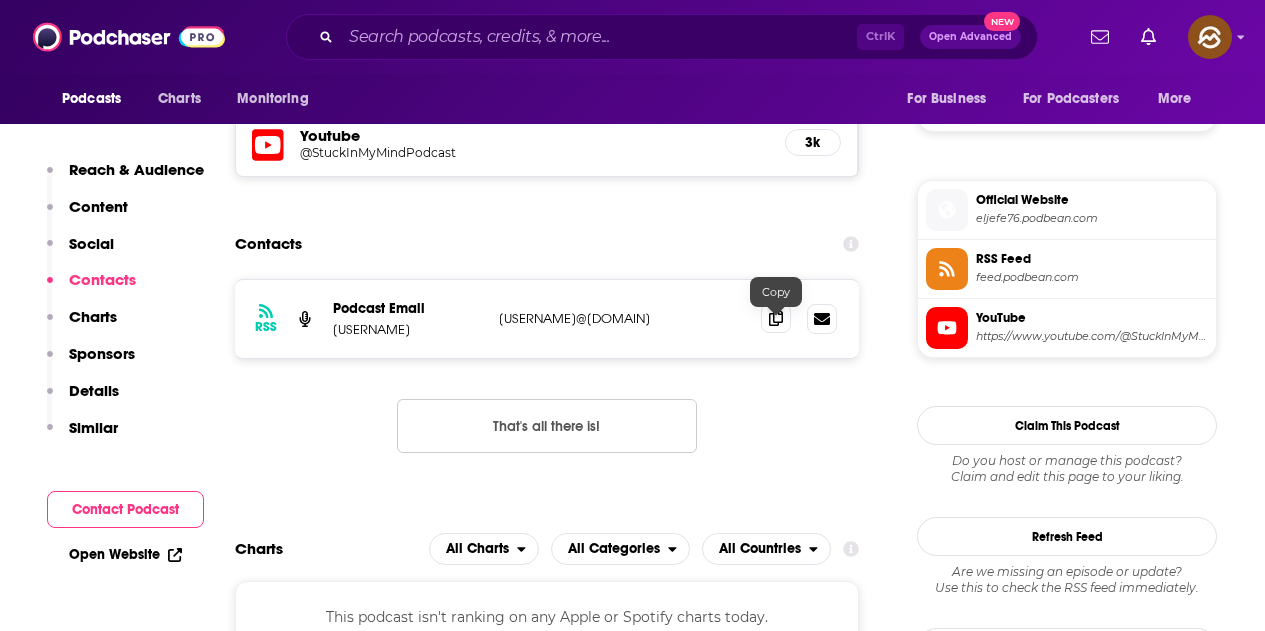 click 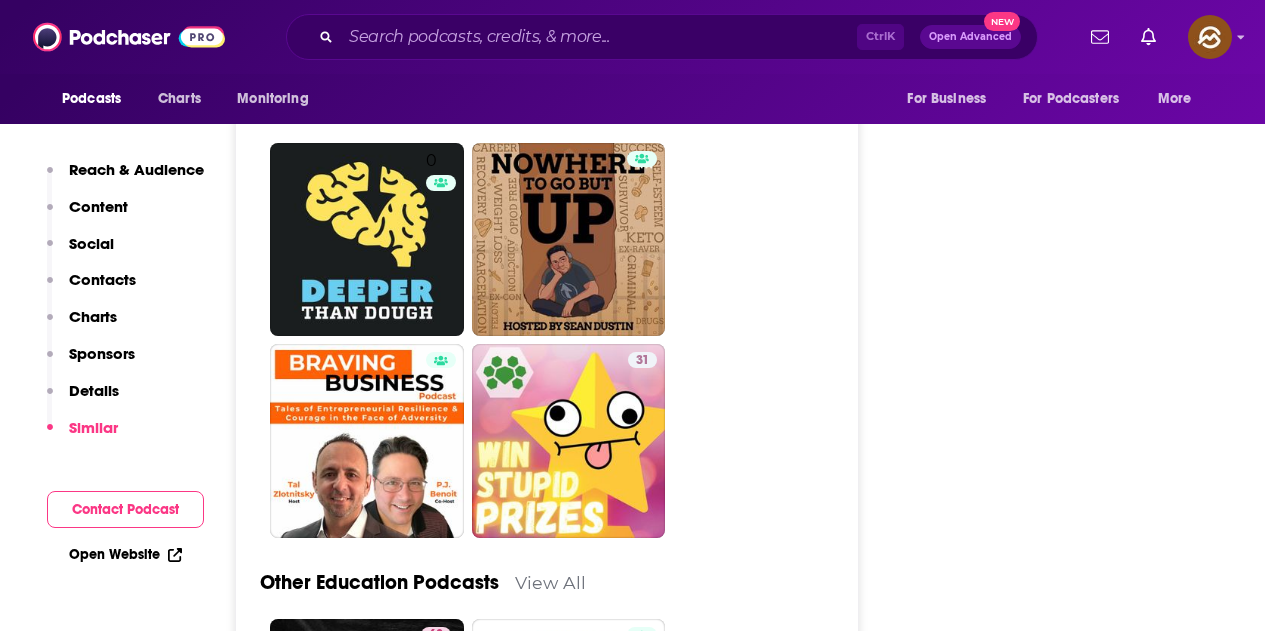 scroll, scrollTop: 5100, scrollLeft: 0, axis: vertical 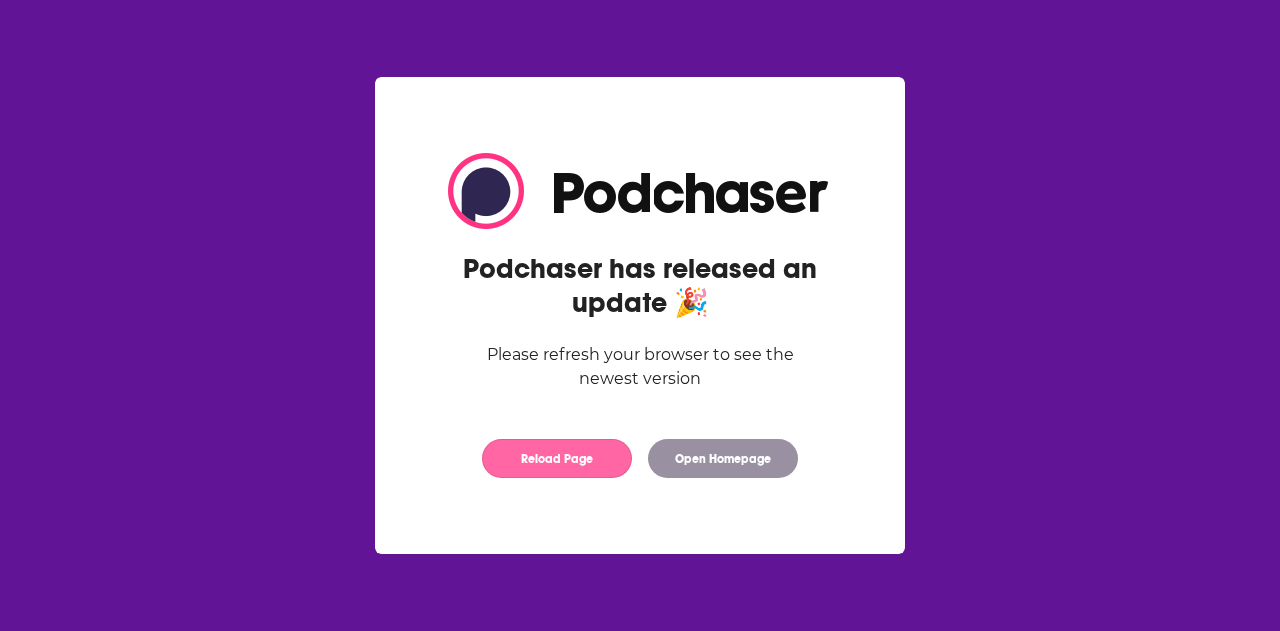 click on "Reload Page" at bounding box center [557, 458] 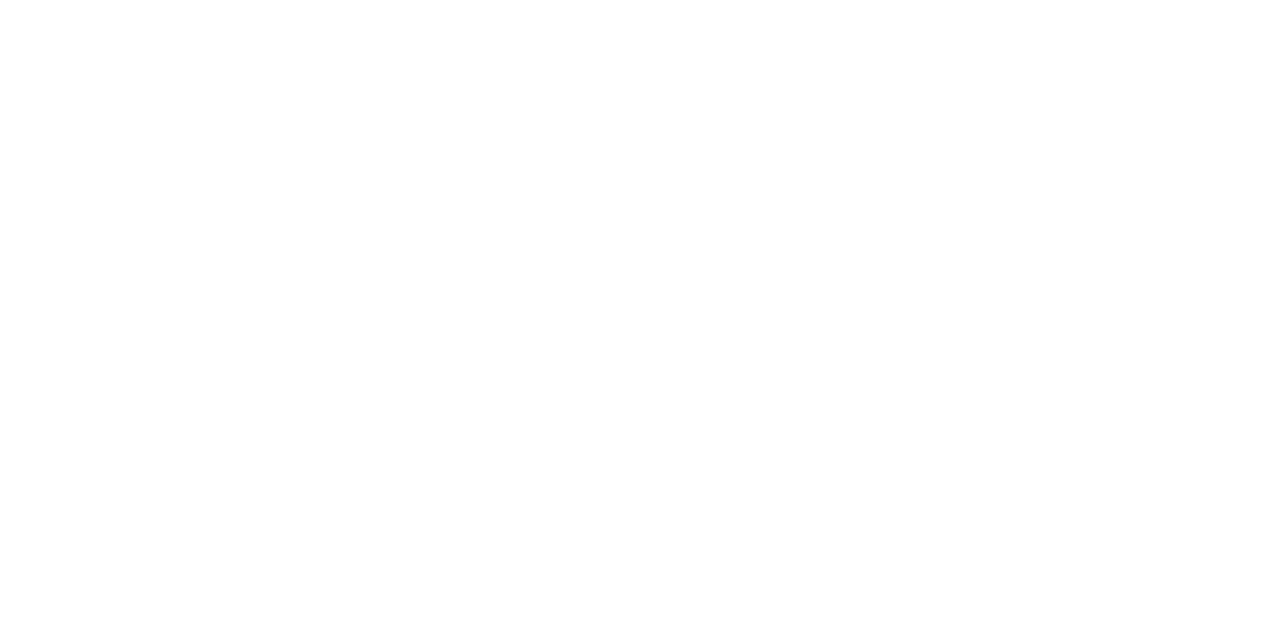 scroll, scrollTop: 0, scrollLeft: 0, axis: both 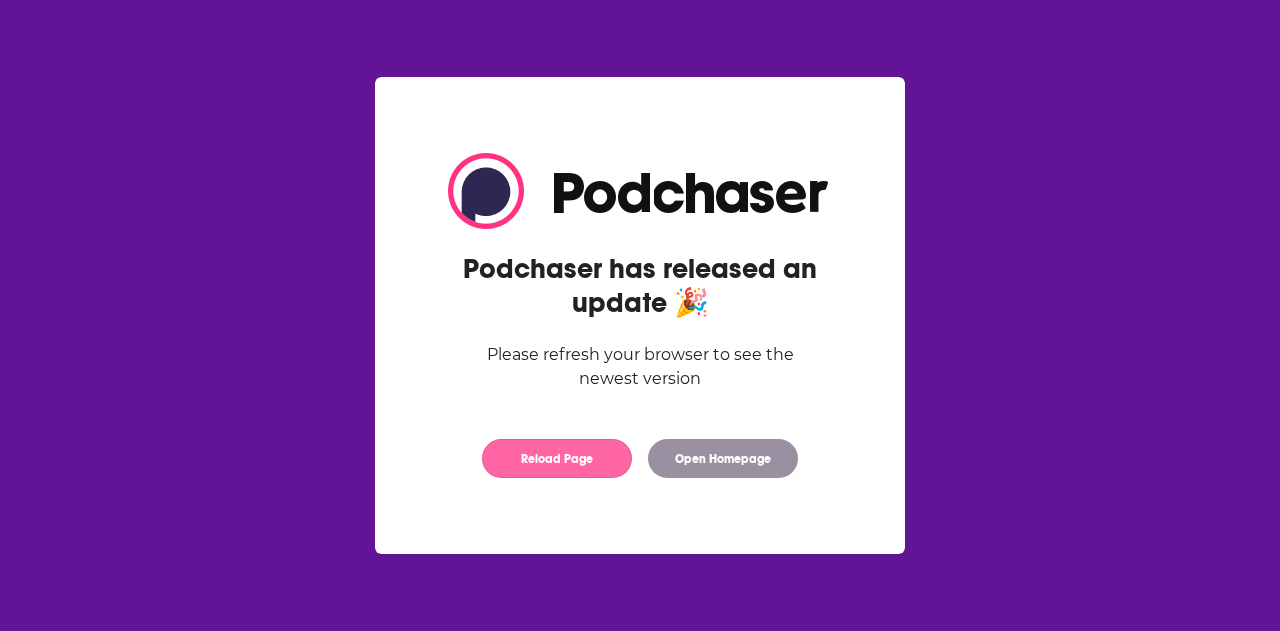 click on "Reload Page" at bounding box center (557, 458) 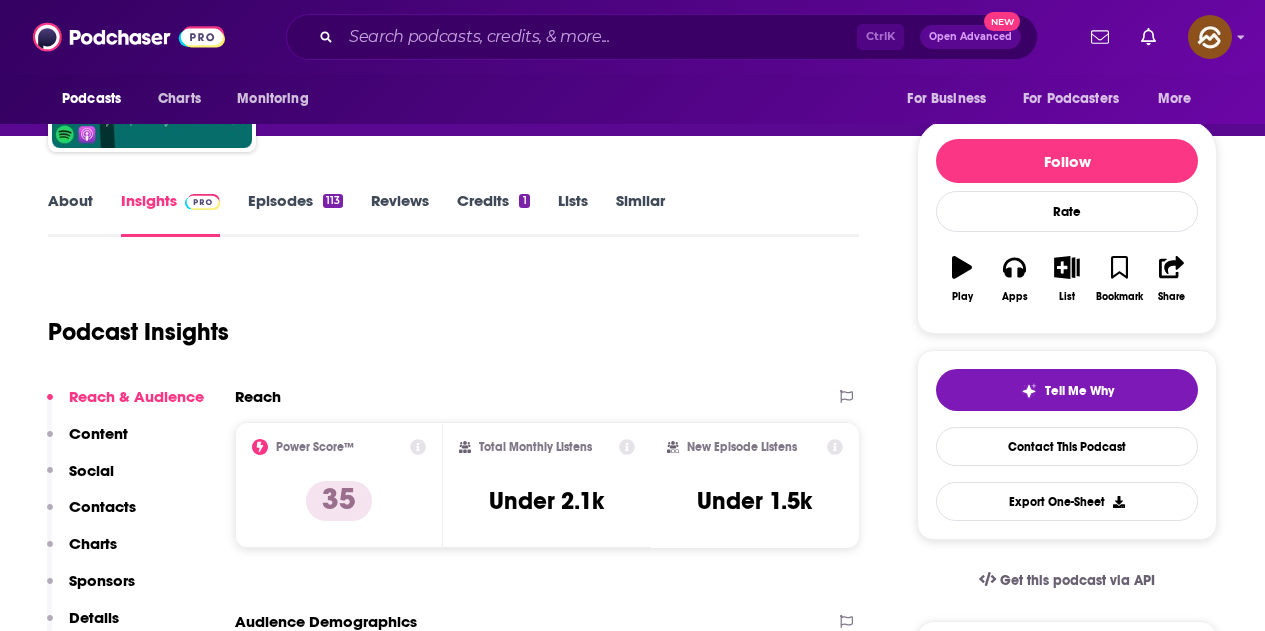 scroll, scrollTop: 0, scrollLeft: 0, axis: both 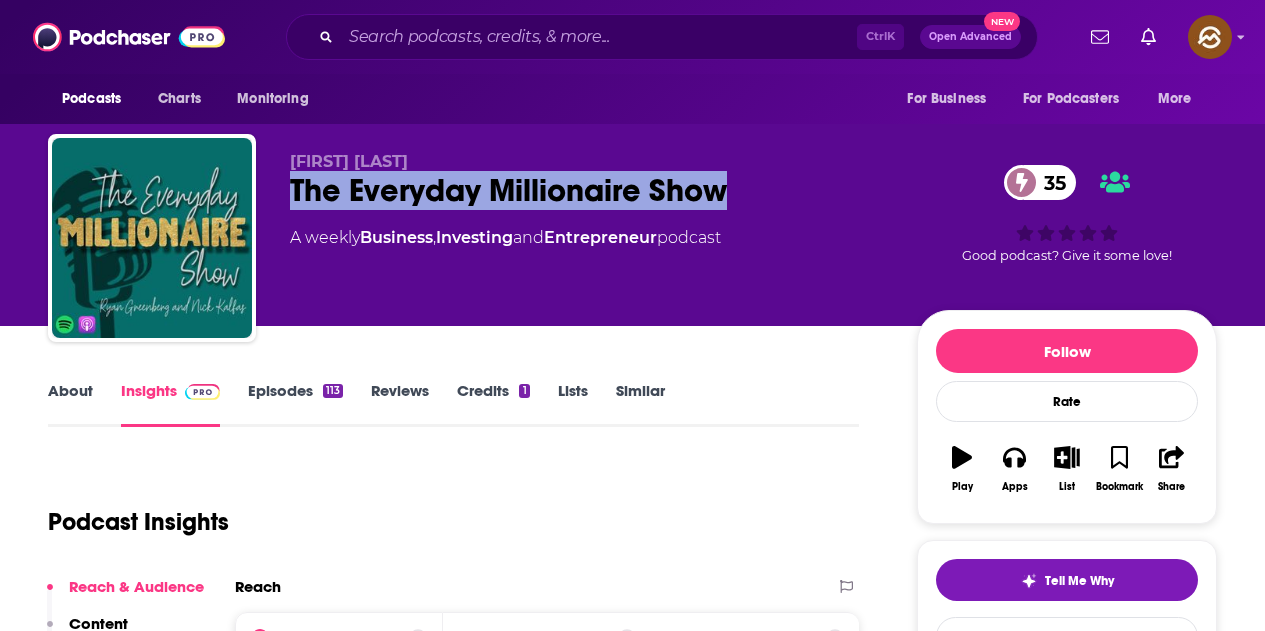 drag, startPoint x: 292, startPoint y: 179, endPoint x: 728, endPoint y: 195, distance: 436.2935 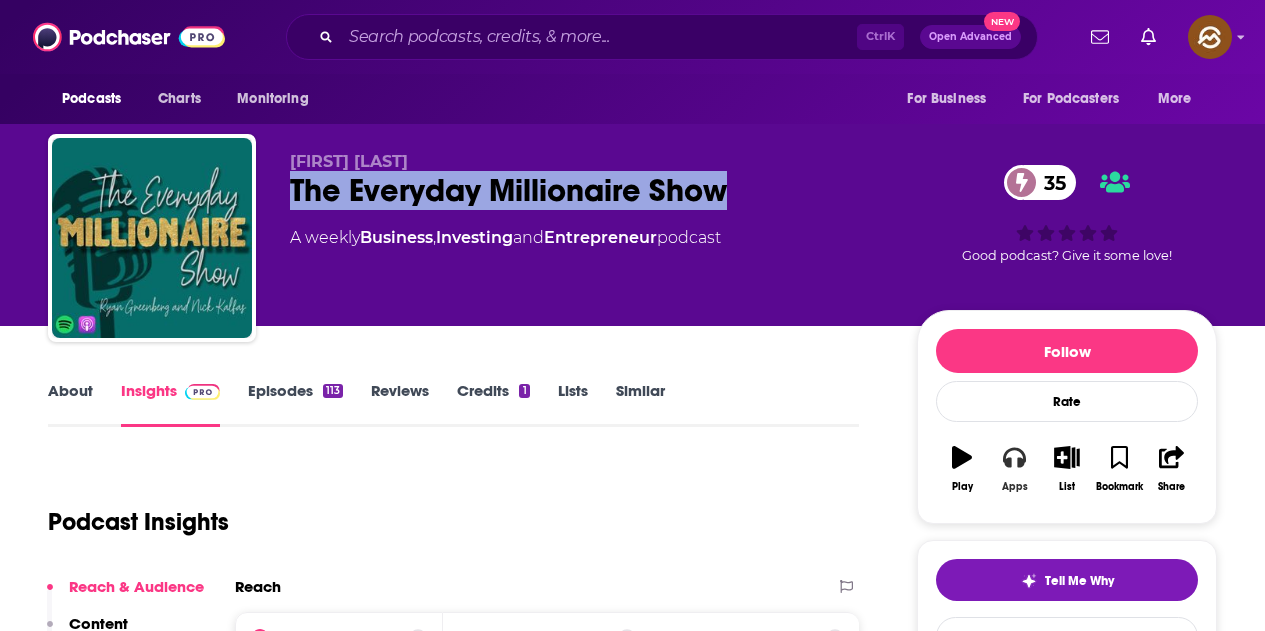 click on "Apps" at bounding box center (1014, 469) 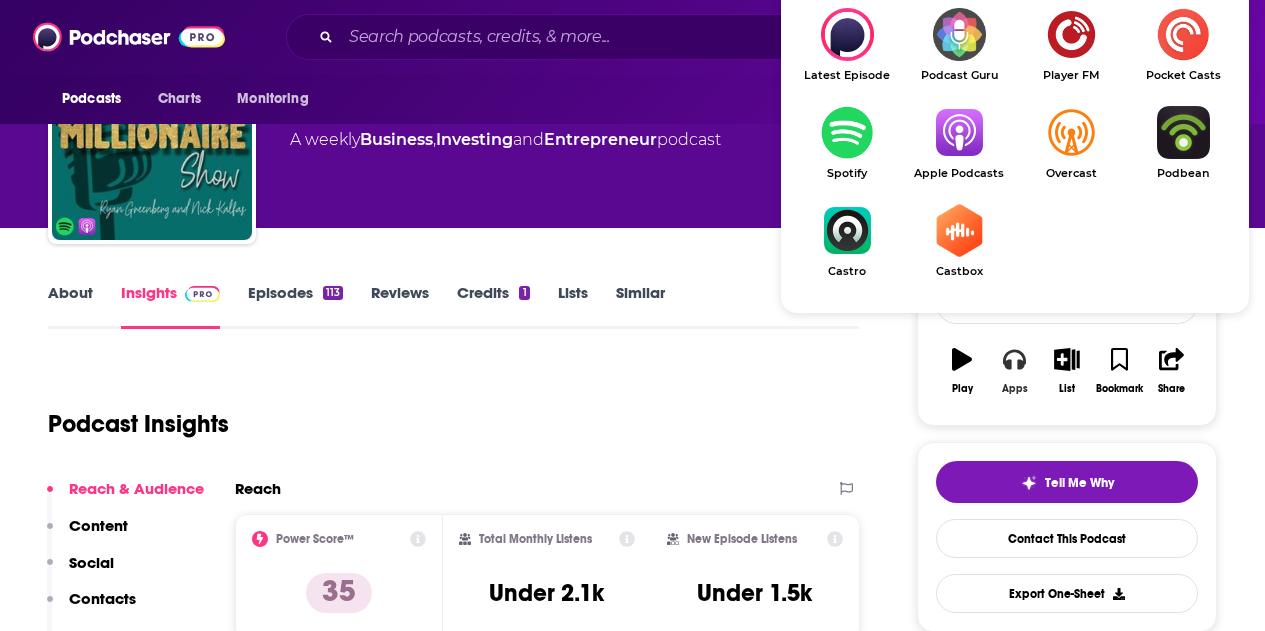 scroll, scrollTop: 100, scrollLeft: 0, axis: vertical 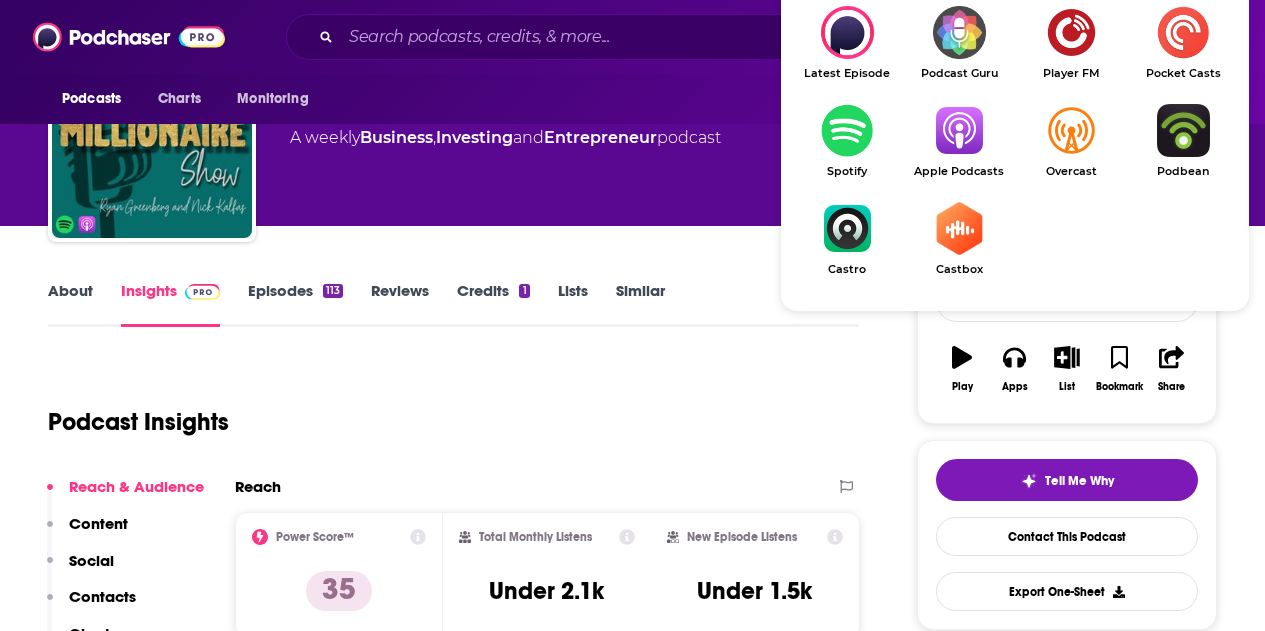 click at bounding box center [959, 130] 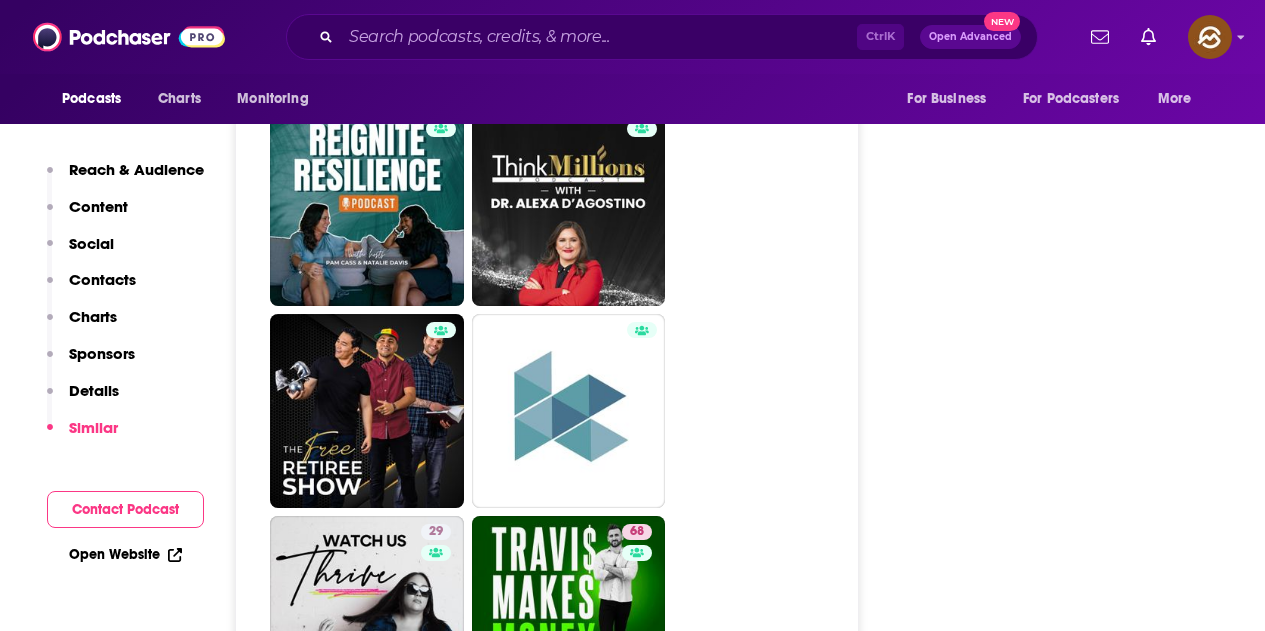 scroll, scrollTop: 4500, scrollLeft: 0, axis: vertical 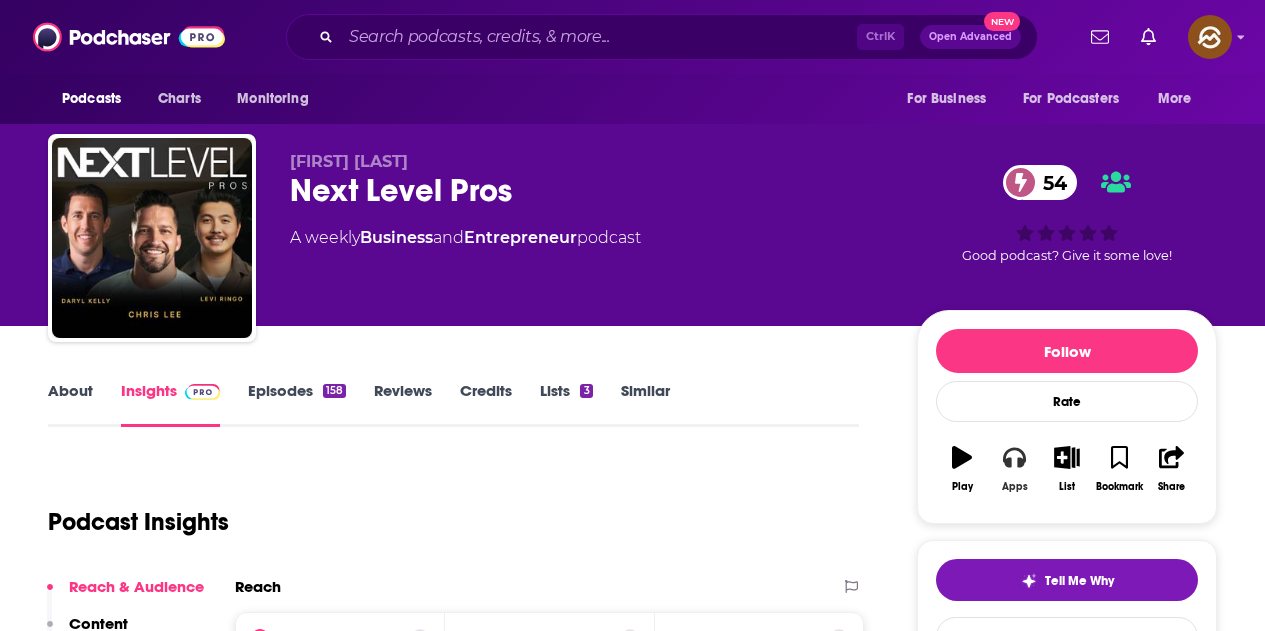 click on "Apps" at bounding box center [1014, 469] 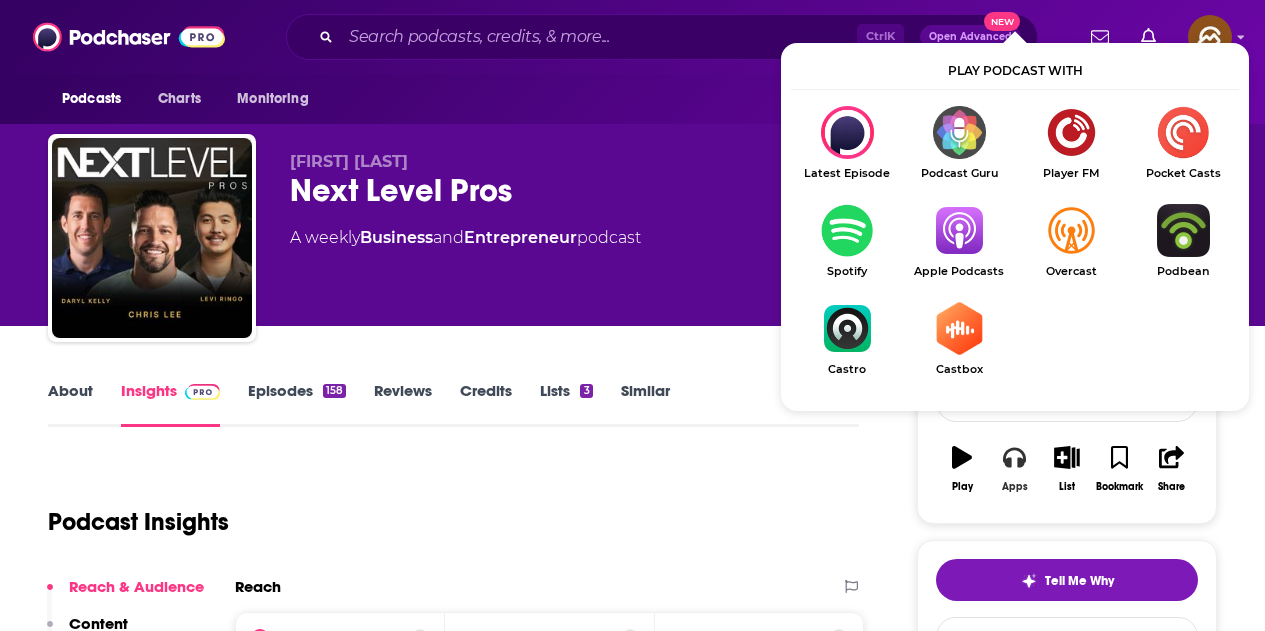 scroll, scrollTop: 200, scrollLeft: 0, axis: vertical 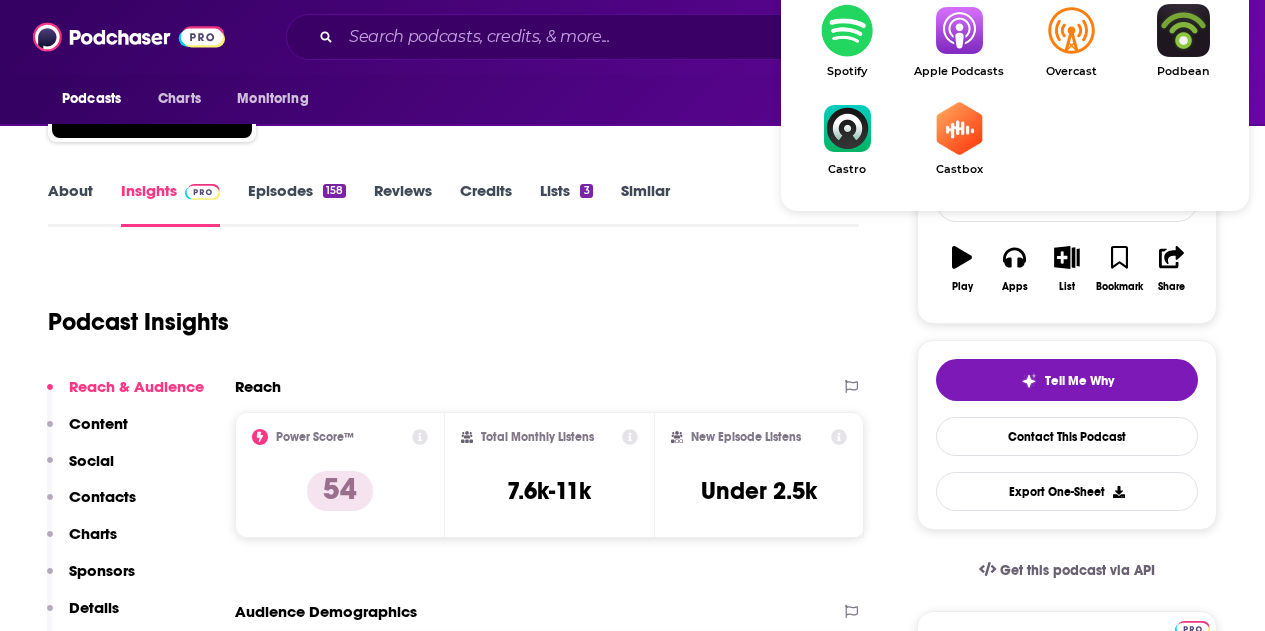 click at bounding box center [959, 30] 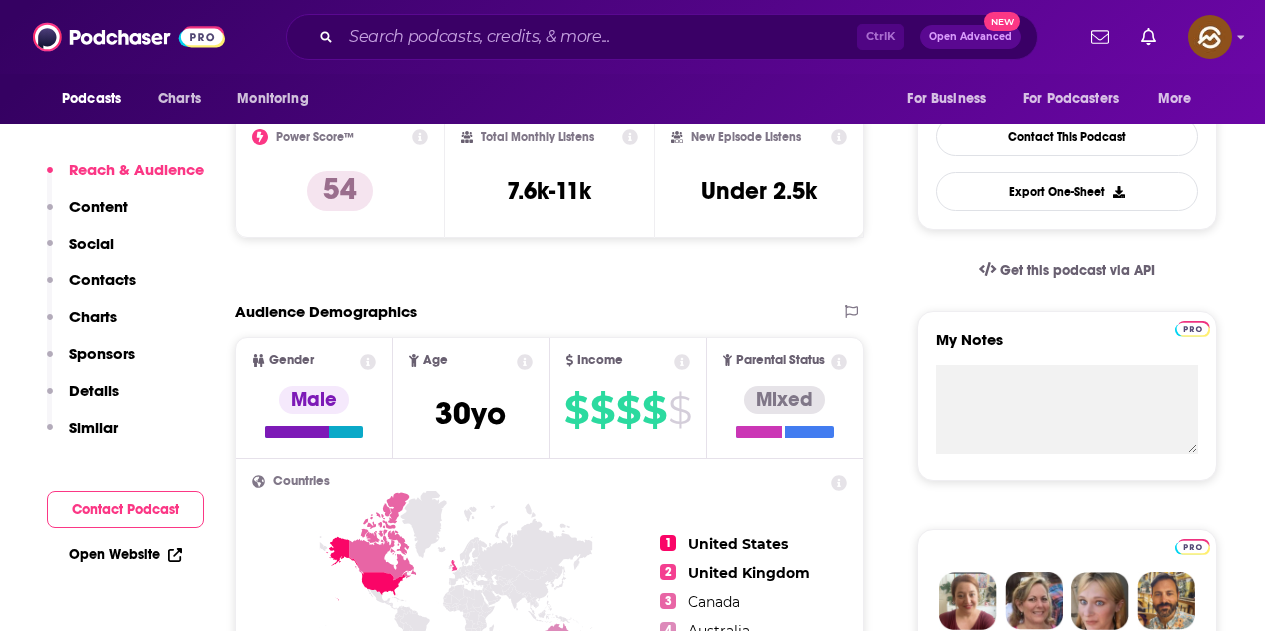 scroll, scrollTop: 100, scrollLeft: 0, axis: vertical 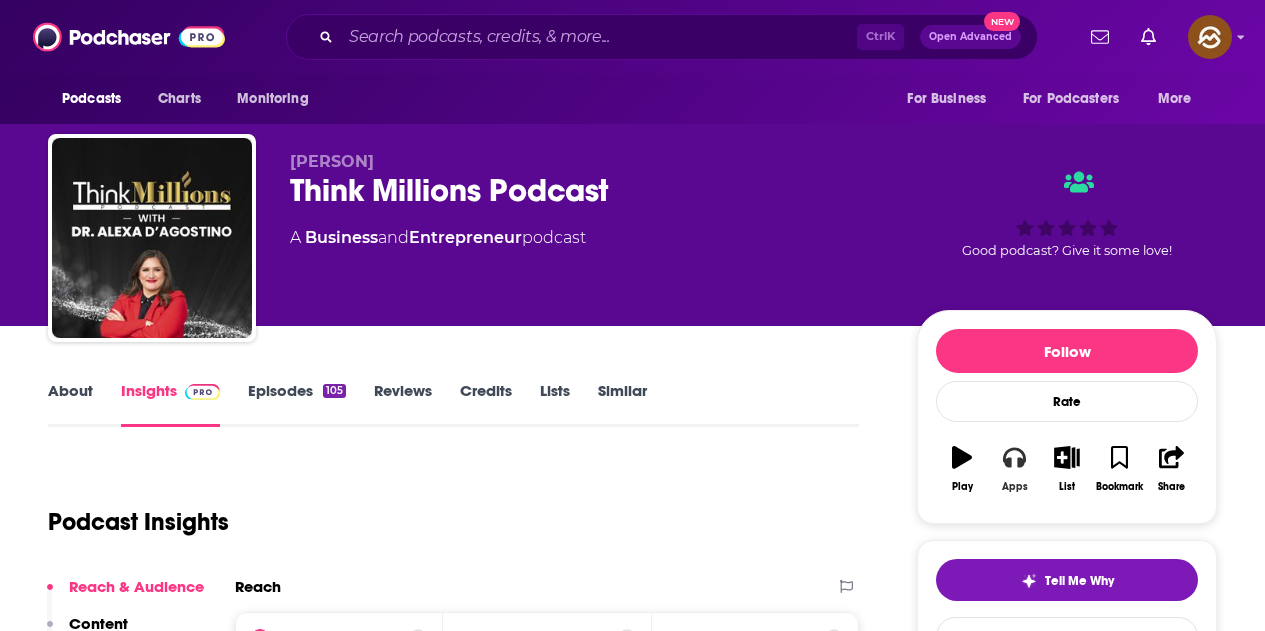 click on "Apps" at bounding box center [1015, 487] 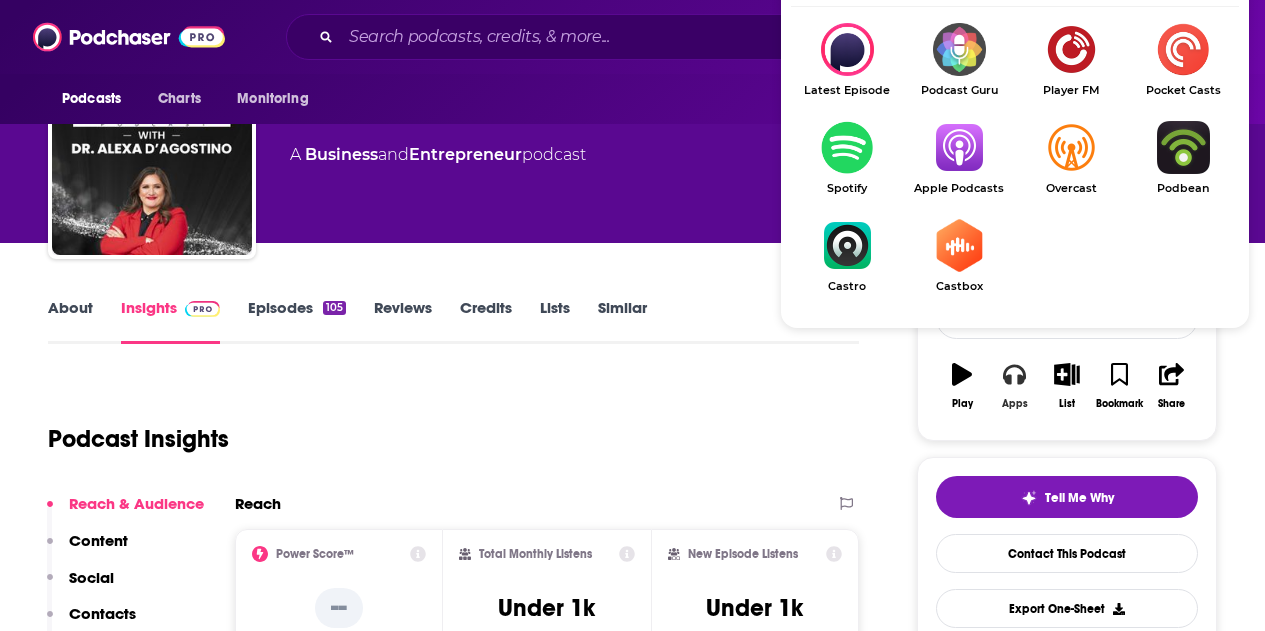 scroll, scrollTop: 100, scrollLeft: 0, axis: vertical 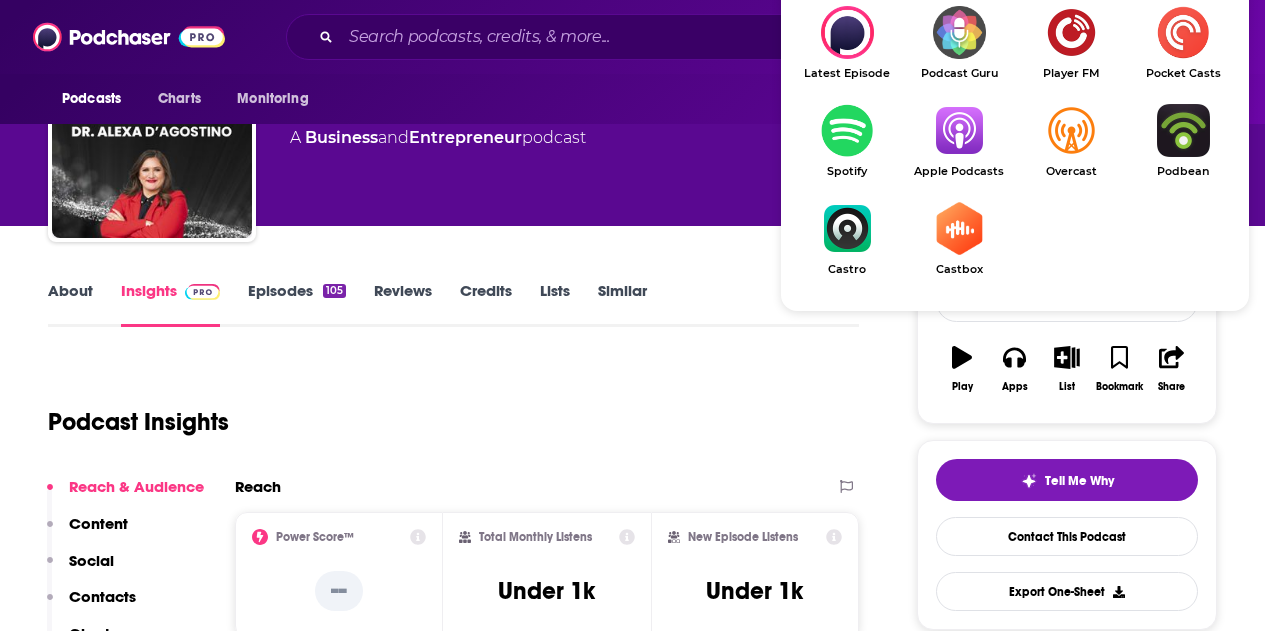 click at bounding box center (959, 130) 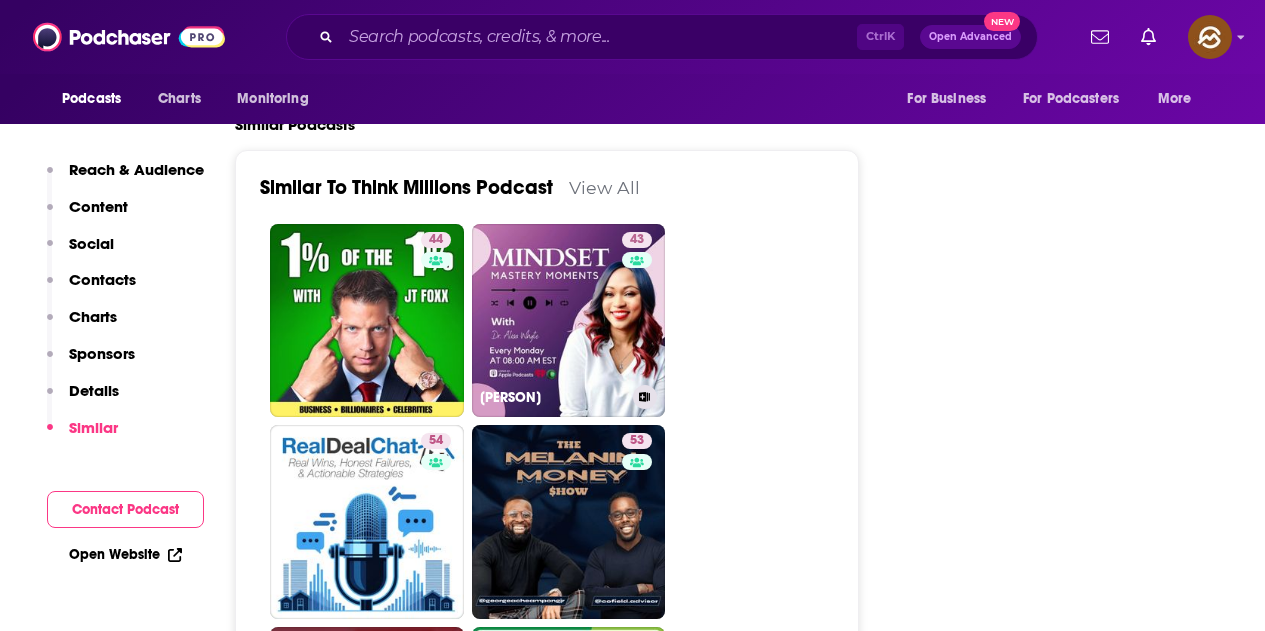 scroll, scrollTop: 2700, scrollLeft: 0, axis: vertical 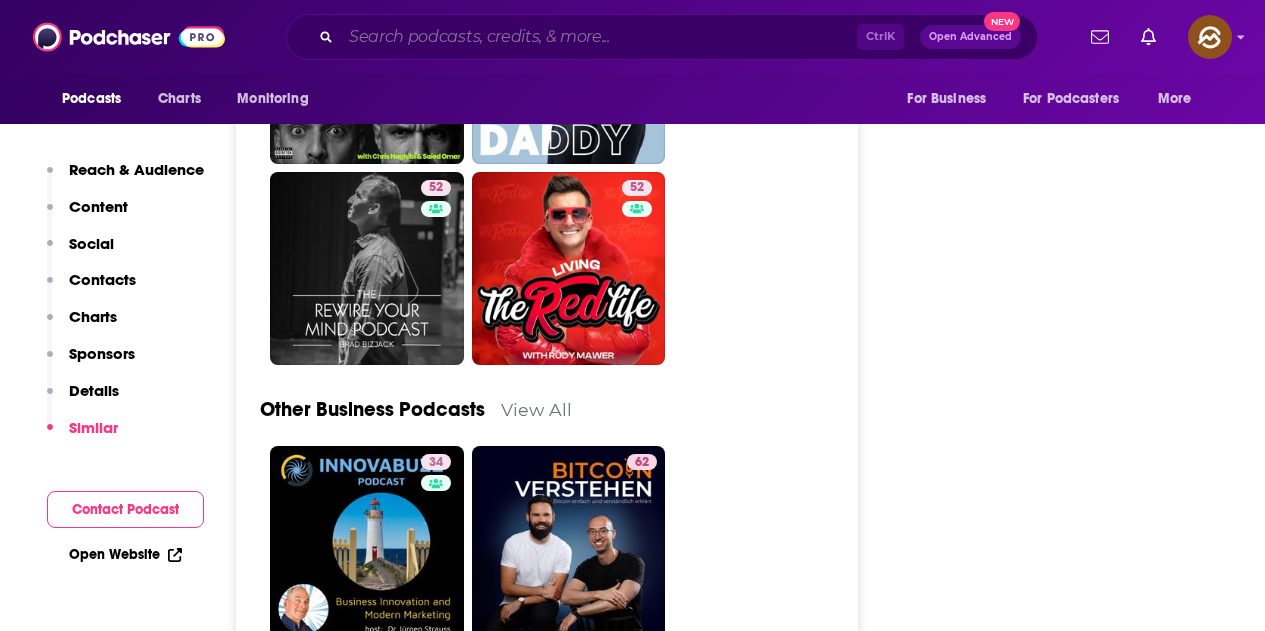 click at bounding box center (599, 37) 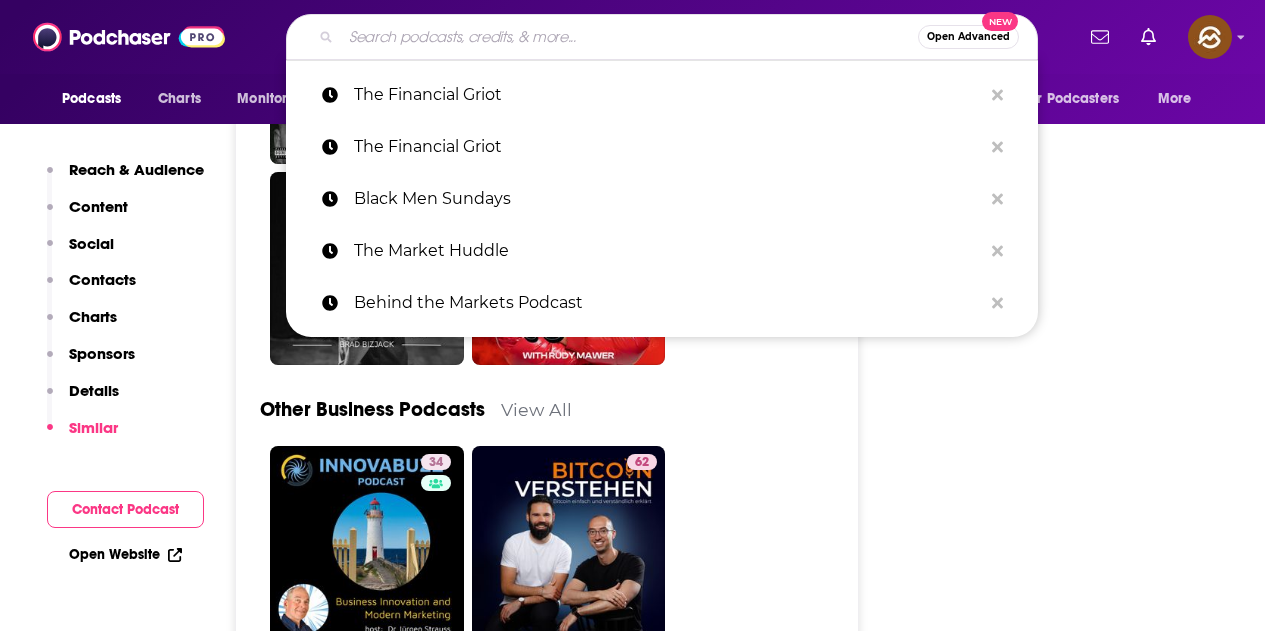 paste on "Black Excellence Daily" 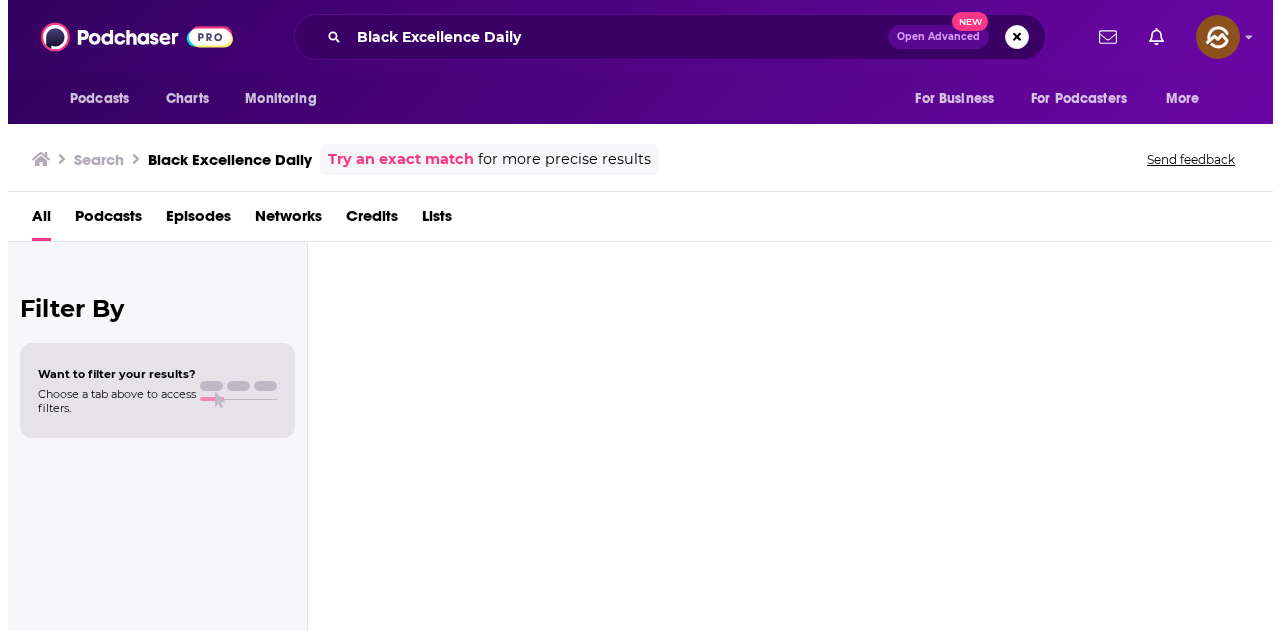 scroll, scrollTop: 0, scrollLeft: 0, axis: both 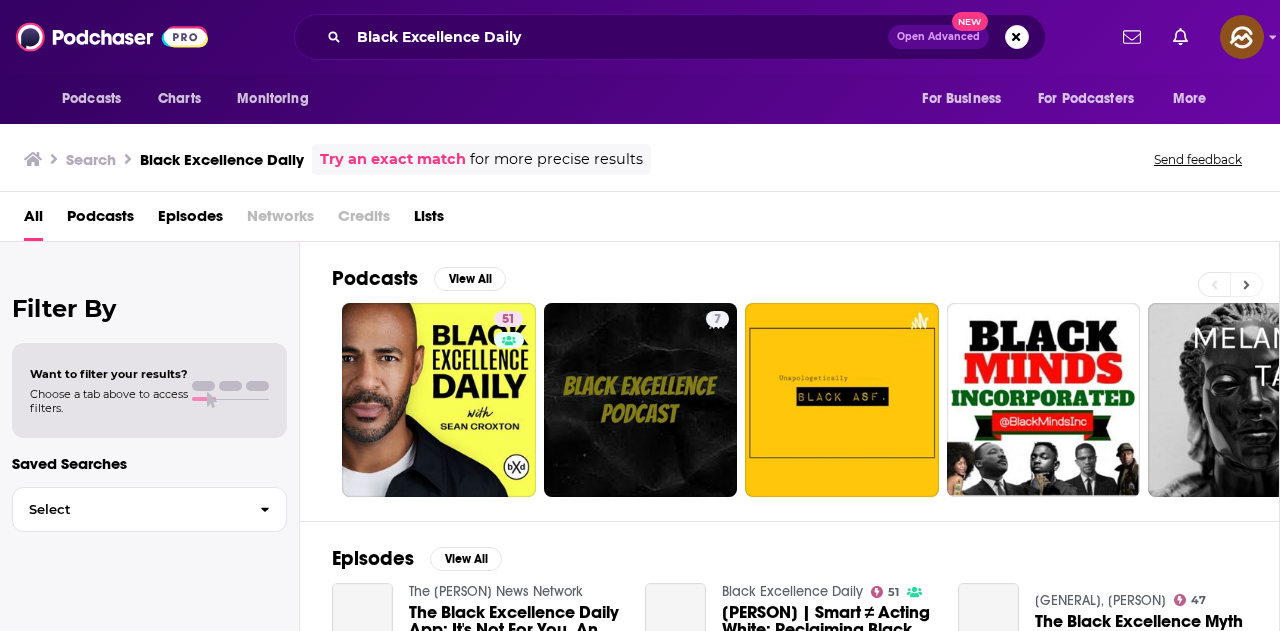 click at bounding box center [1246, 284] 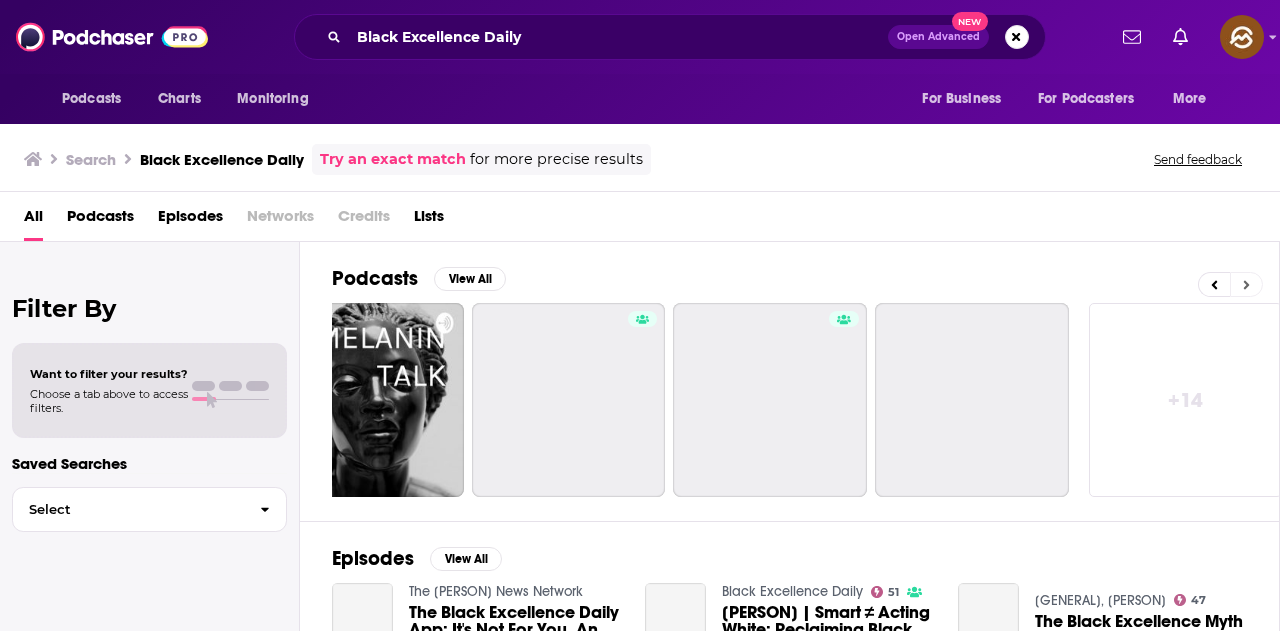 scroll, scrollTop: 0, scrollLeft: 889, axis: horizontal 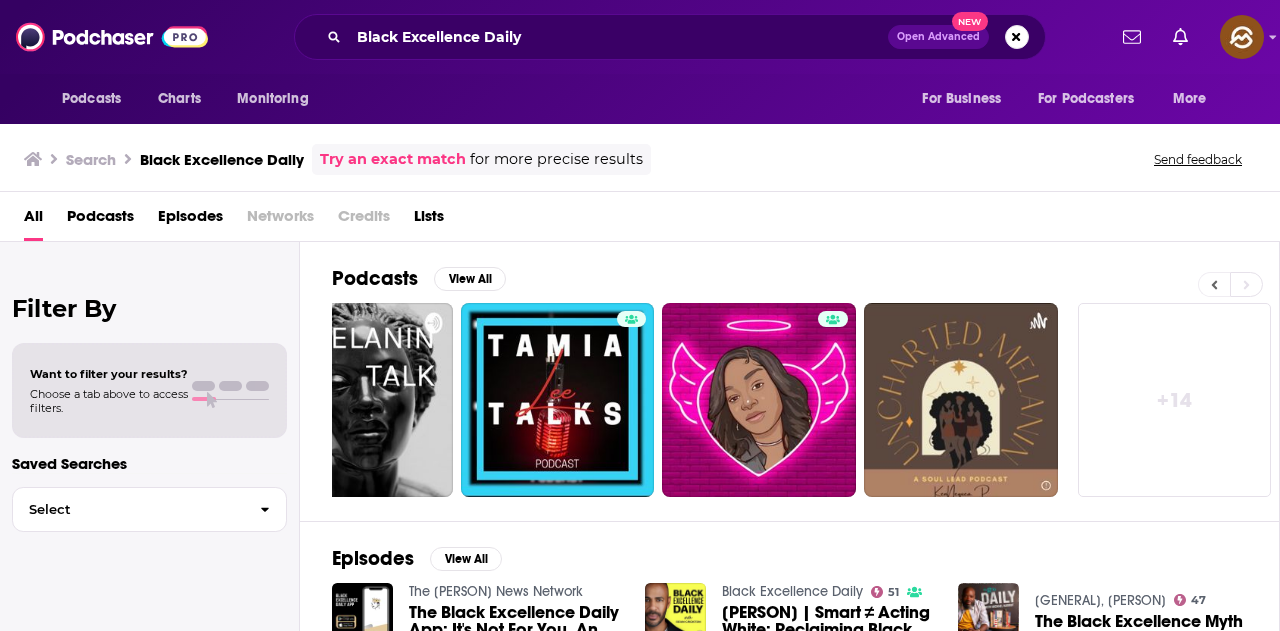 click at bounding box center [1214, 284] 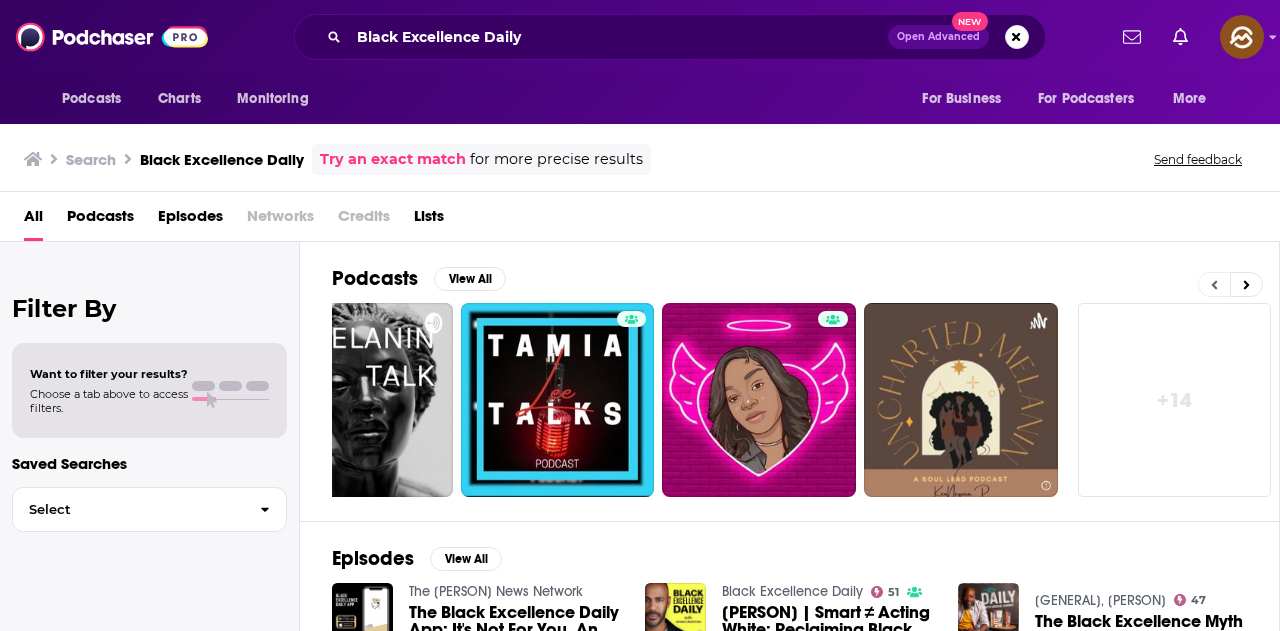scroll, scrollTop: 0, scrollLeft: 463, axis: horizontal 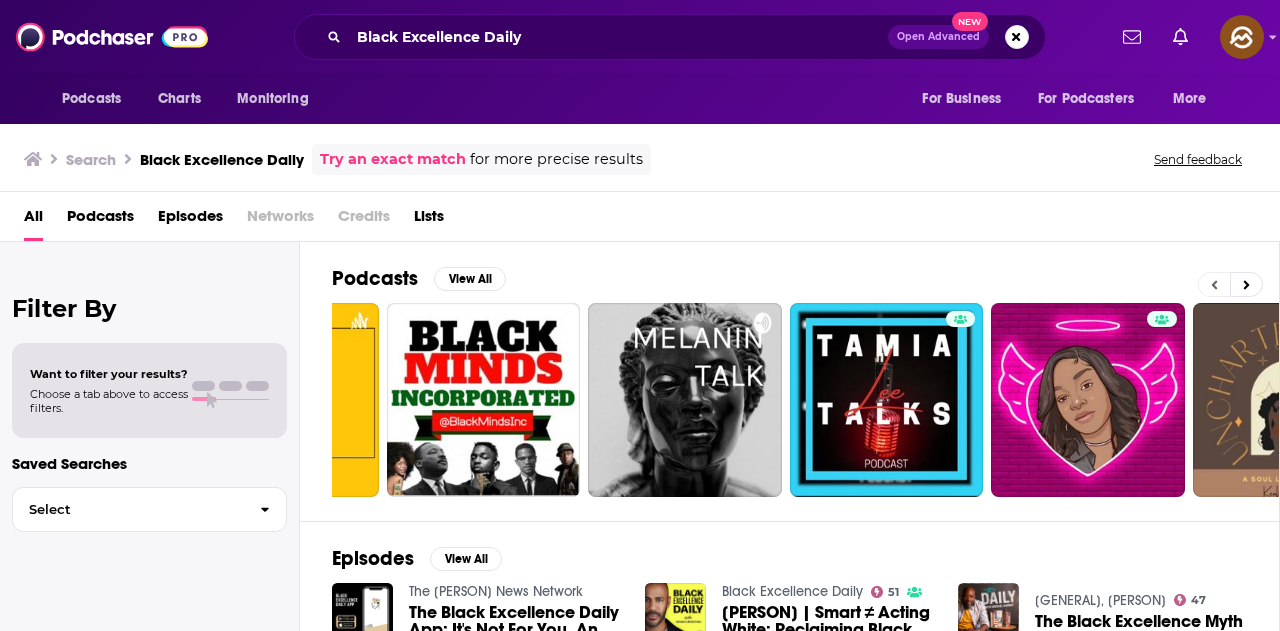 click at bounding box center (1214, 284) 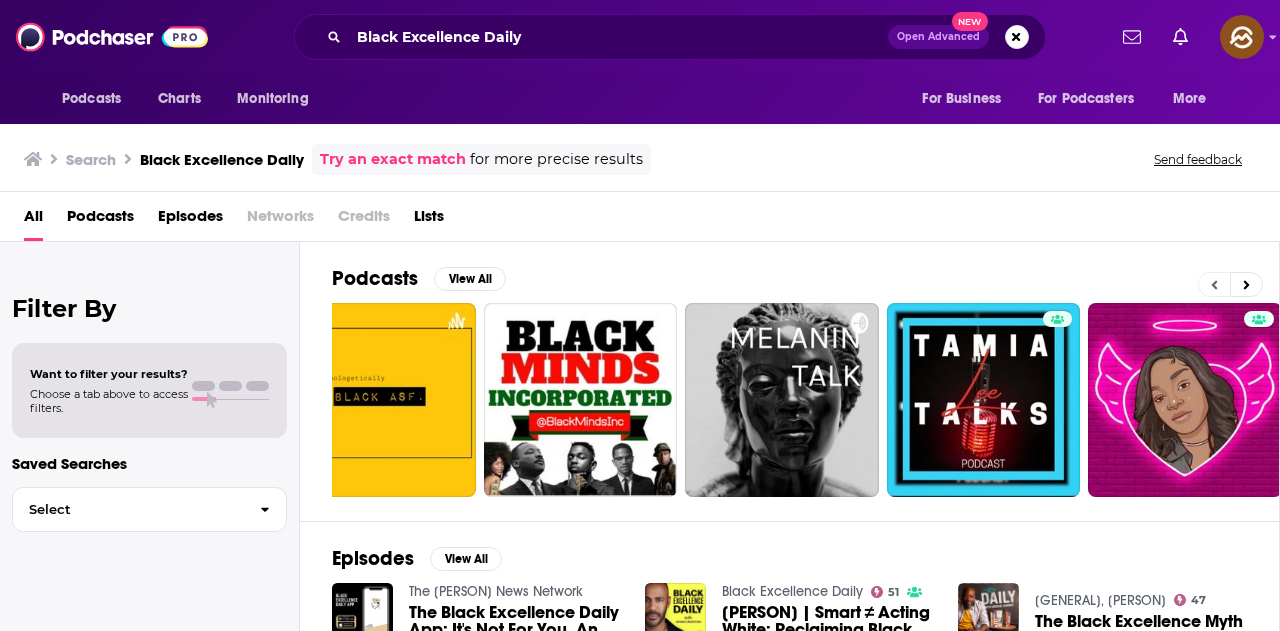 click at bounding box center (1214, 284) 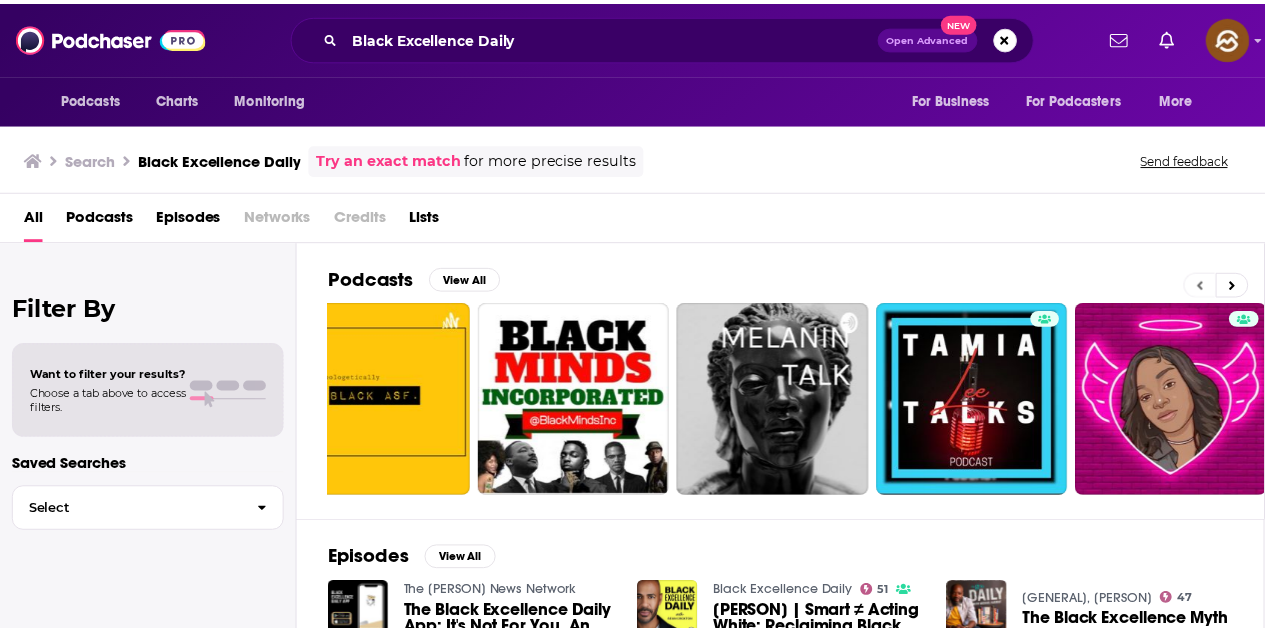 scroll, scrollTop: 0, scrollLeft: 0, axis: both 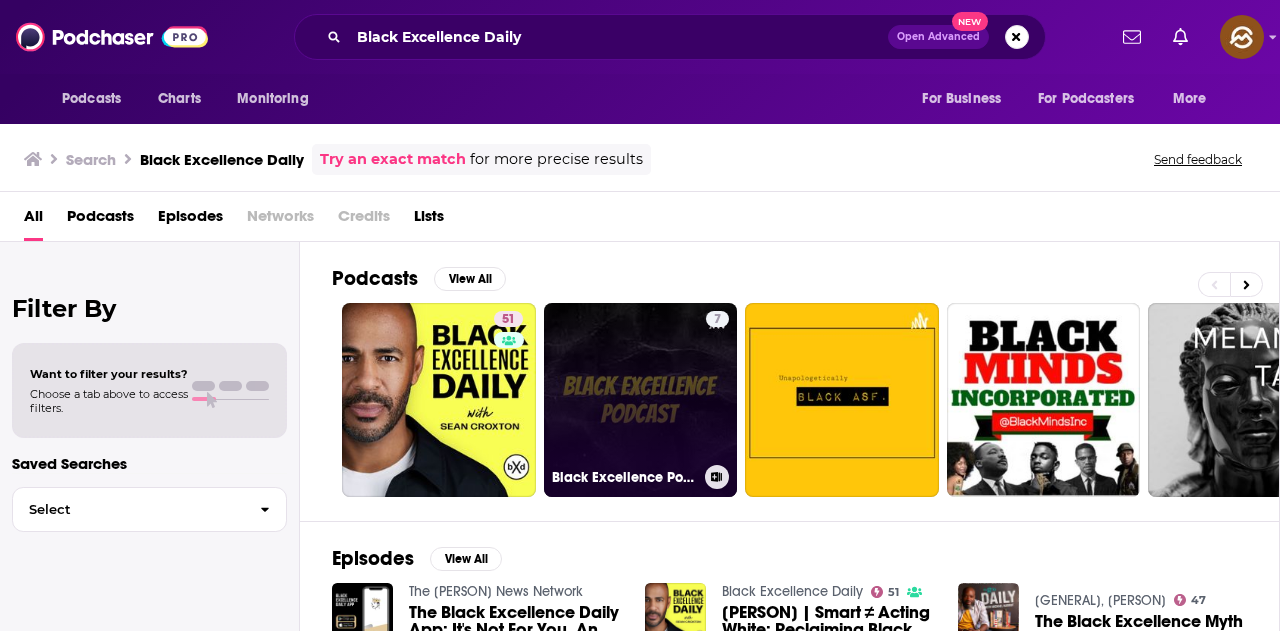 click on "7 Black Excellence Podcast" at bounding box center (641, 400) 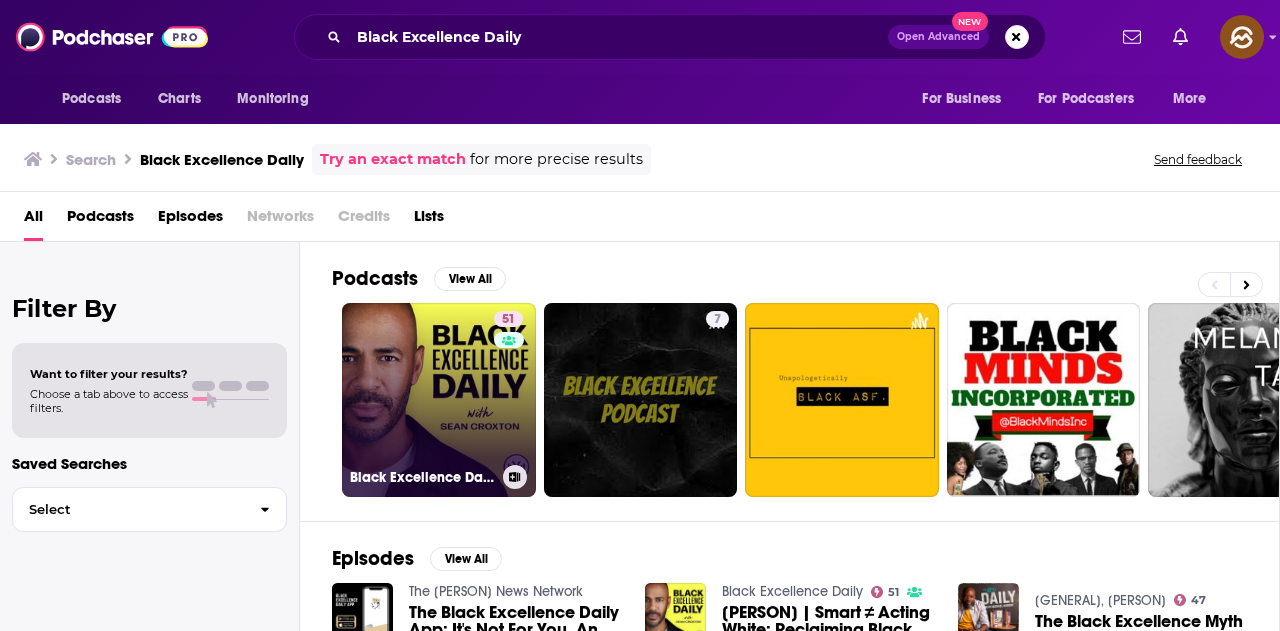 click on "51 Black Excellence Daily" at bounding box center [439, 400] 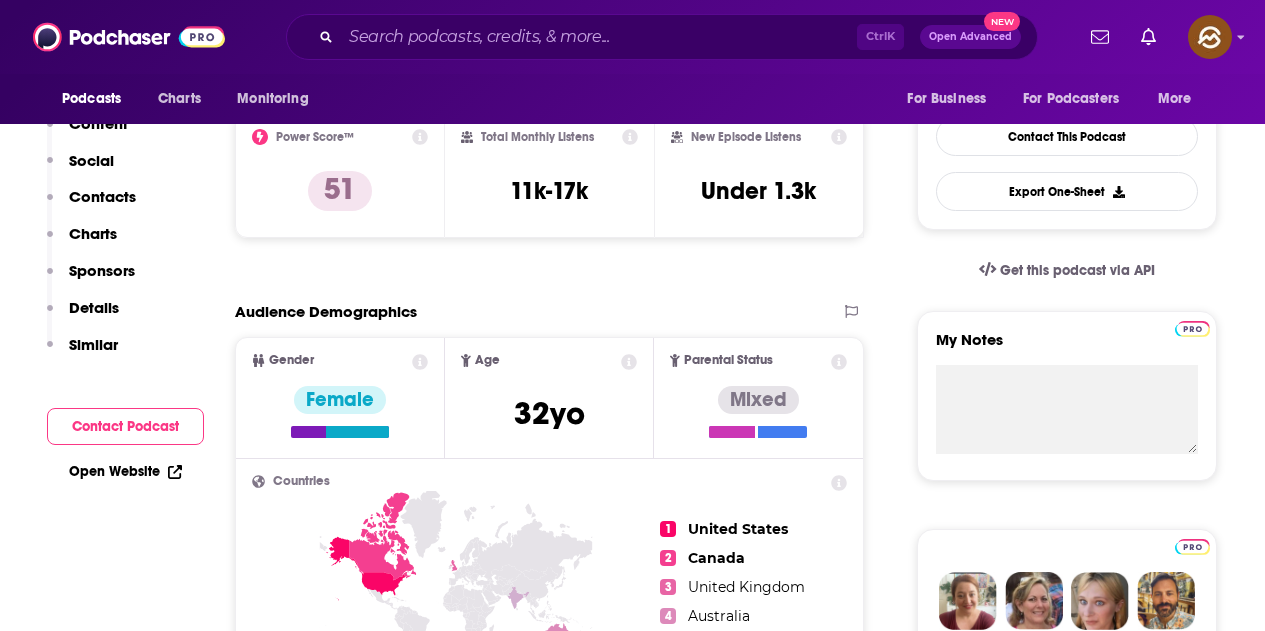 scroll, scrollTop: 0, scrollLeft: 0, axis: both 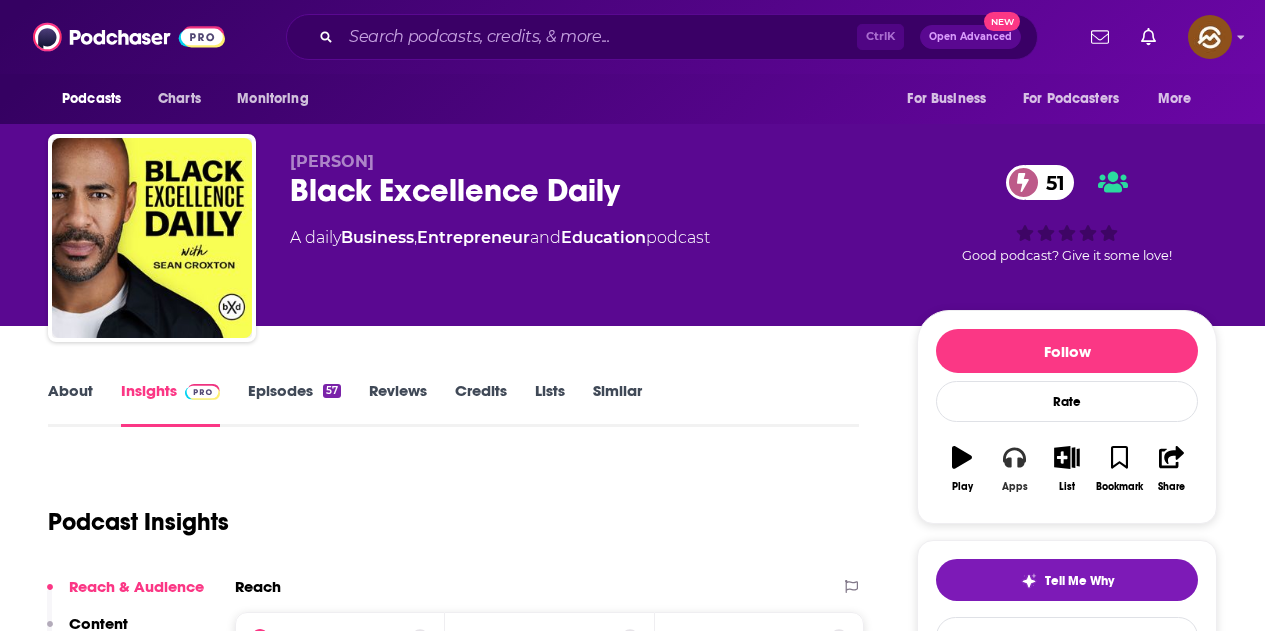 click on "Apps" at bounding box center [1014, 469] 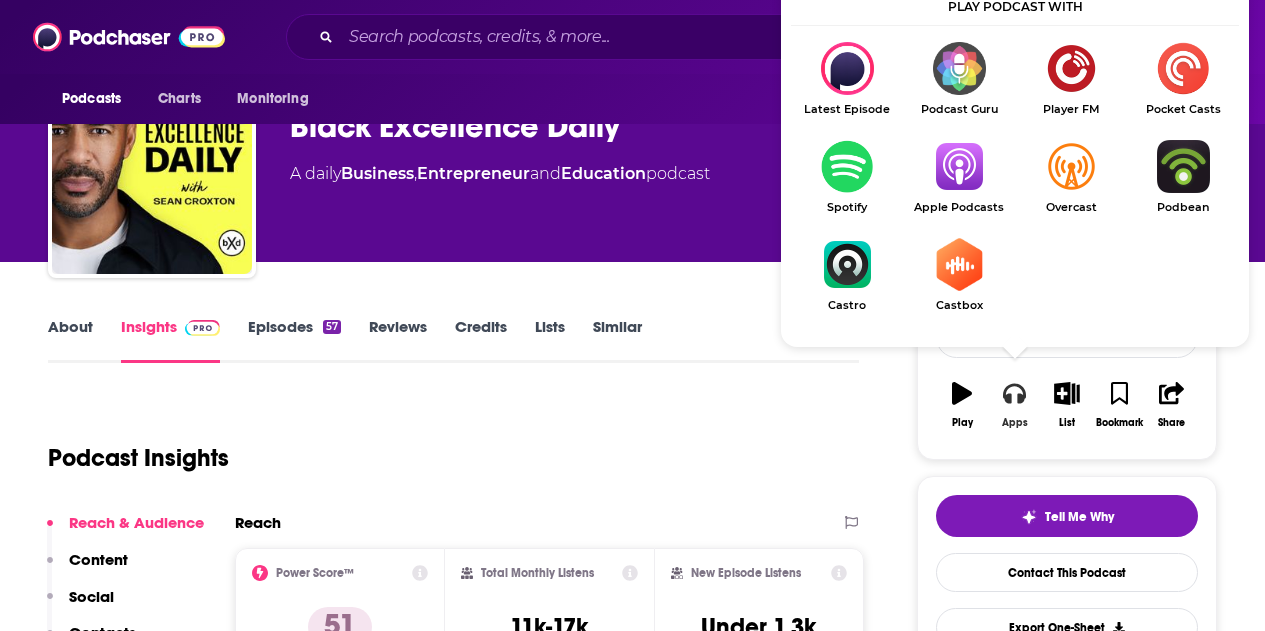 scroll, scrollTop: 100, scrollLeft: 0, axis: vertical 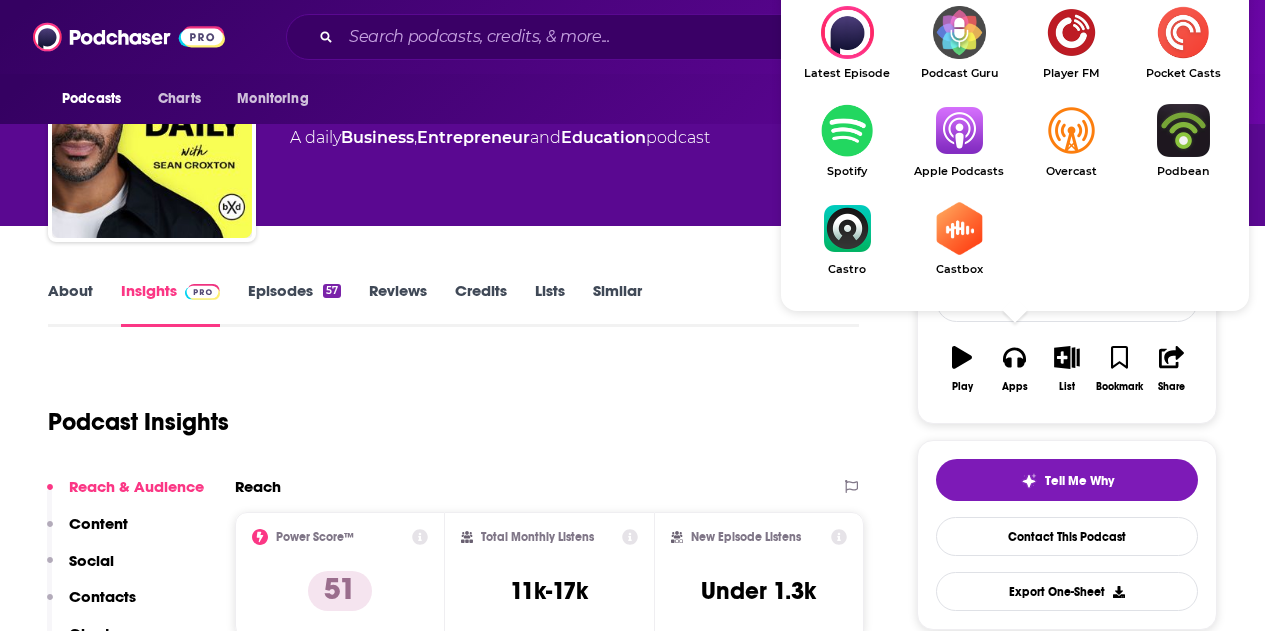 click at bounding box center [959, 130] 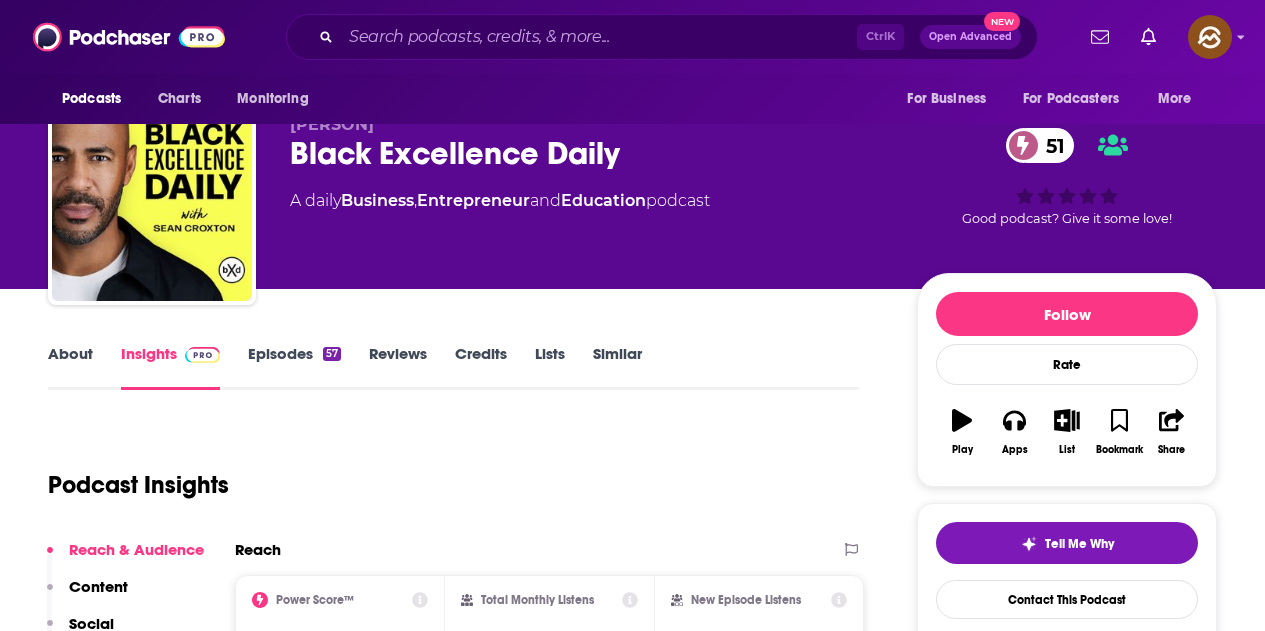 scroll, scrollTop: 0, scrollLeft: 0, axis: both 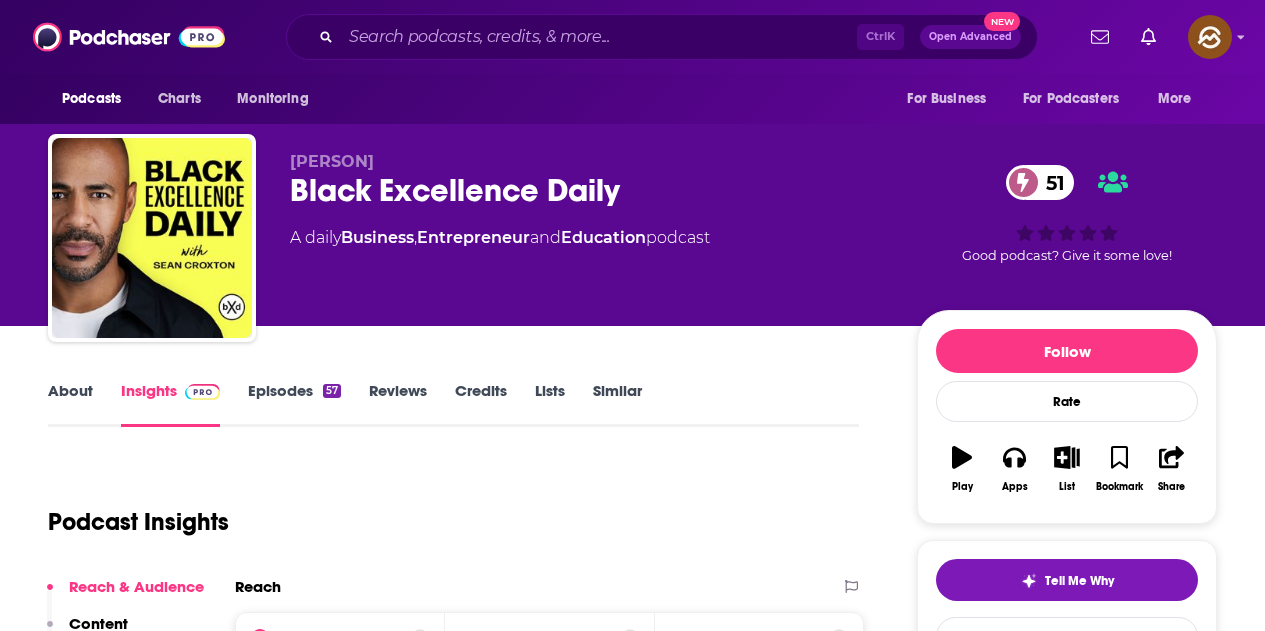 drag, startPoint x: 405, startPoint y: 160, endPoint x: 293, endPoint y: 138, distance: 114.14027 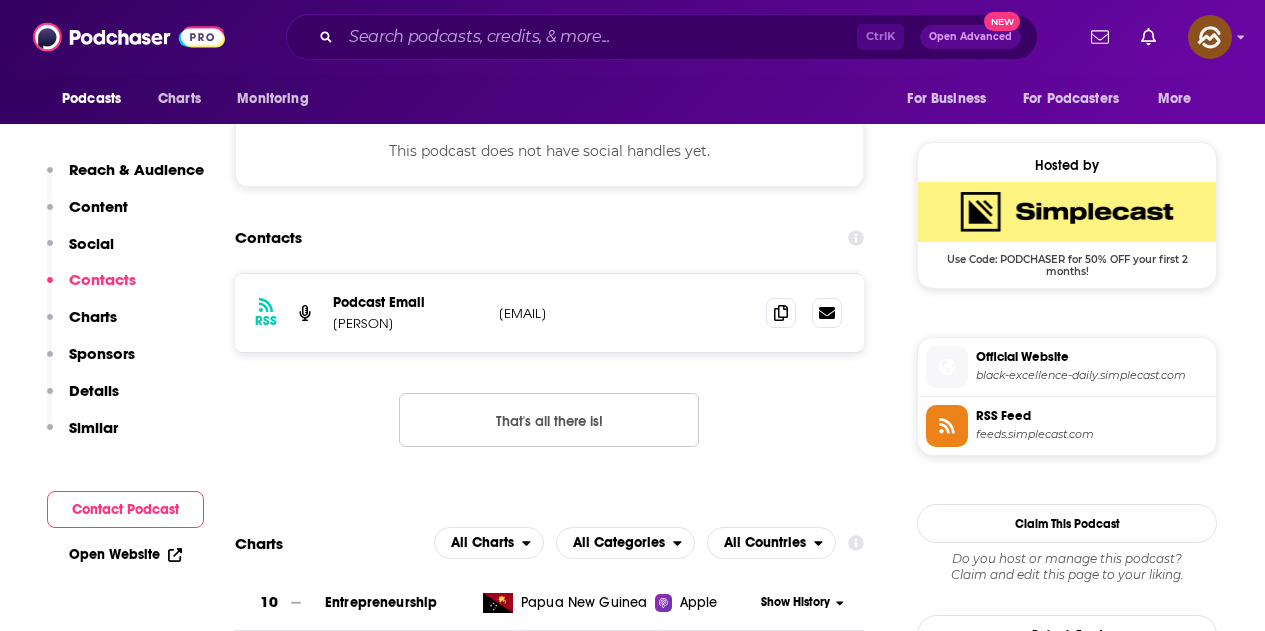 scroll, scrollTop: 1400, scrollLeft: 0, axis: vertical 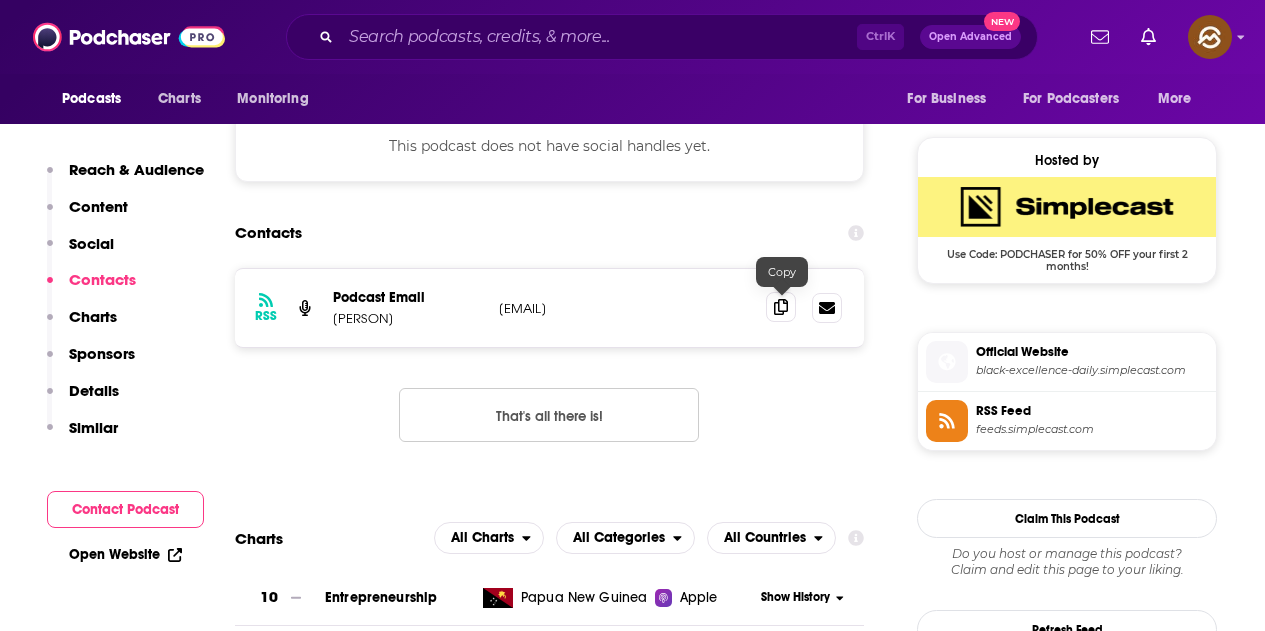 click 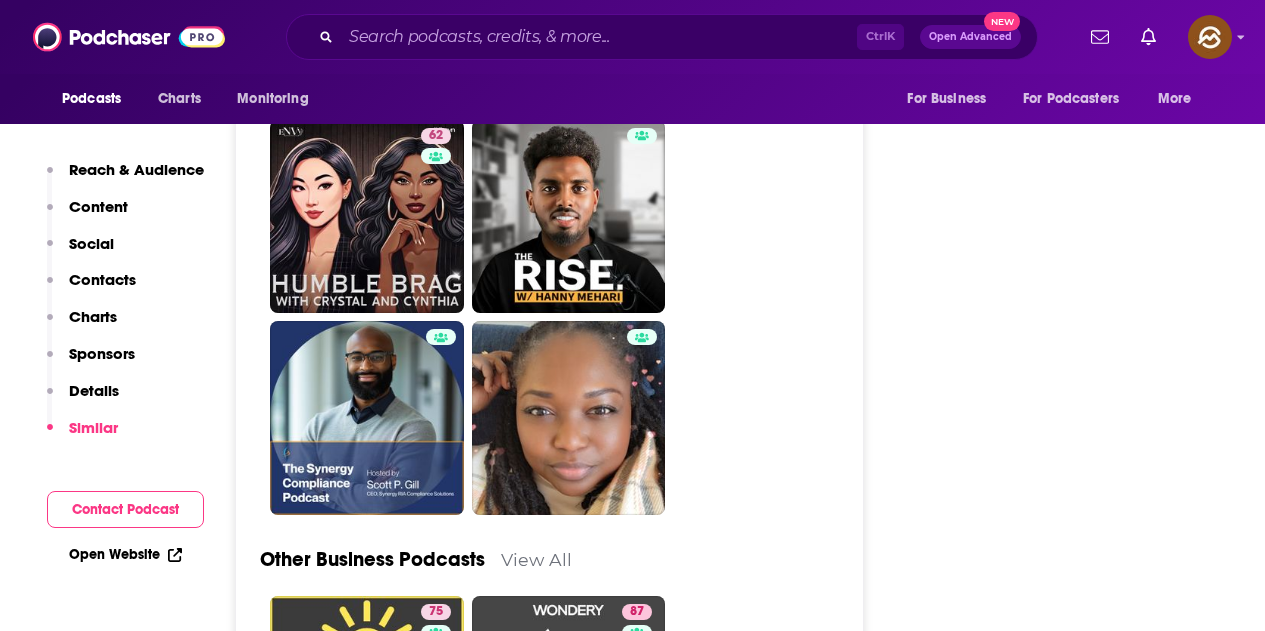 scroll, scrollTop: 5200, scrollLeft: 0, axis: vertical 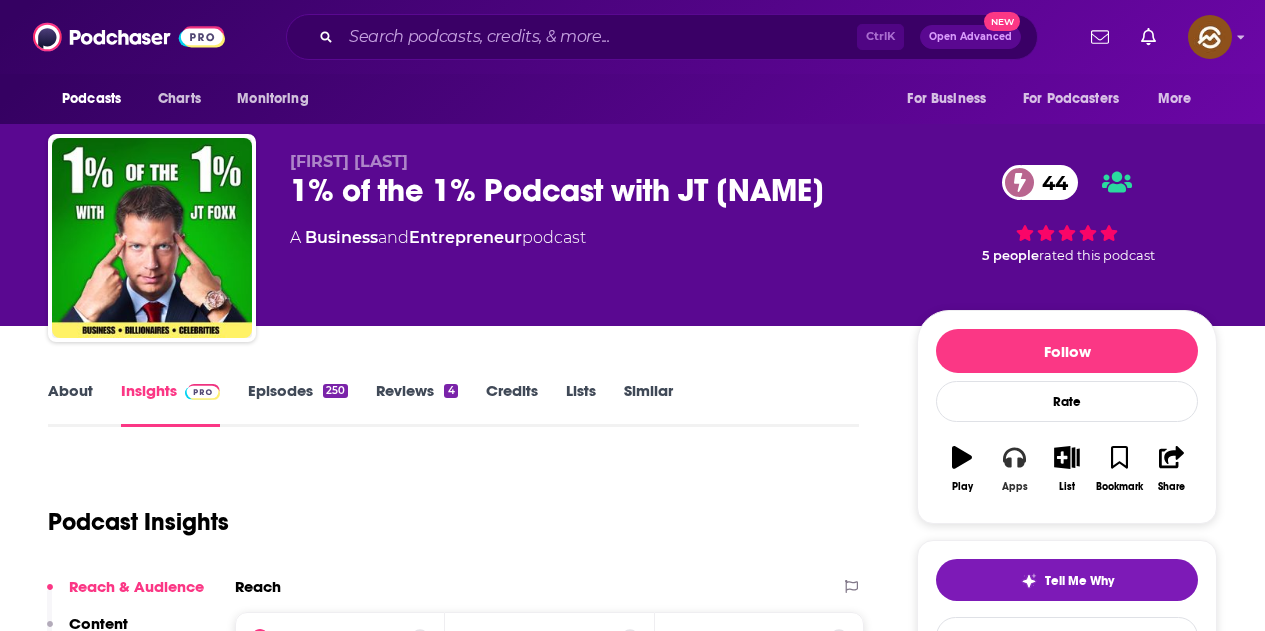 click on "Apps" at bounding box center [1015, 487] 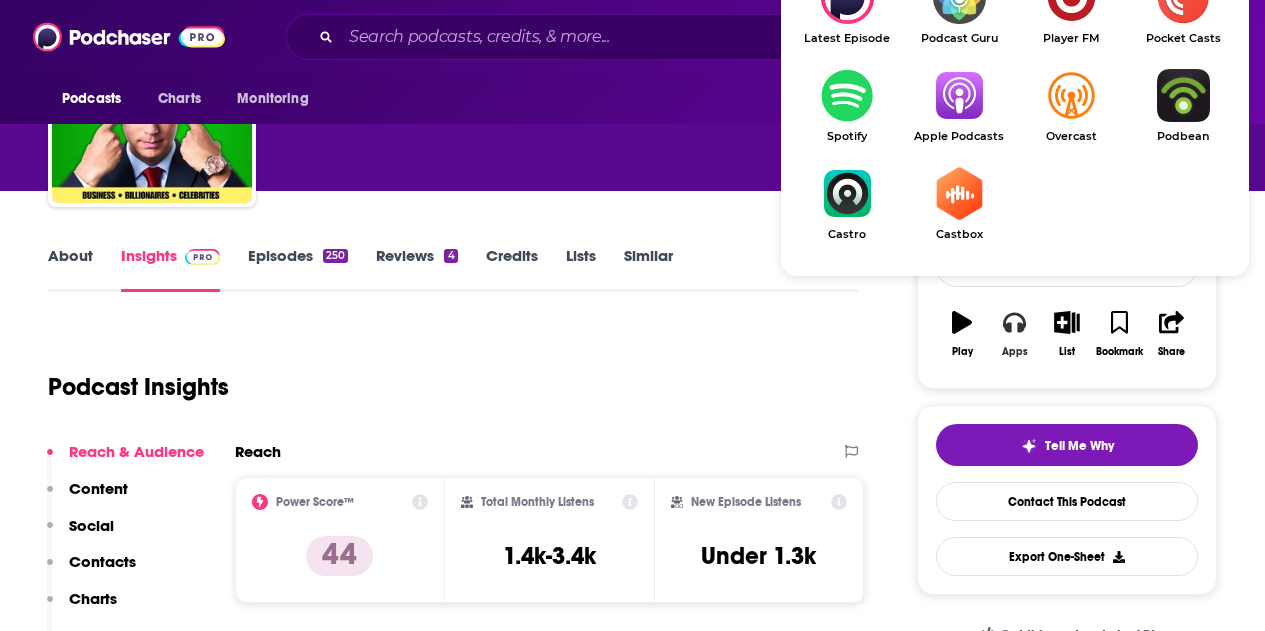 scroll, scrollTop: 200, scrollLeft: 0, axis: vertical 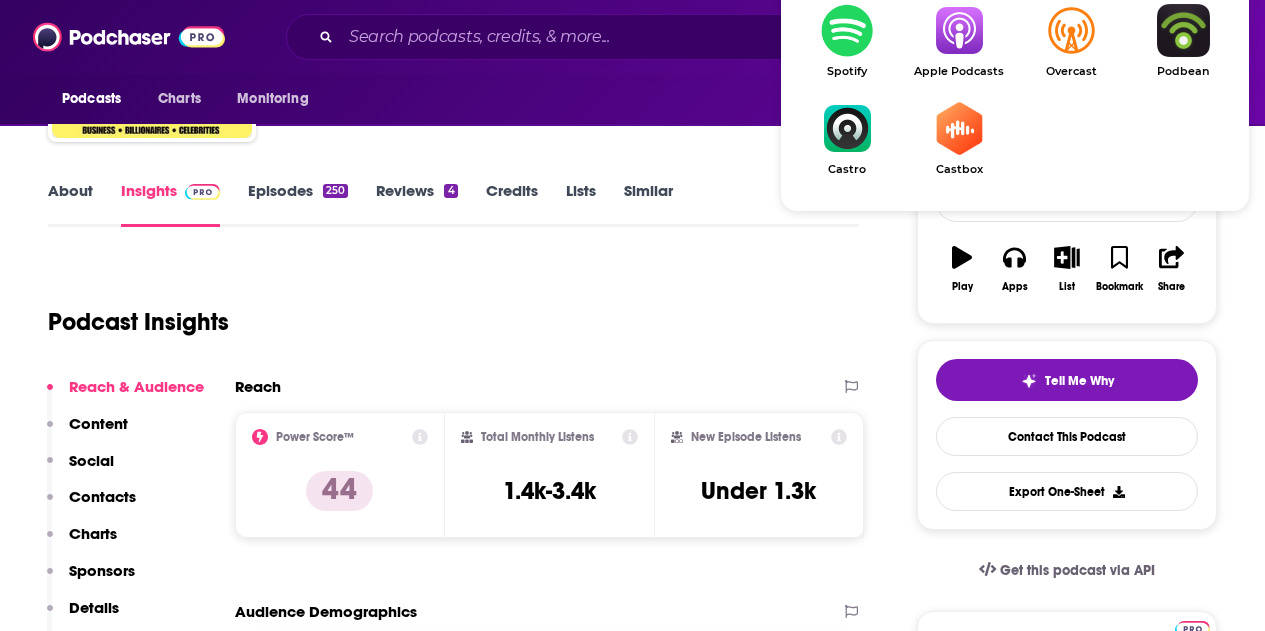 click on "Apple Podcasts" at bounding box center (959, 41) 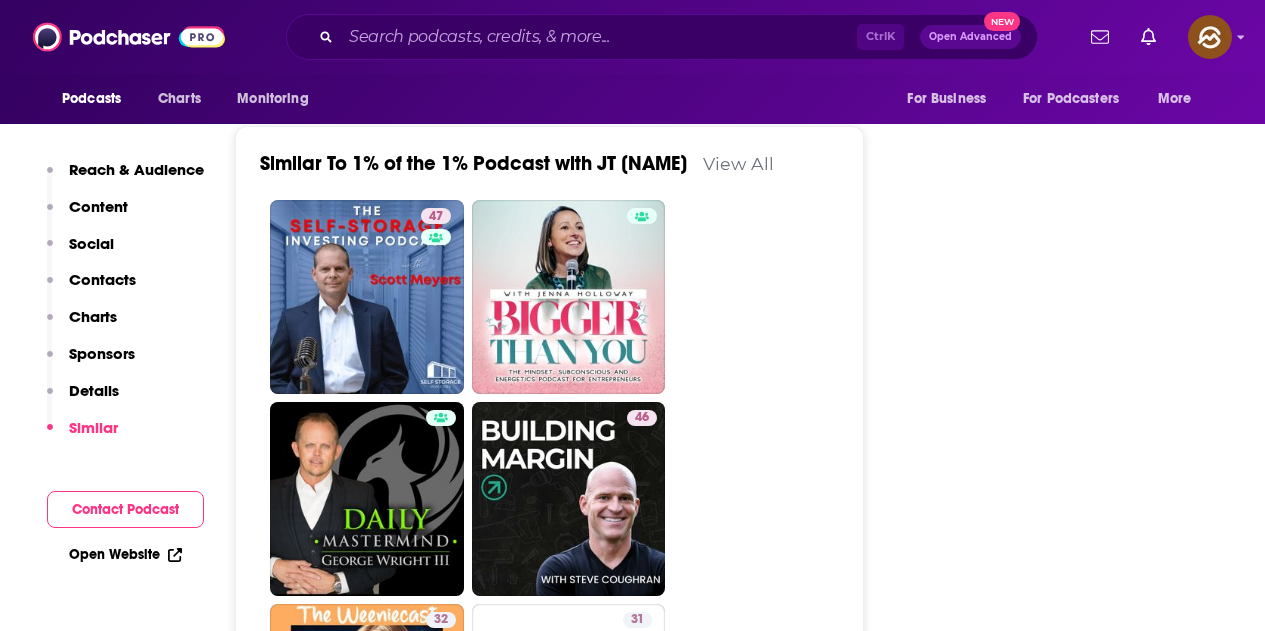 scroll, scrollTop: 2900, scrollLeft: 0, axis: vertical 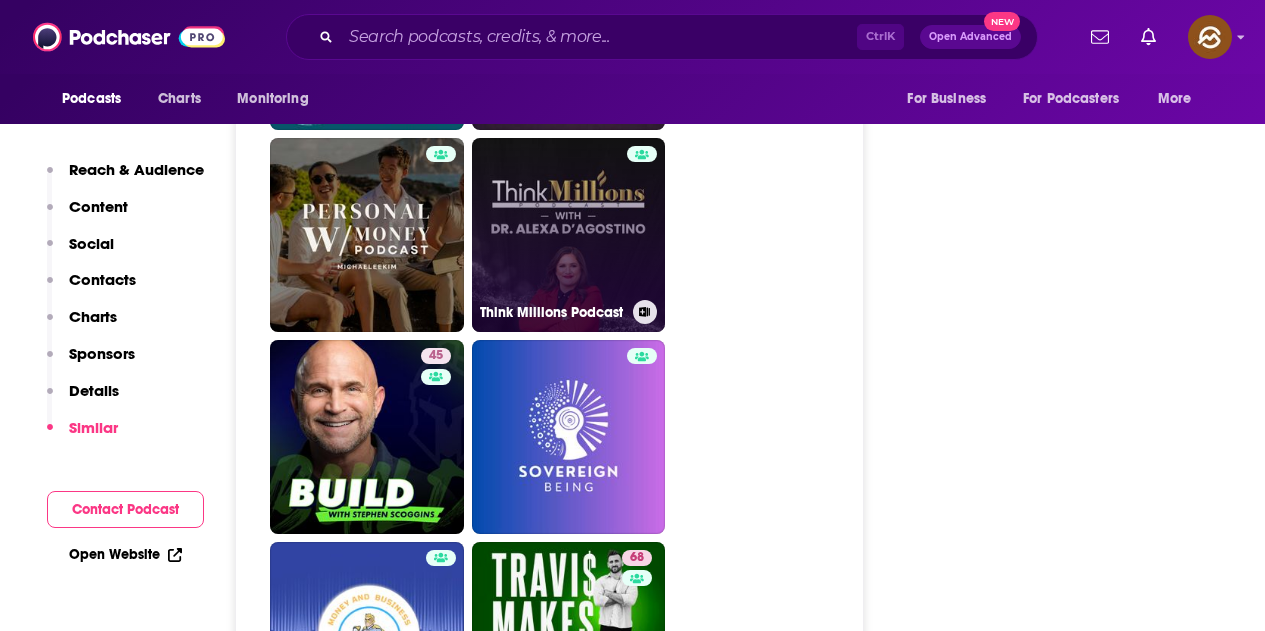 click on "Think Millions Podcast" at bounding box center [569, 235] 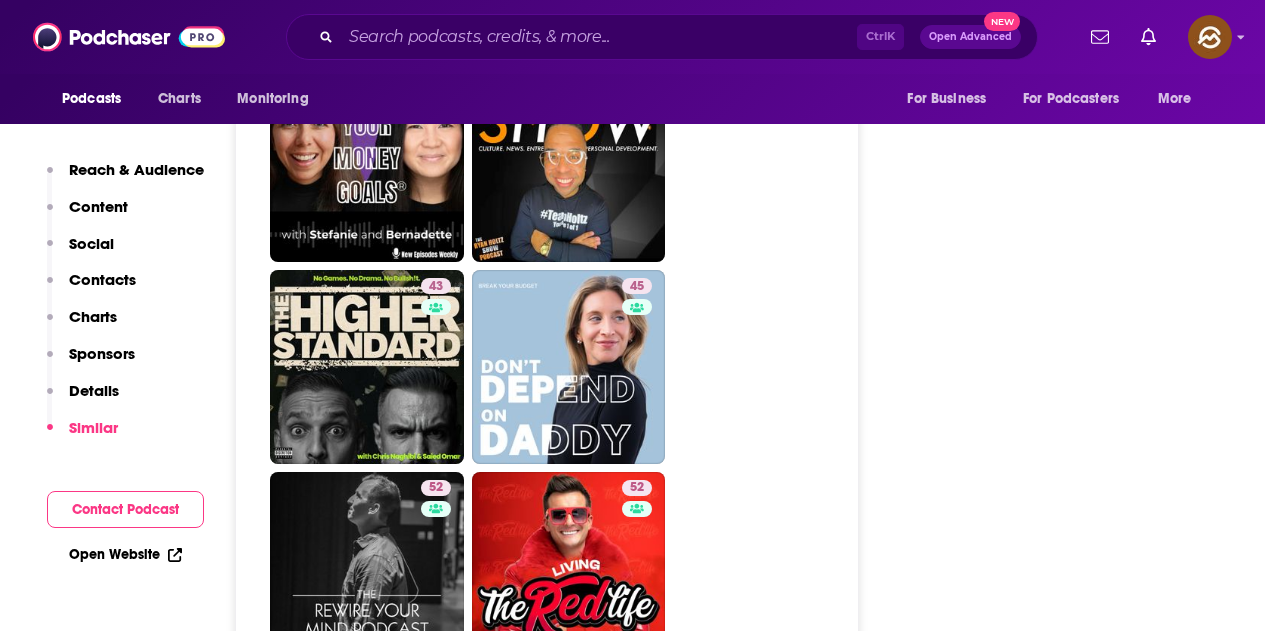 scroll, scrollTop: 5000, scrollLeft: 0, axis: vertical 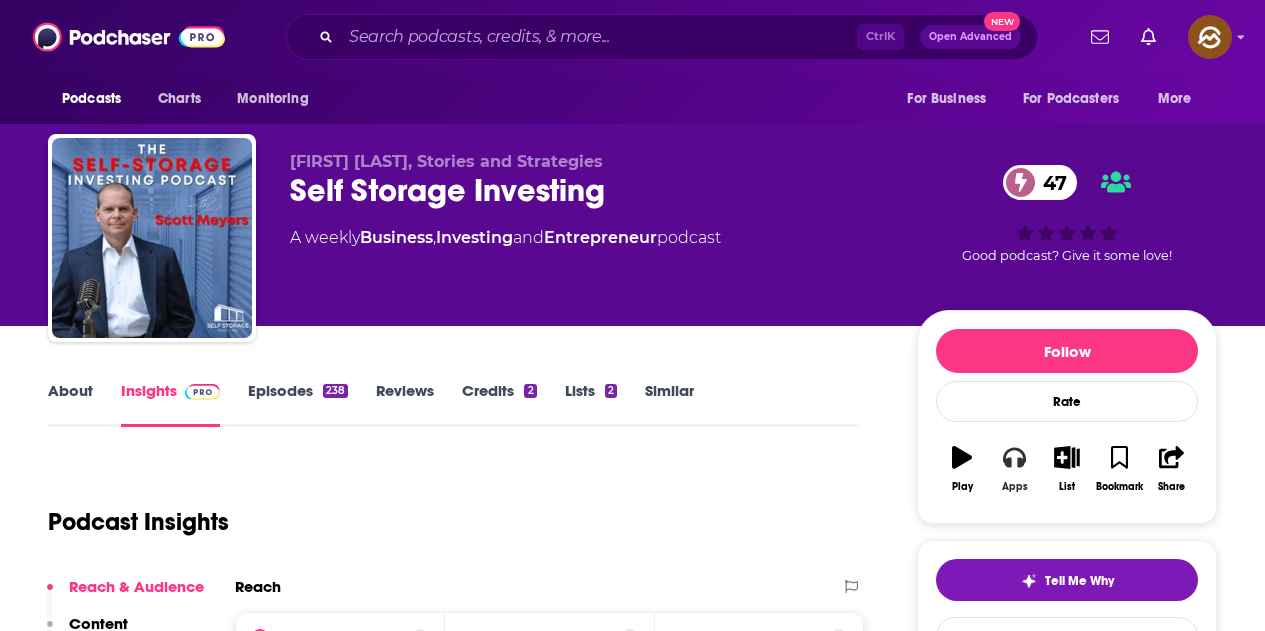 click on "Apps" at bounding box center (1014, 469) 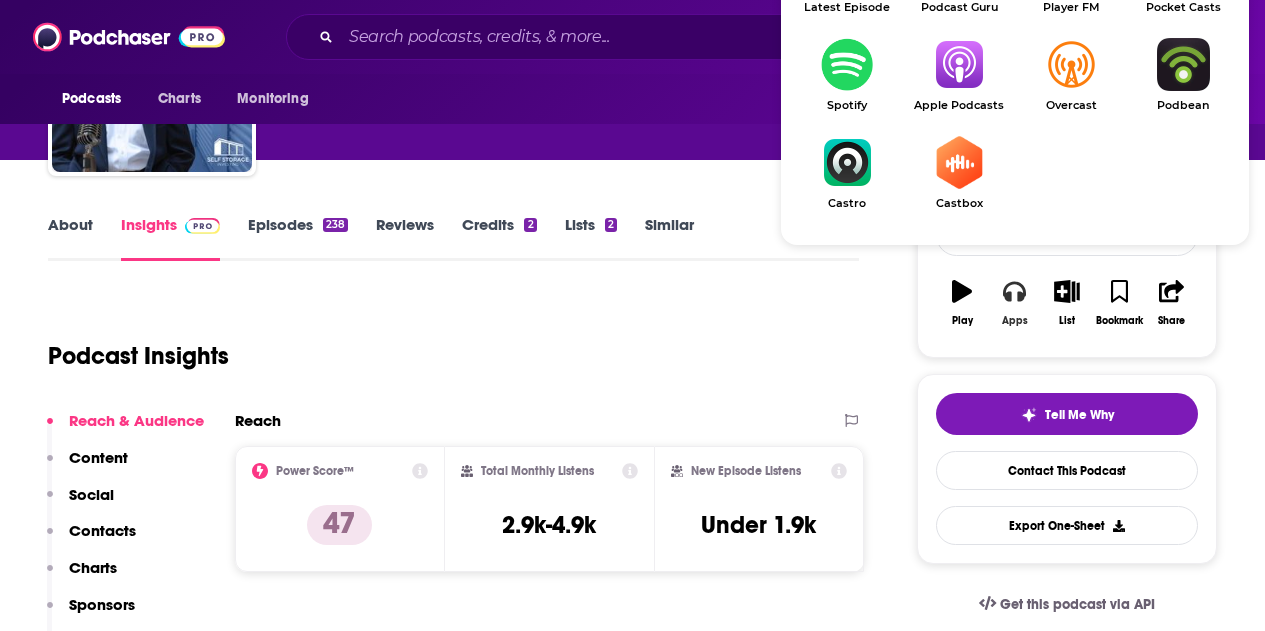 scroll, scrollTop: 100, scrollLeft: 0, axis: vertical 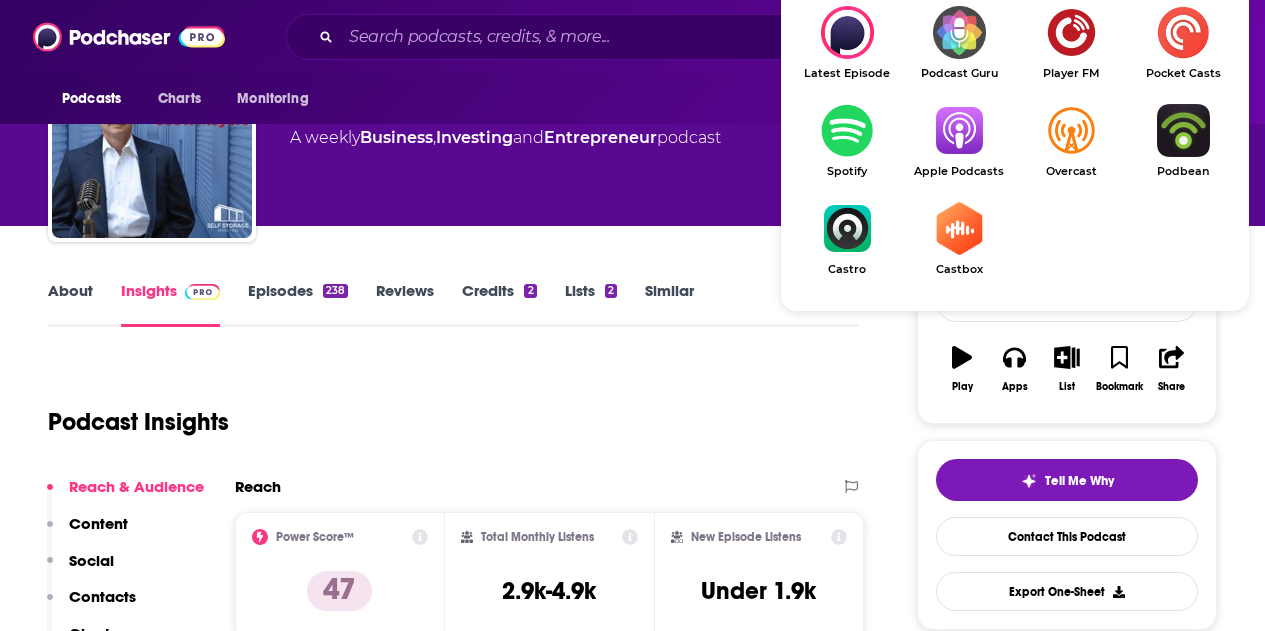 click at bounding box center (959, 130) 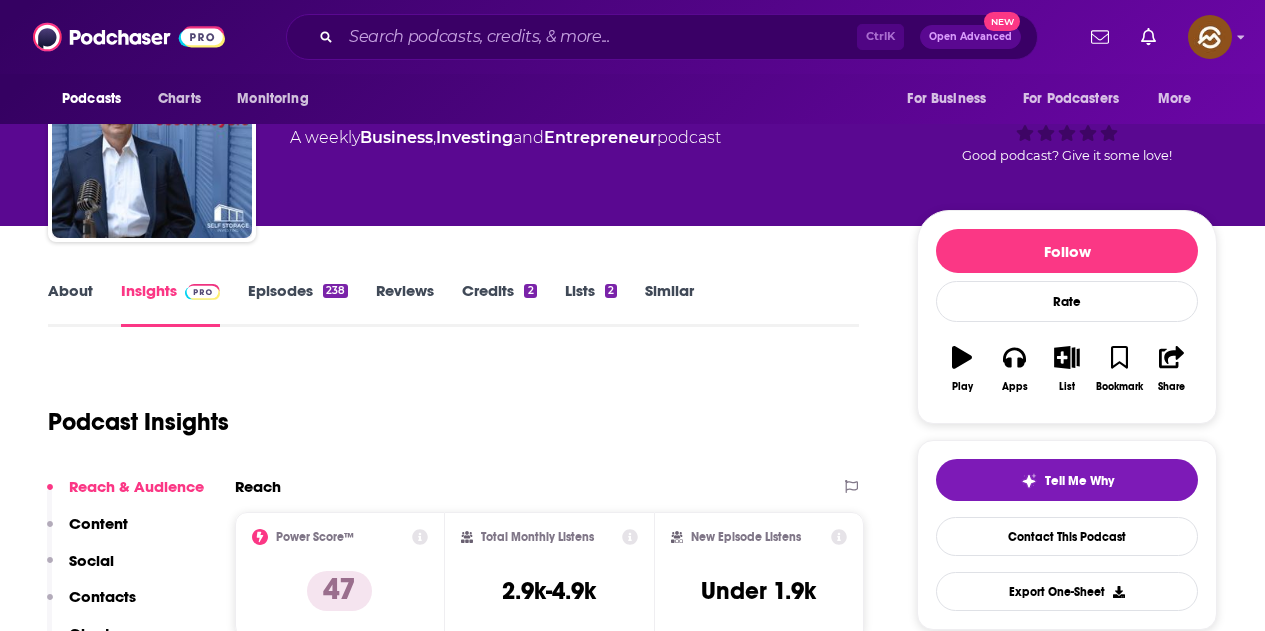 scroll, scrollTop: 0, scrollLeft: 0, axis: both 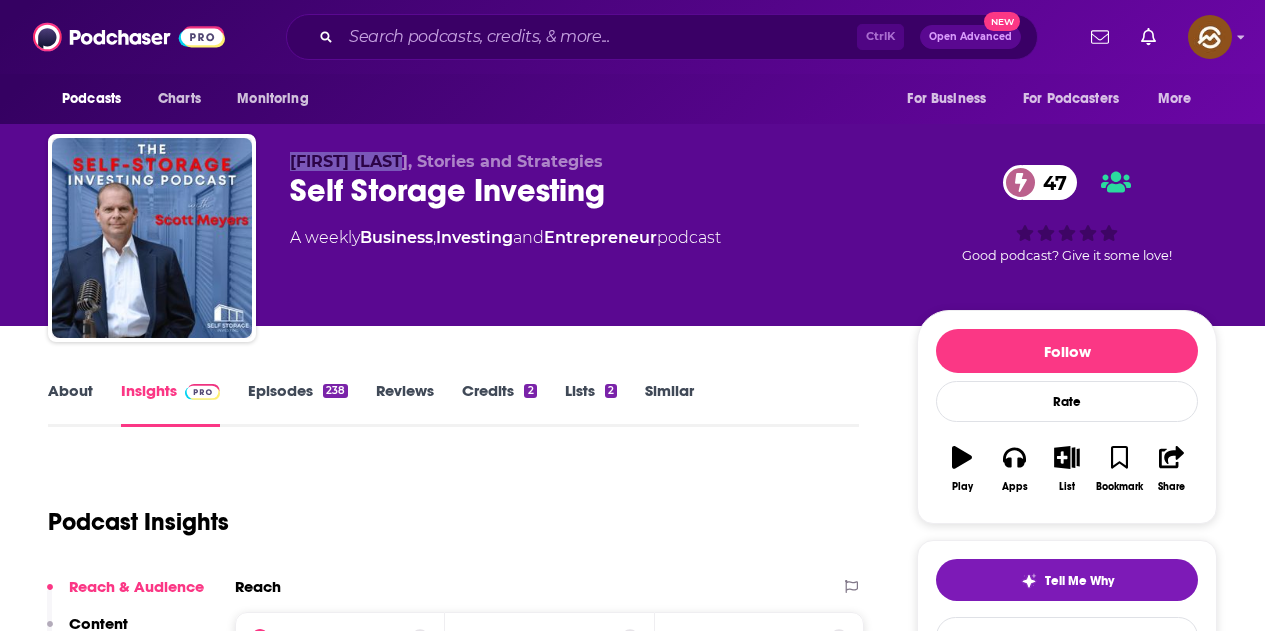 drag, startPoint x: 292, startPoint y: 162, endPoint x: 401, endPoint y: 168, distance: 109.165016 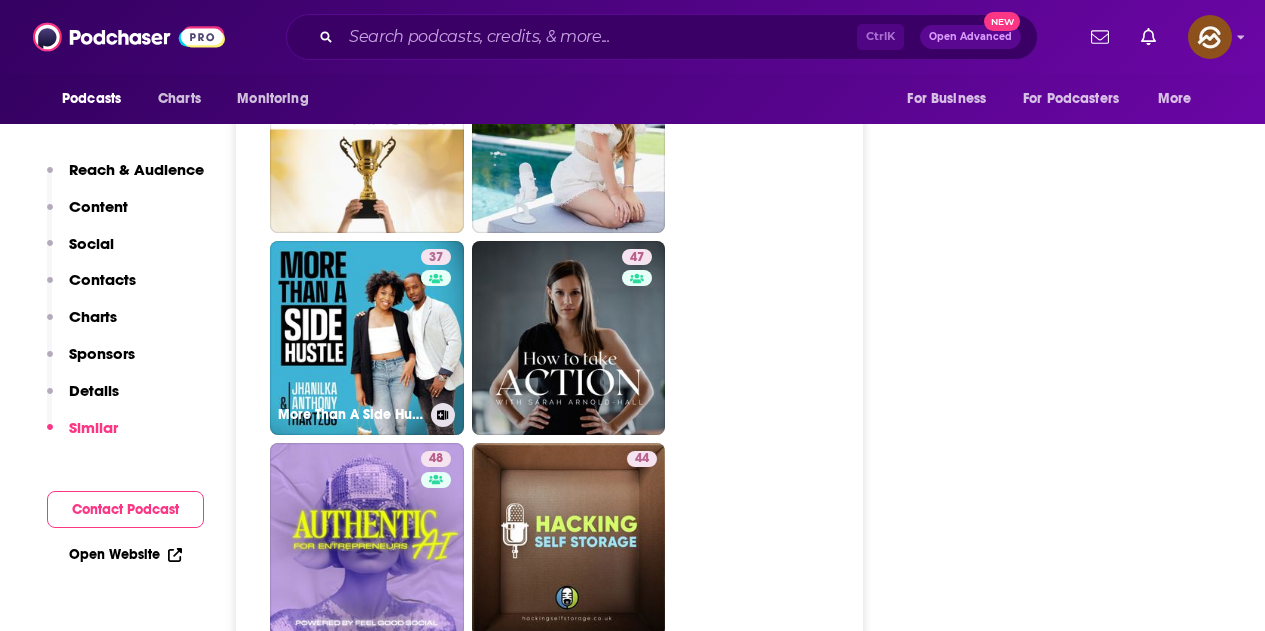 scroll, scrollTop: 5200, scrollLeft: 0, axis: vertical 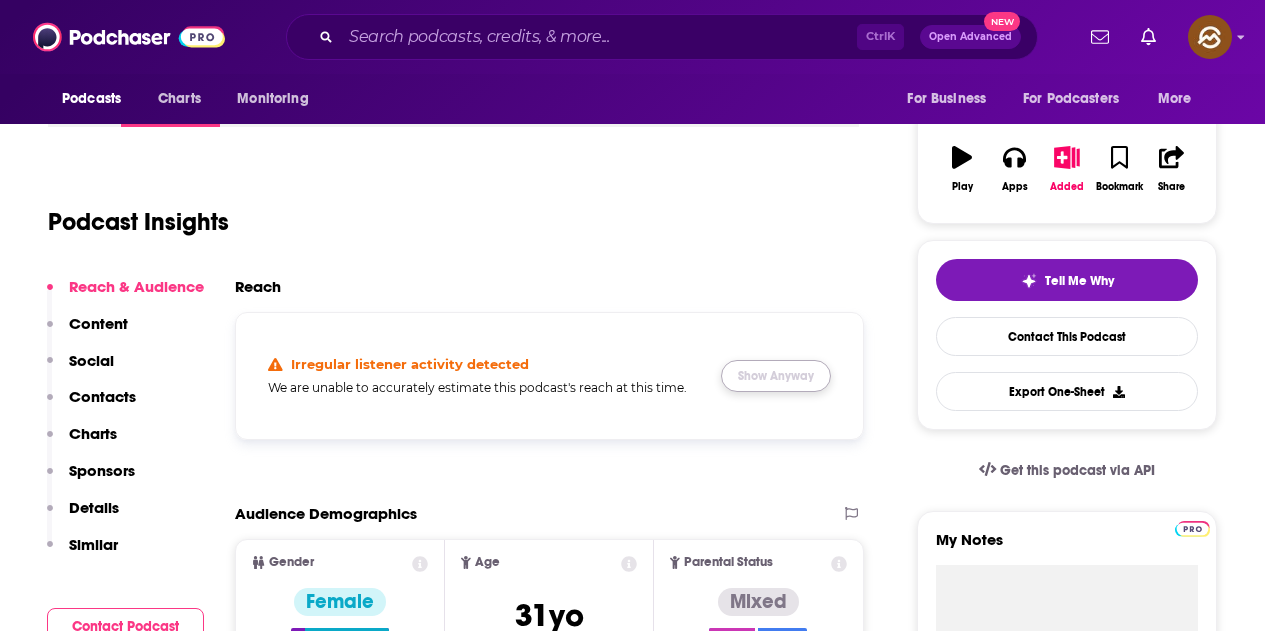 click on "Show Anyway" at bounding box center [776, 376] 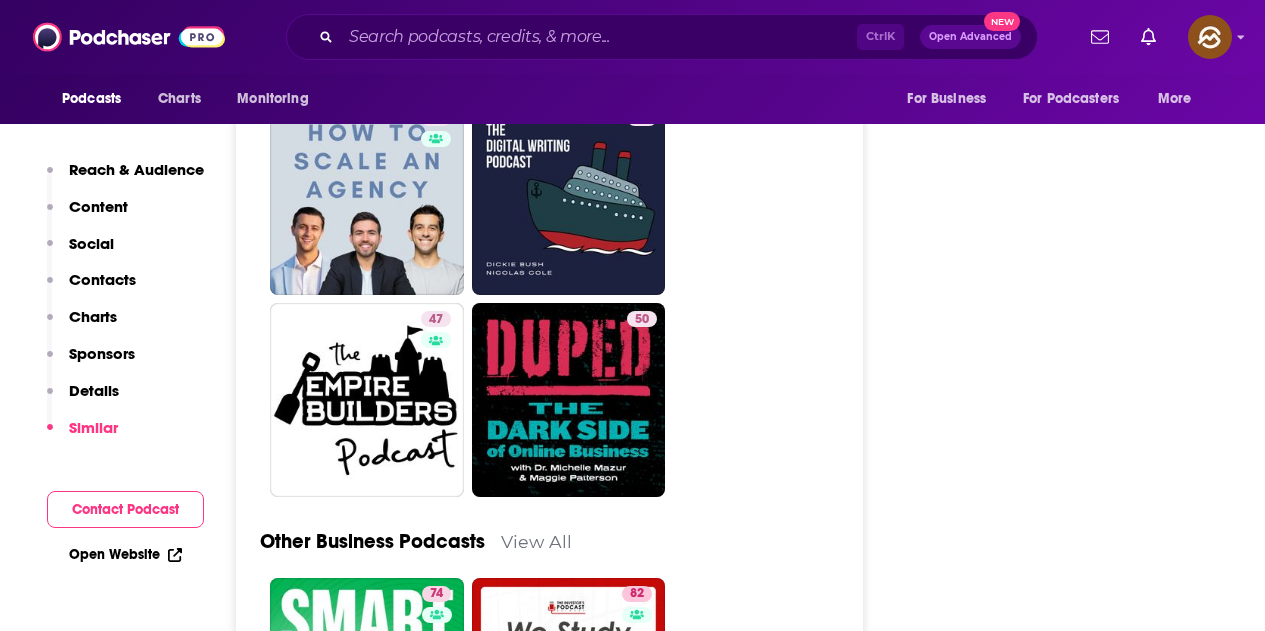 scroll, scrollTop: 5100, scrollLeft: 0, axis: vertical 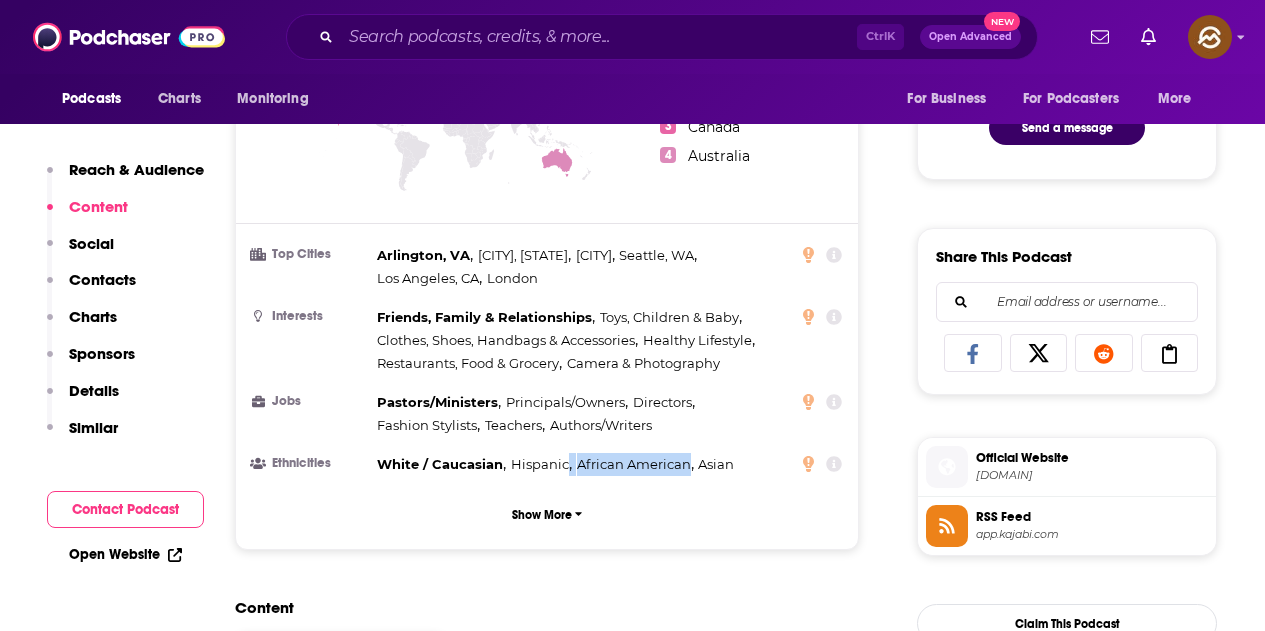 drag, startPoint x: 569, startPoint y: 465, endPoint x: 686, endPoint y: 490, distance: 119.64113 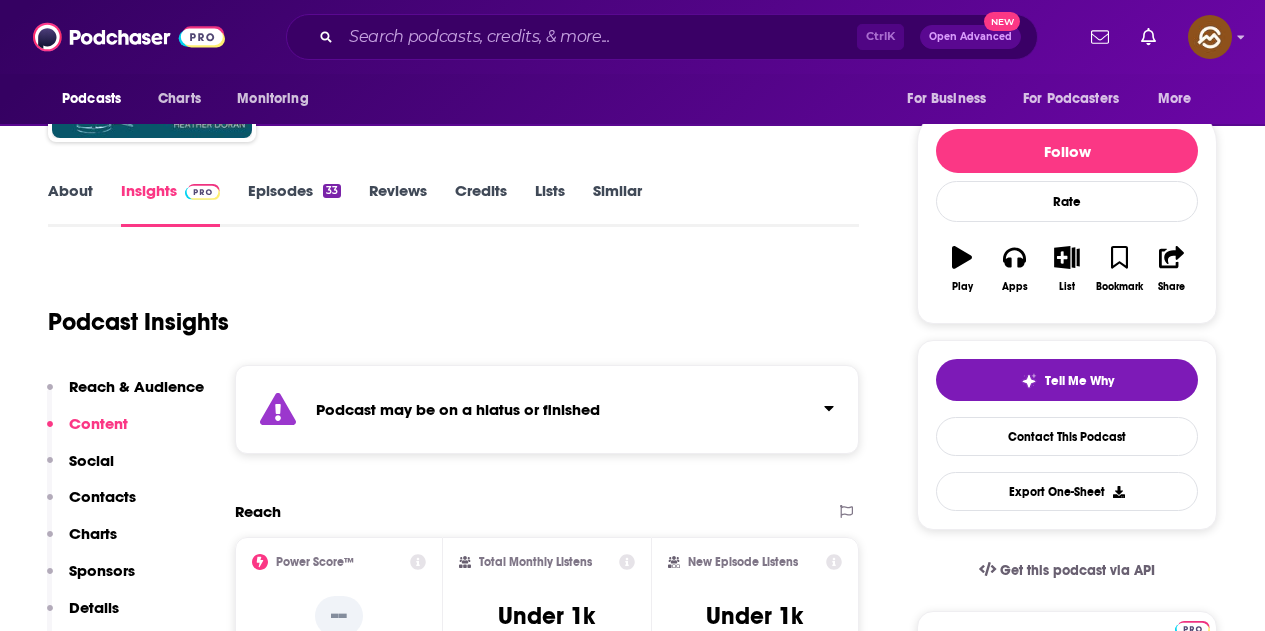 scroll, scrollTop: 0, scrollLeft: 0, axis: both 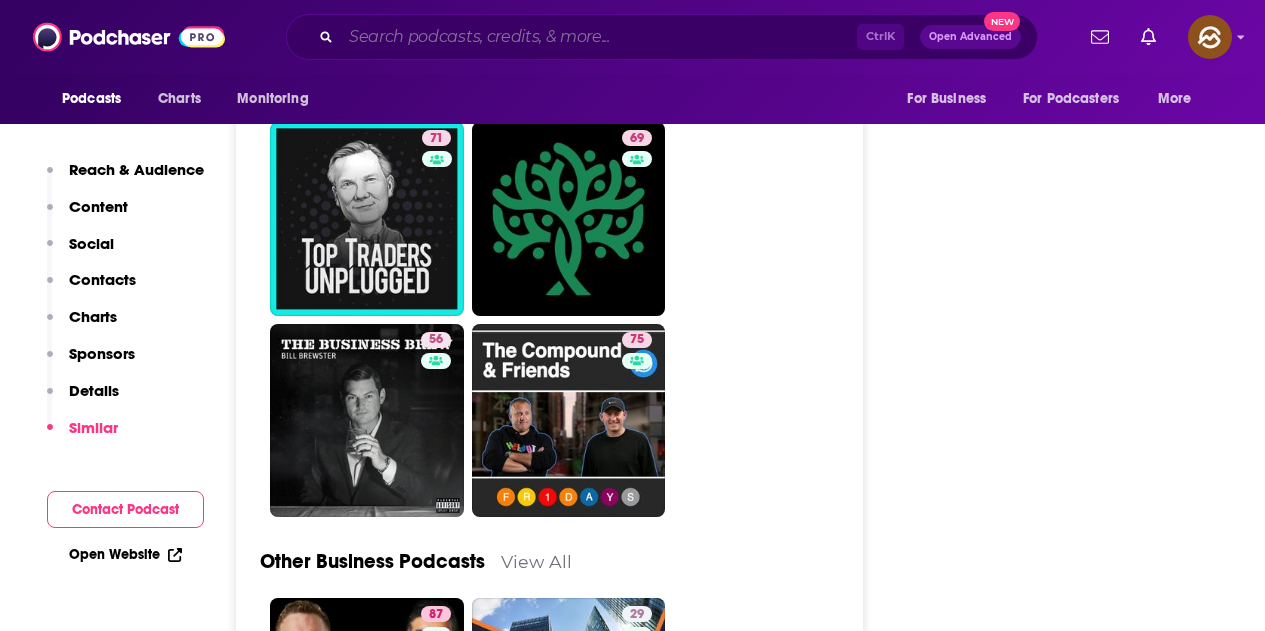 click at bounding box center [599, 37] 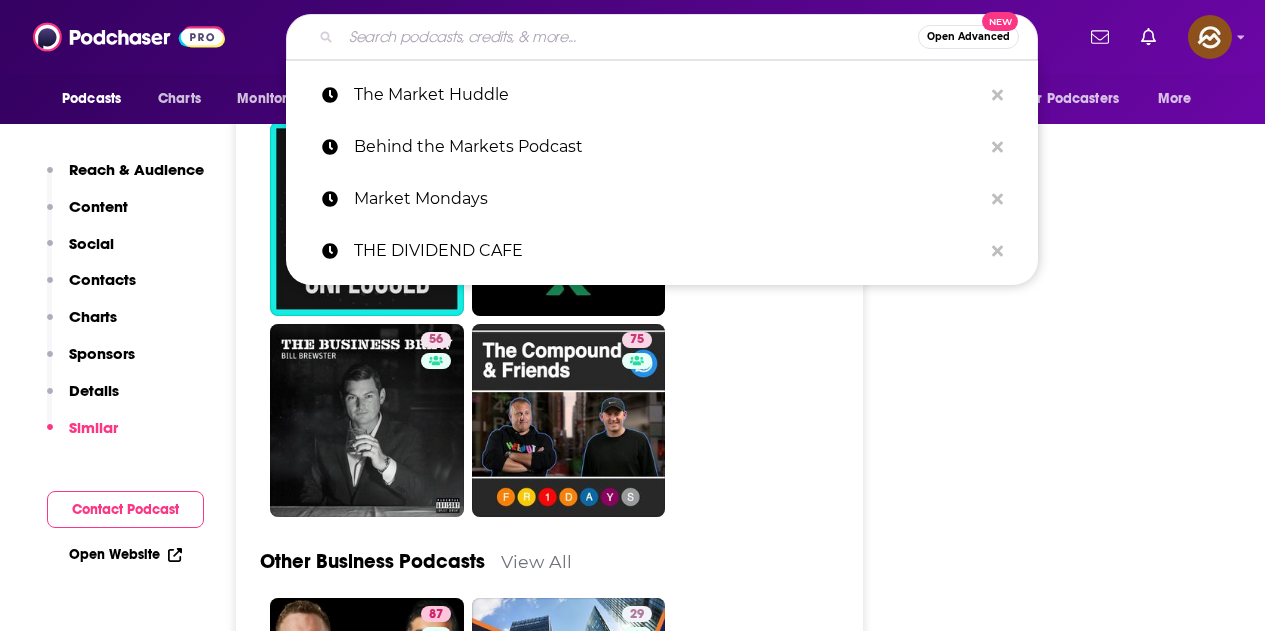 paste on "Black Financial Initiative Podcast" 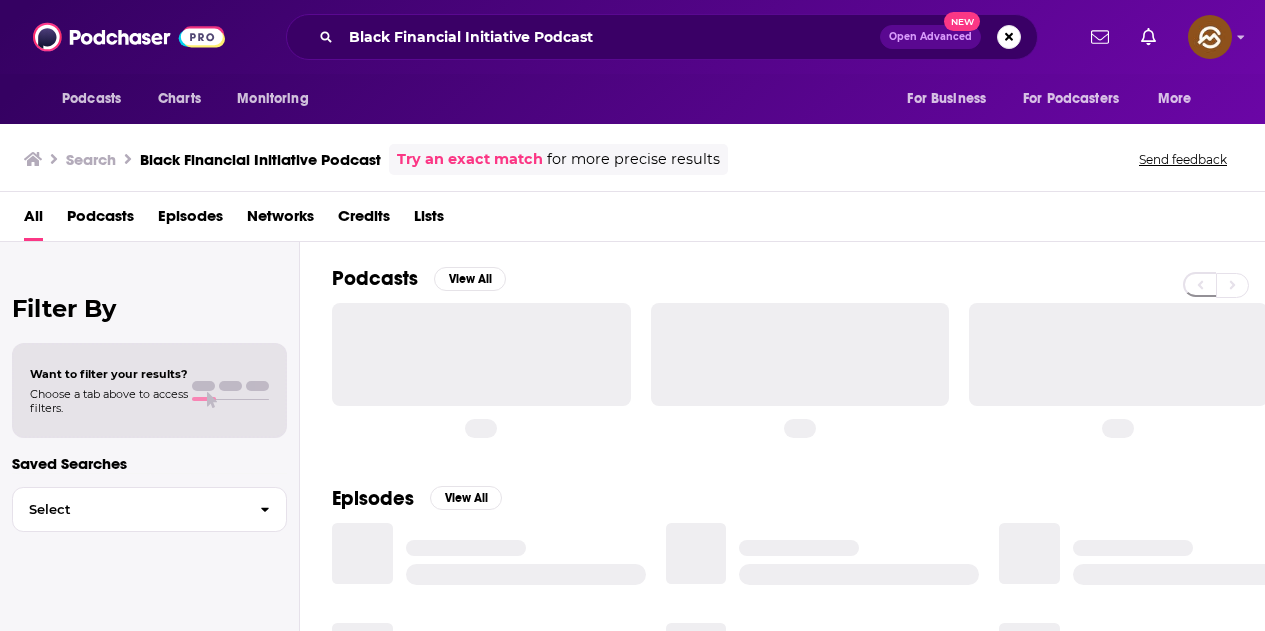 scroll, scrollTop: 0, scrollLeft: 0, axis: both 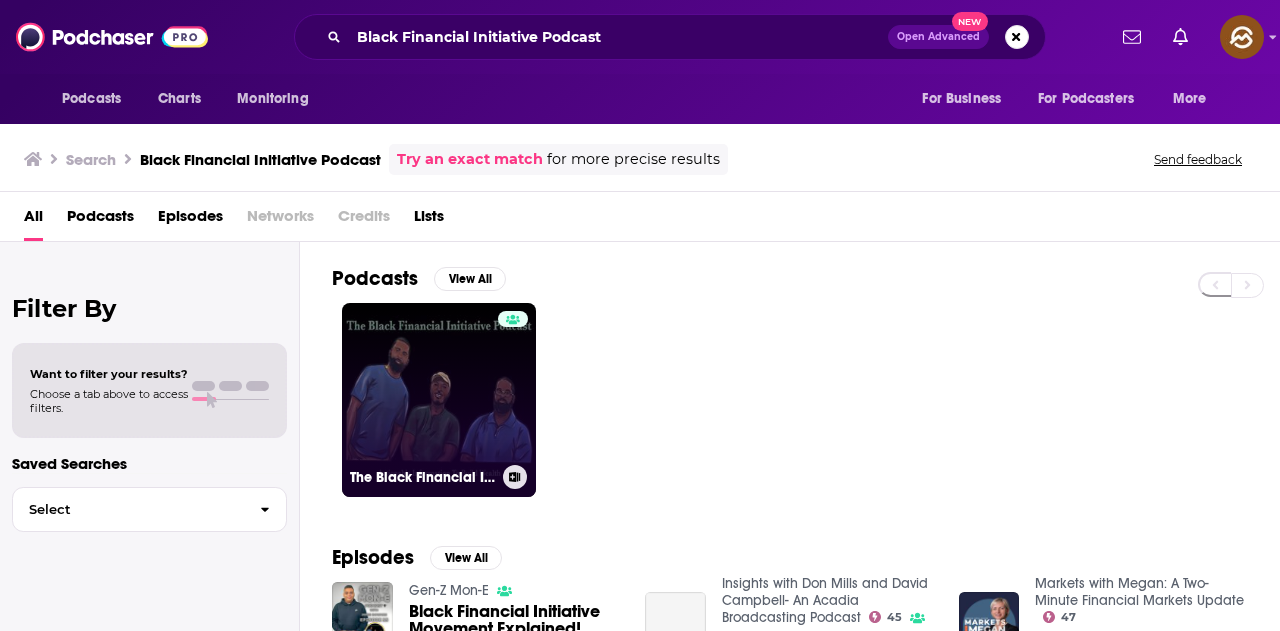 click at bounding box center [513, 388] 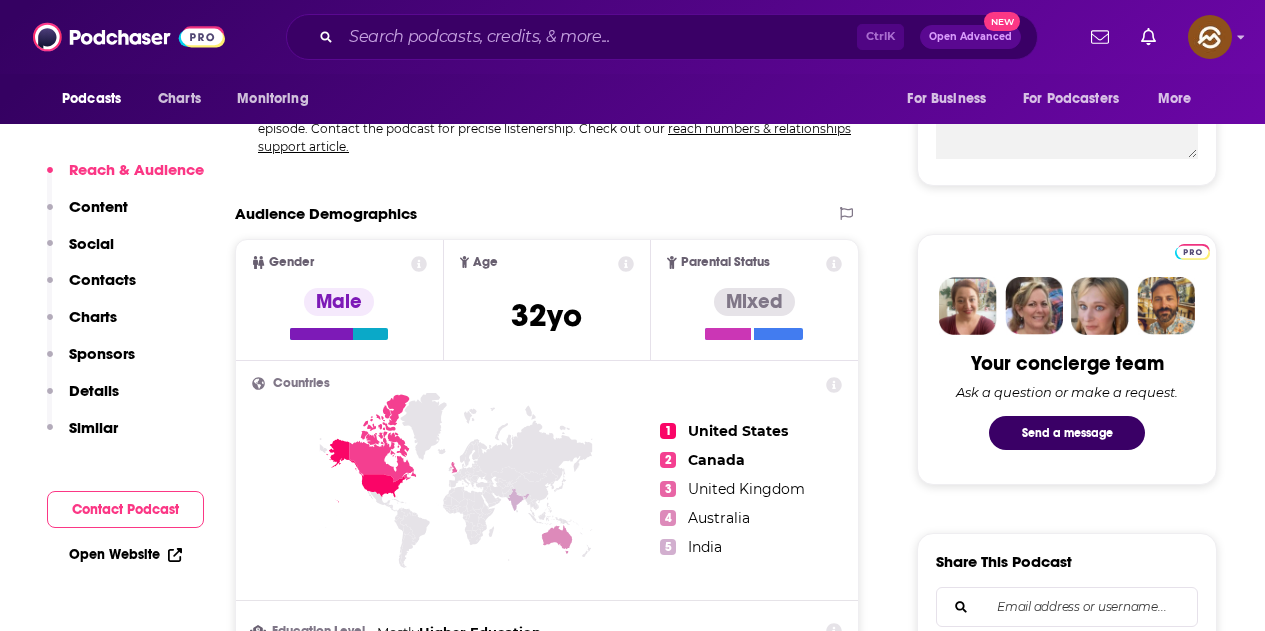 scroll, scrollTop: 900, scrollLeft: 0, axis: vertical 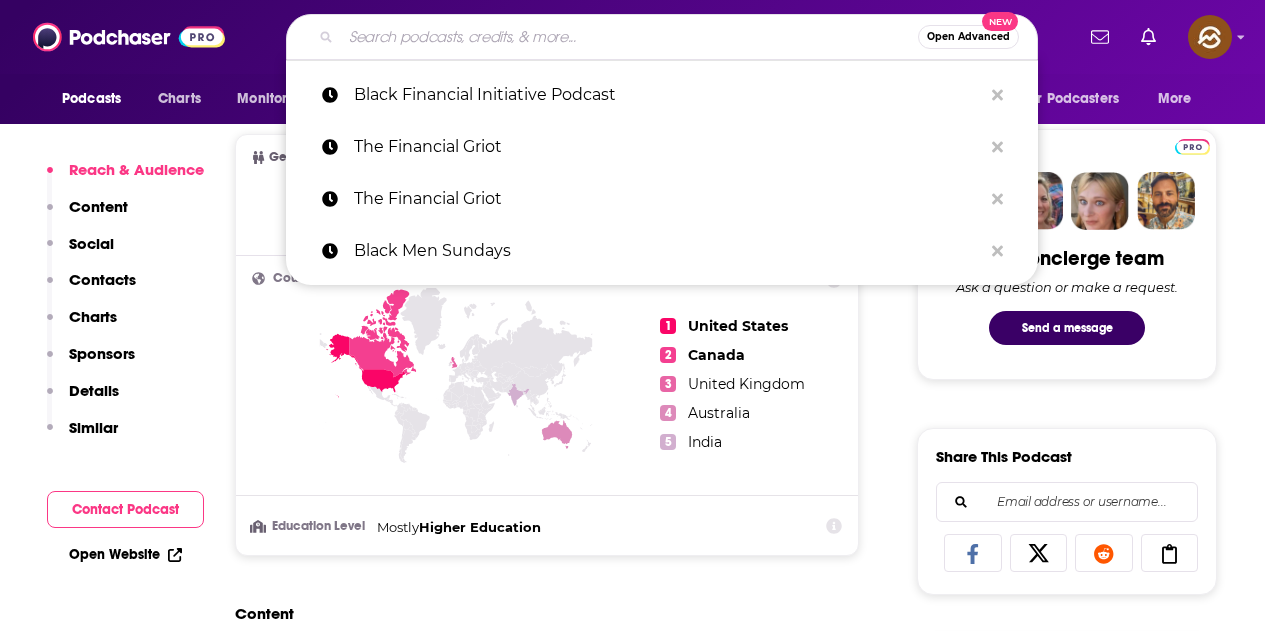 click at bounding box center [629, 37] 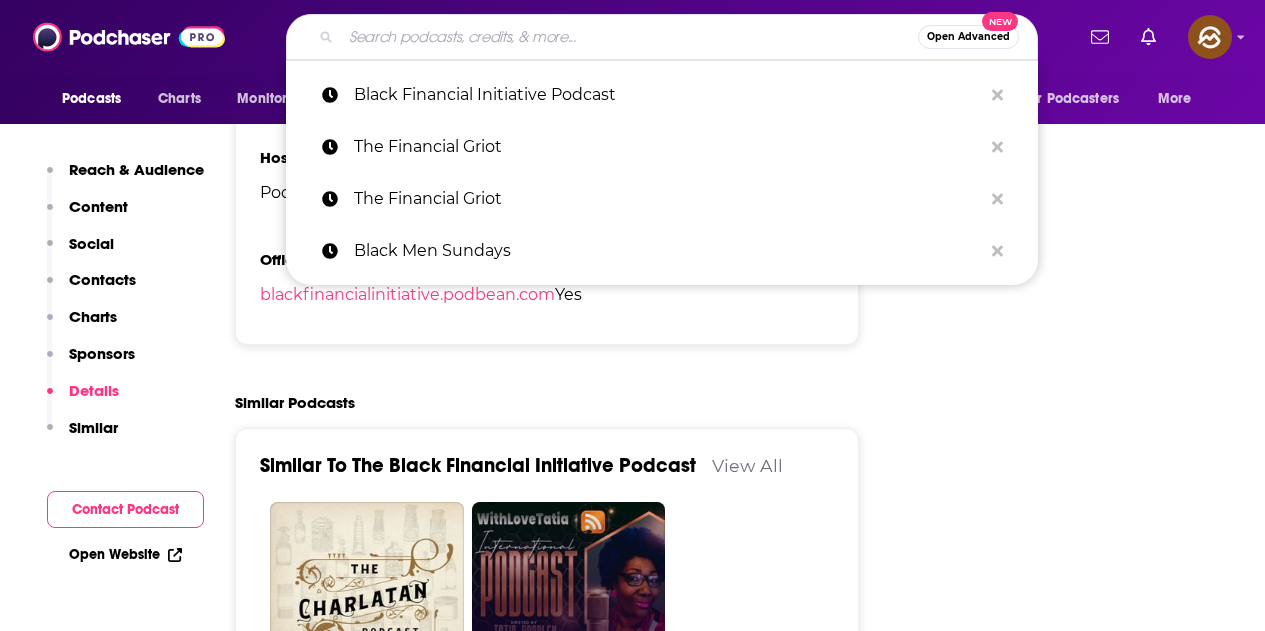scroll, scrollTop: 2900, scrollLeft: 0, axis: vertical 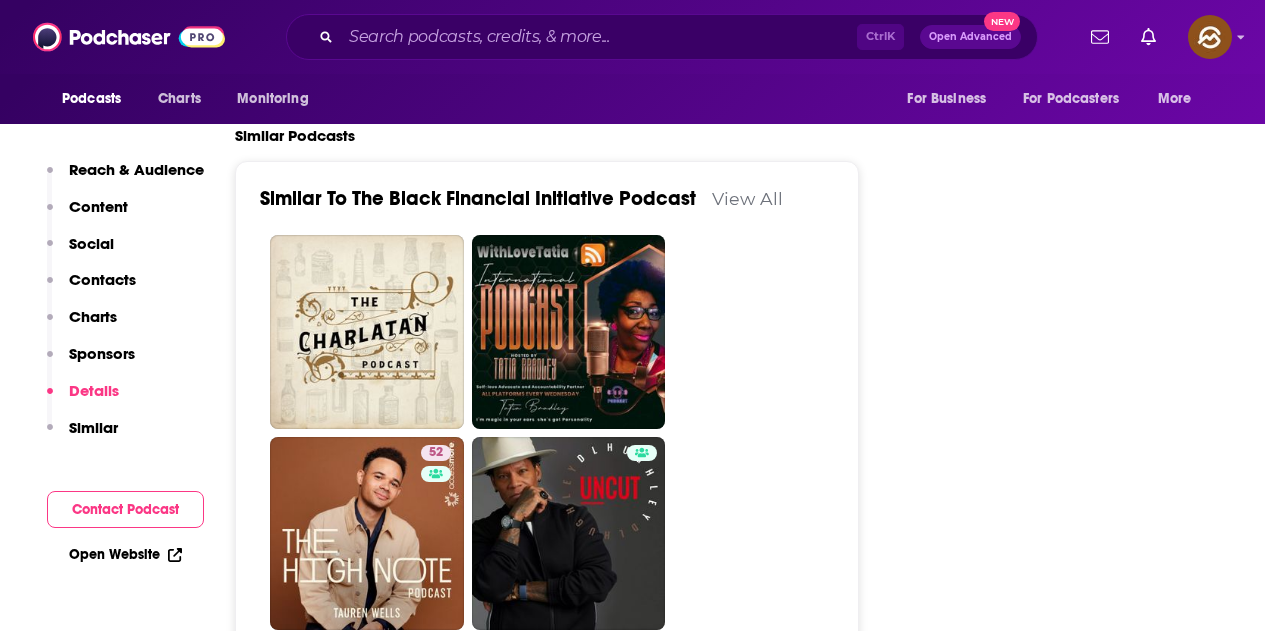 click on "52 40 55 5 18 5 40 38 43" at bounding box center [558, 1440] 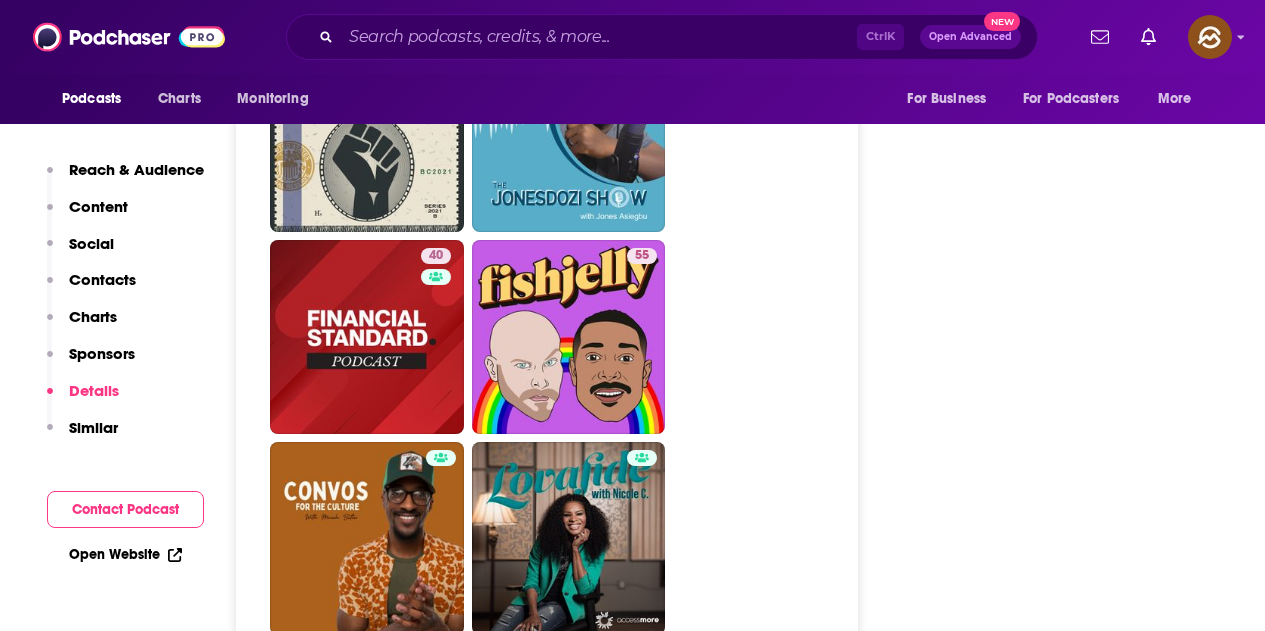 scroll, scrollTop: 3600, scrollLeft: 0, axis: vertical 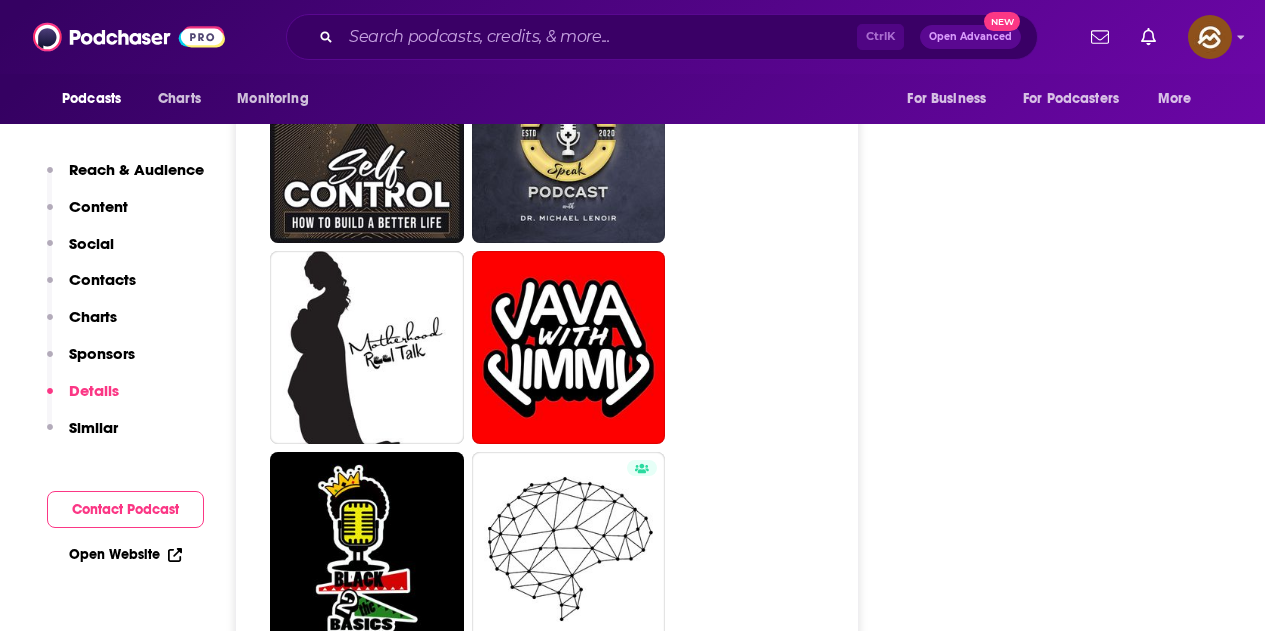 click on "Ctrl  K Open Advanced New" at bounding box center (662, 37) 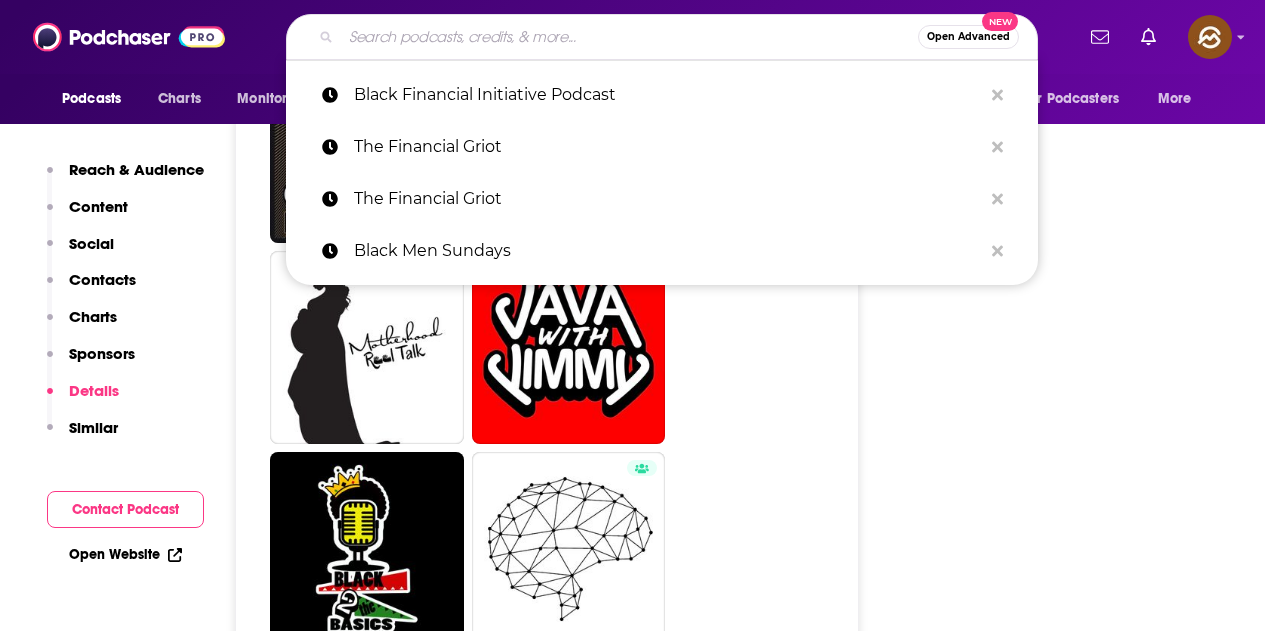 click at bounding box center (629, 37) 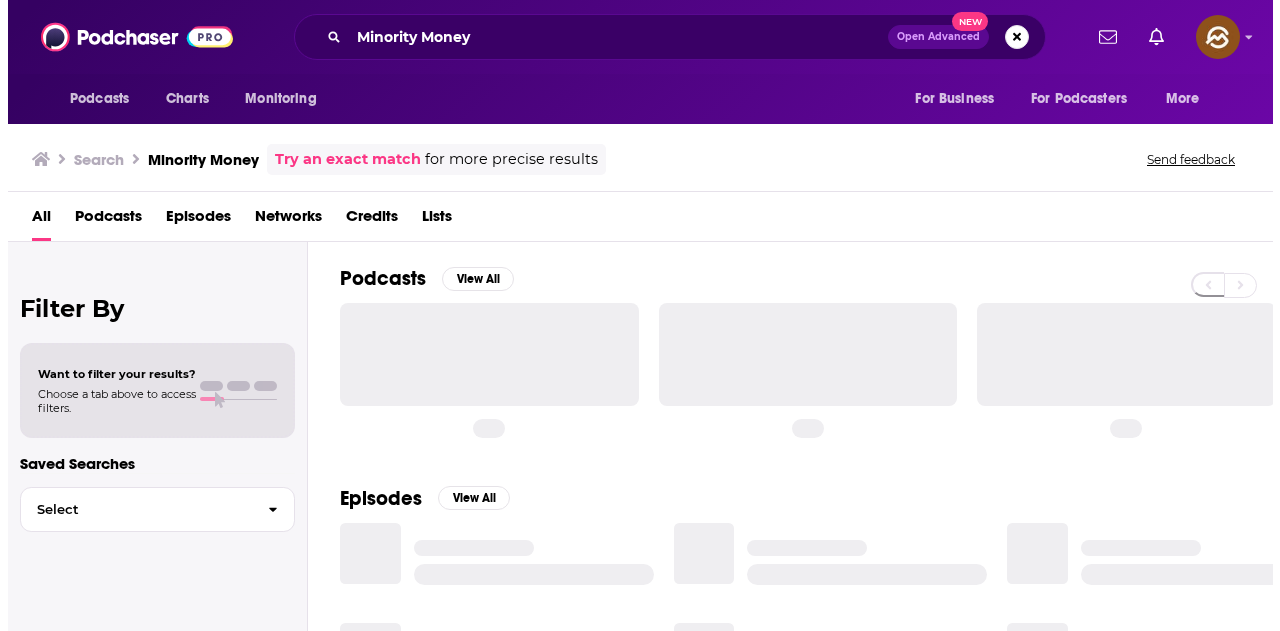 scroll, scrollTop: 0, scrollLeft: 0, axis: both 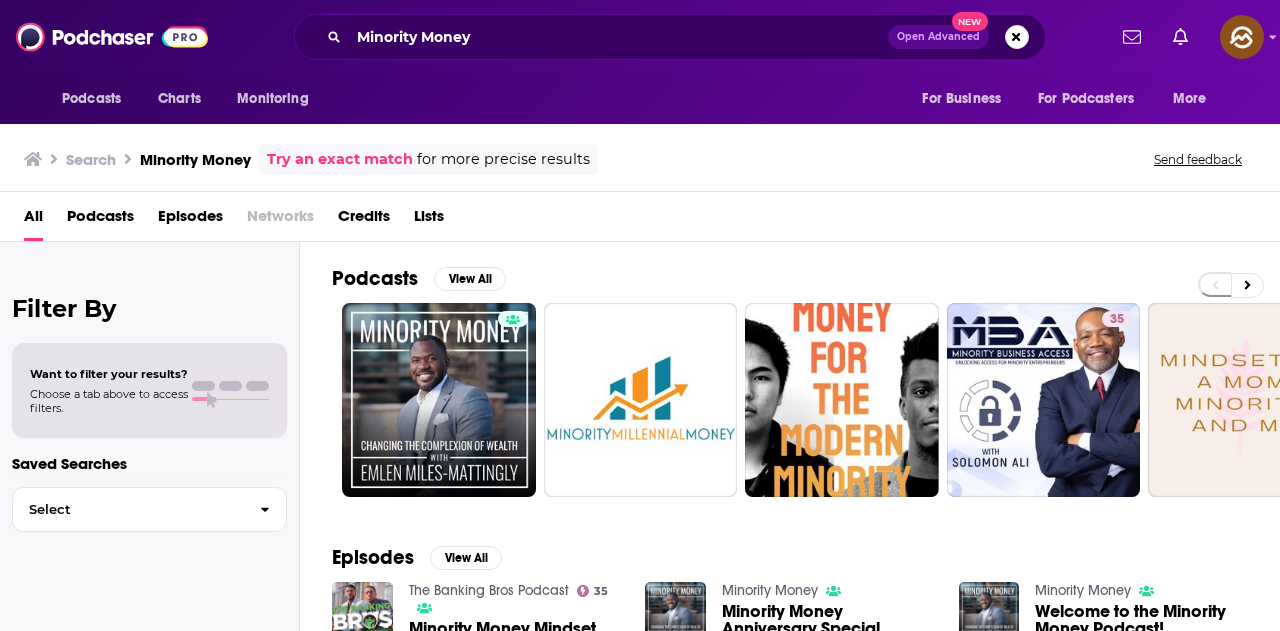 click on "Podcasts View All" at bounding box center (806, 284) 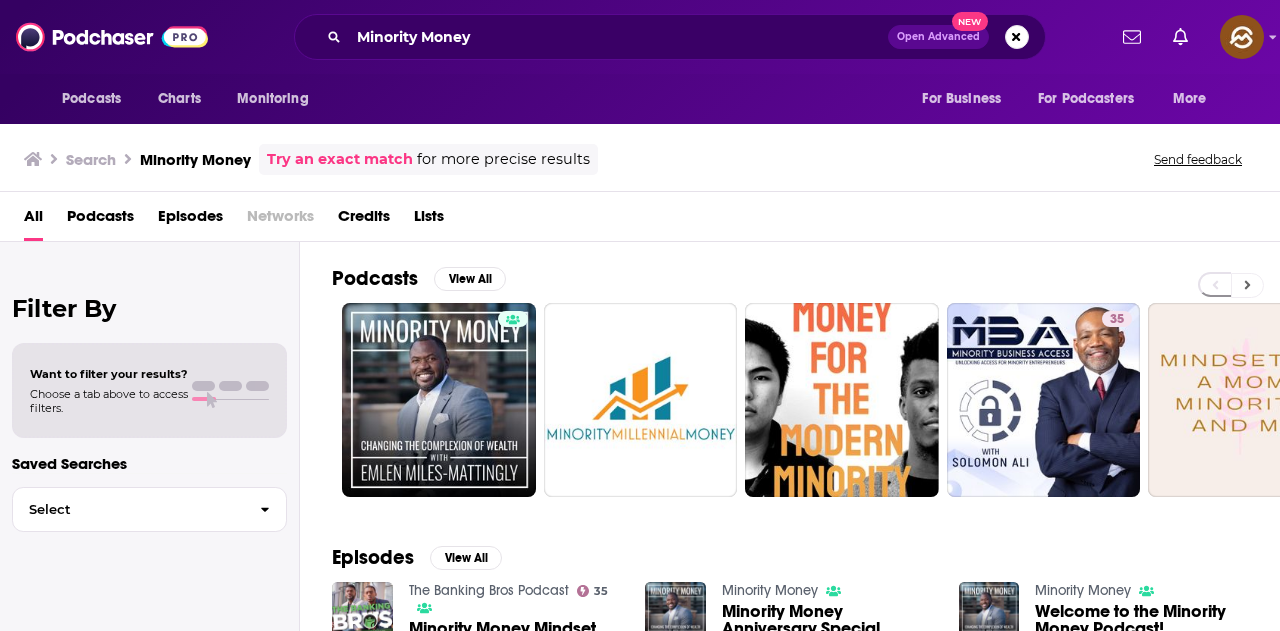 click at bounding box center [1247, 285] 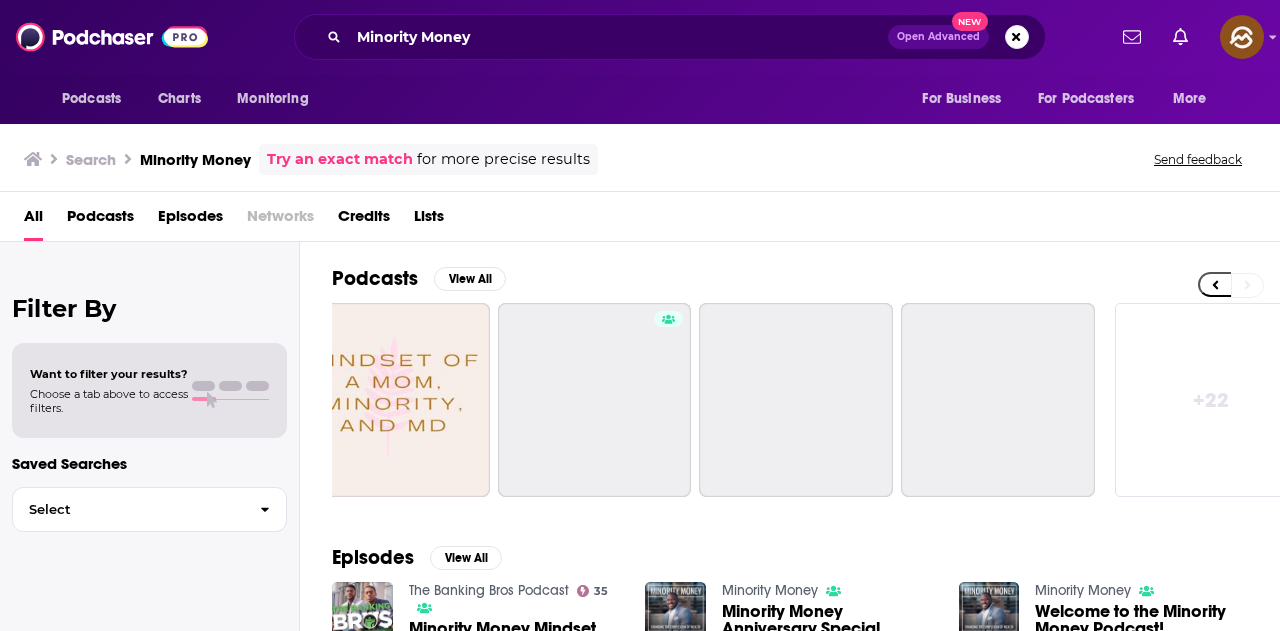 scroll, scrollTop: 0, scrollLeft: 889, axis: horizontal 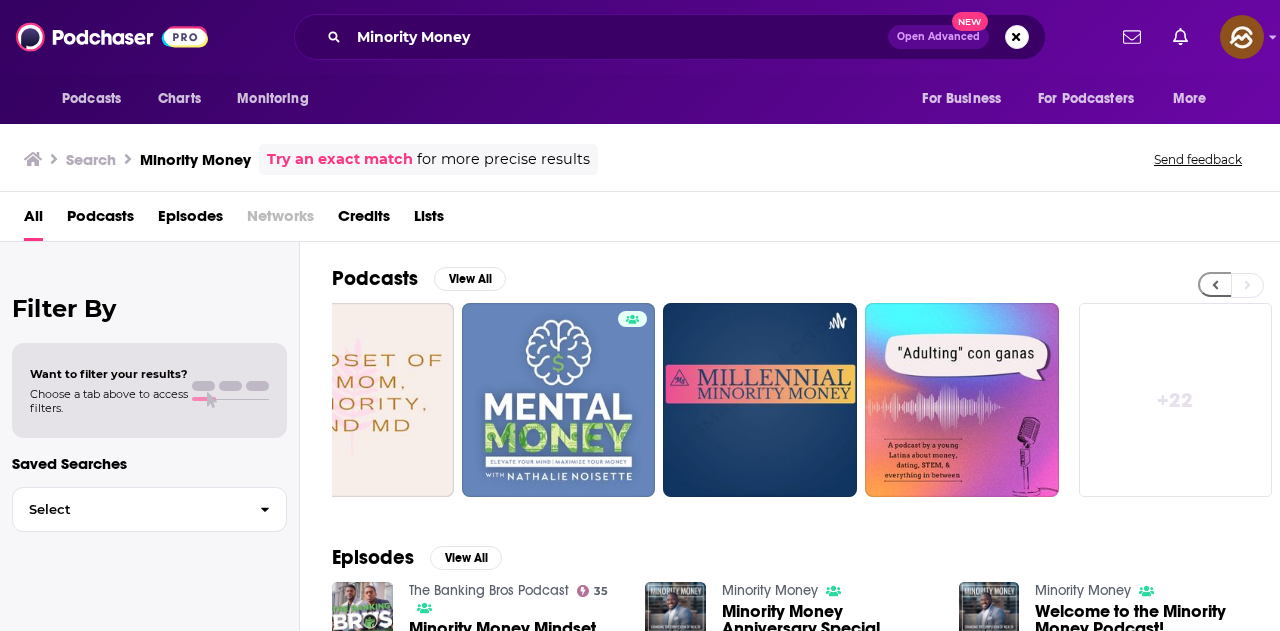 click at bounding box center (1214, 284) 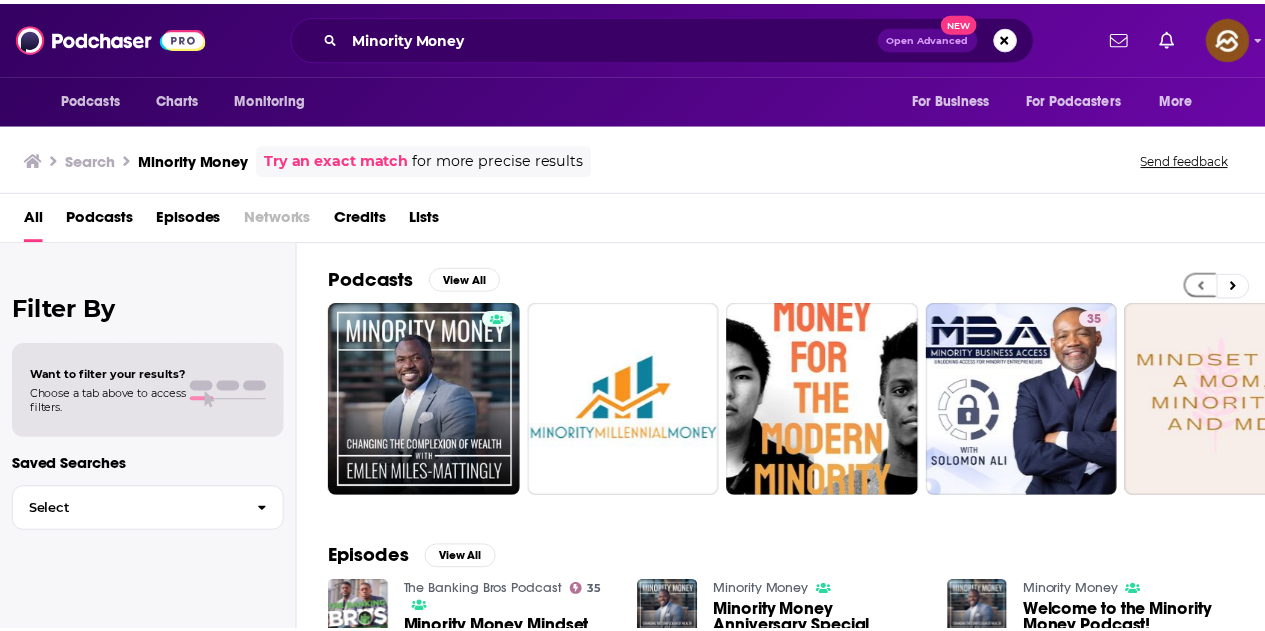 scroll, scrollTop: 0, scrollLeft: 0, axis: both 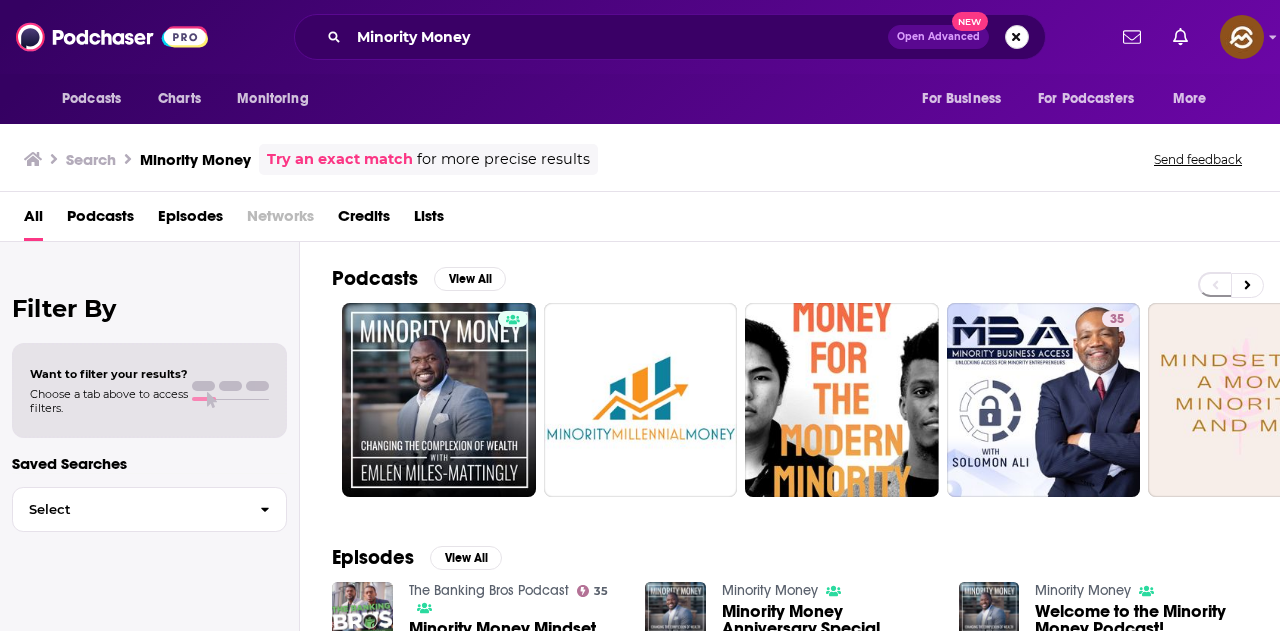 click at bounding box center [1017, 37] 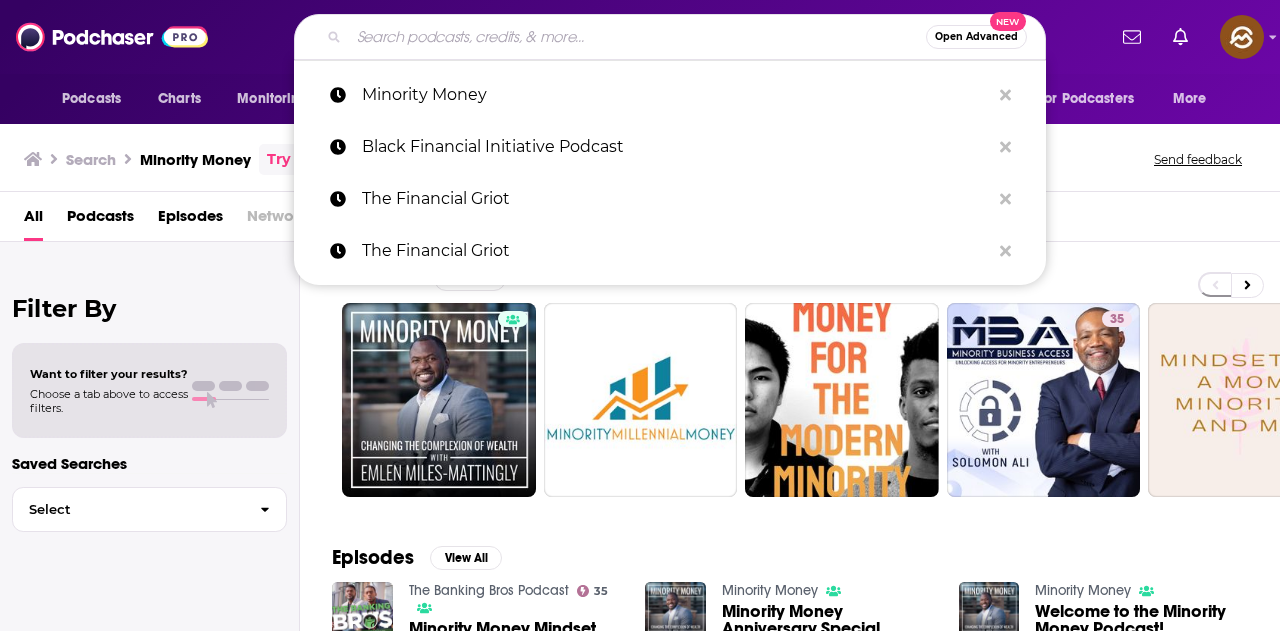 paste on "Breaking Barriers: Creating Black Wealth" 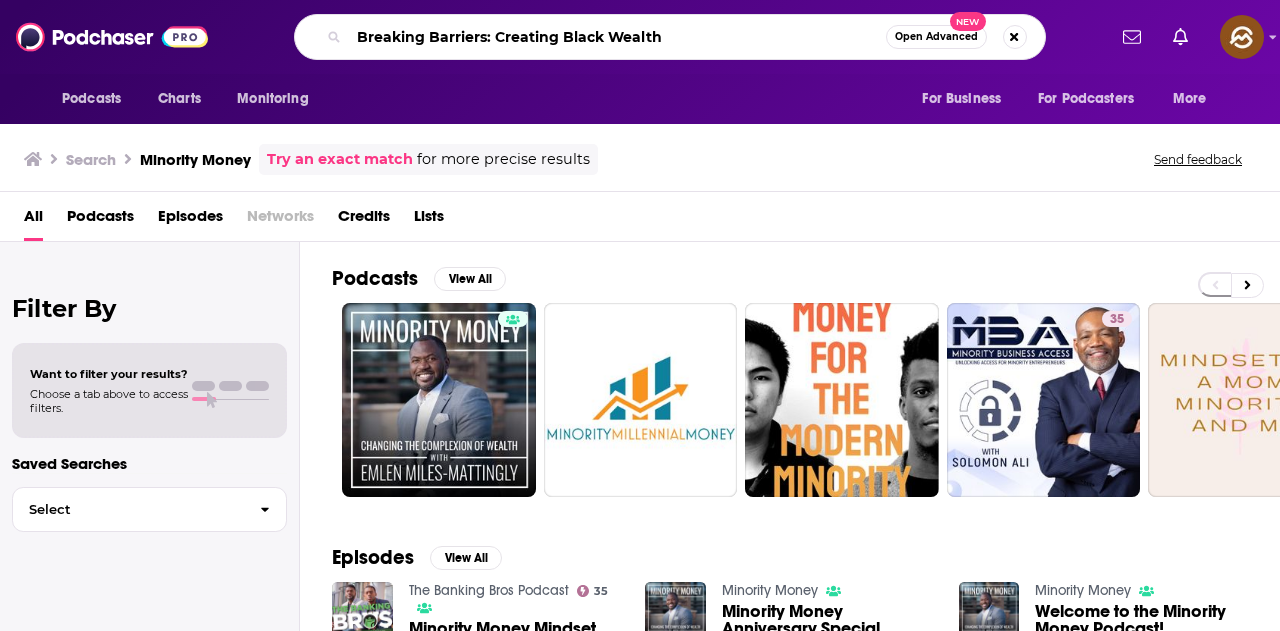 type on "Breaking Barriers: Creating Black Wealth" 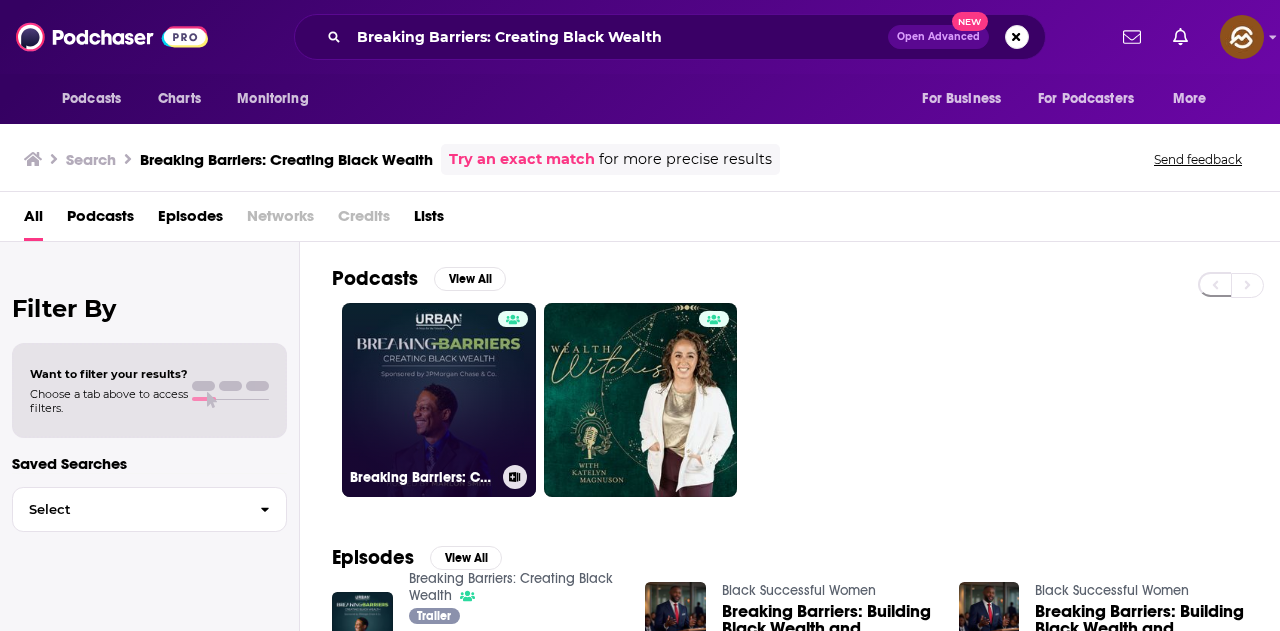 click on "Breaking Barriers: Creating Black Wealth" at bounding box center (439, 400) 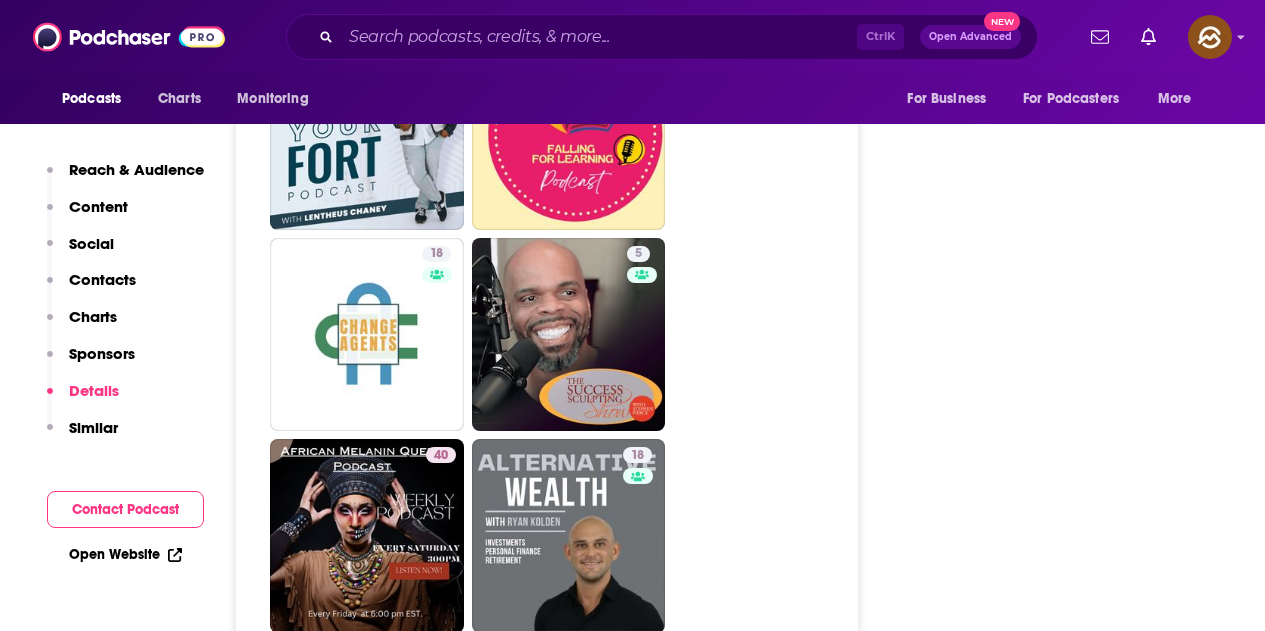 scroll, scrollTop: 4900, scrollLeft: 0, axis: vertical 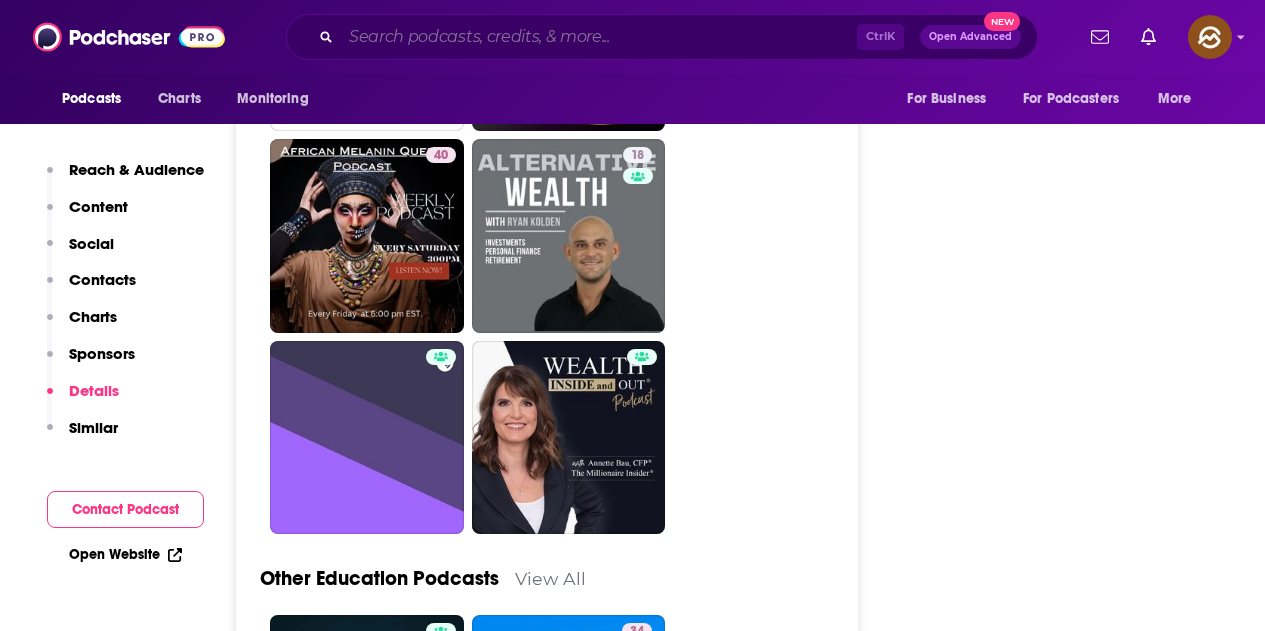 click at bounding box center (599, 37) 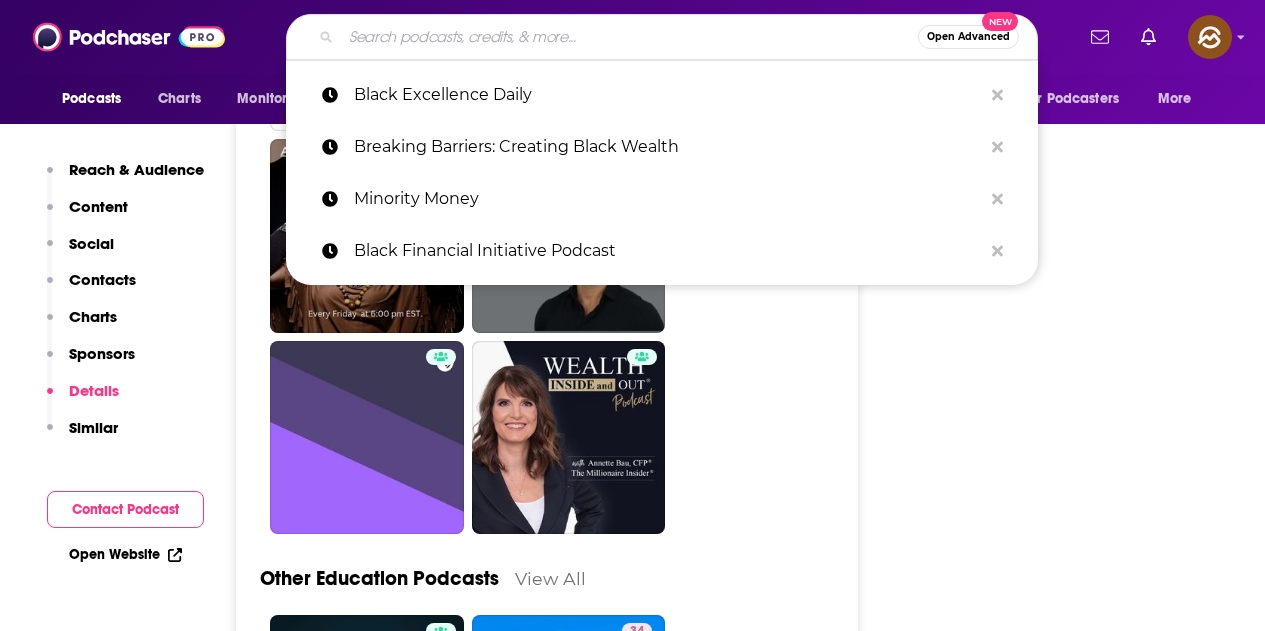 paste on "The EdUp Experience" 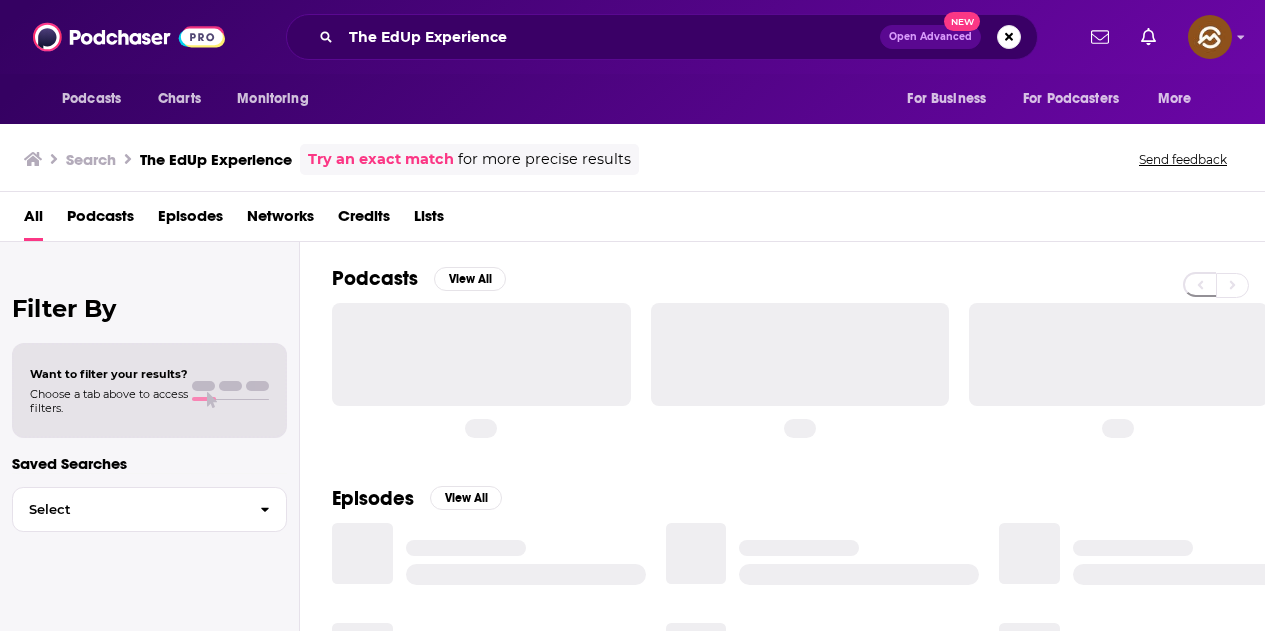 scroll, scrollTop: 0, scrollLeft: 0, axis: both 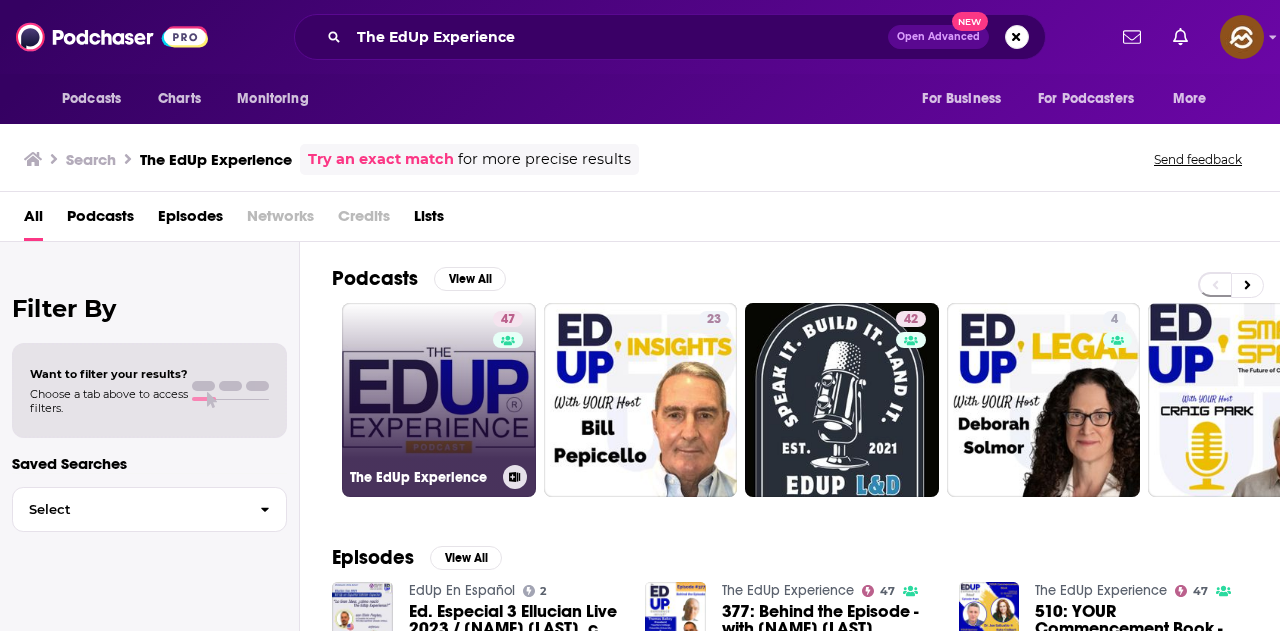 click on "47 The EdUp Experience" at bounding box center (439, 400) 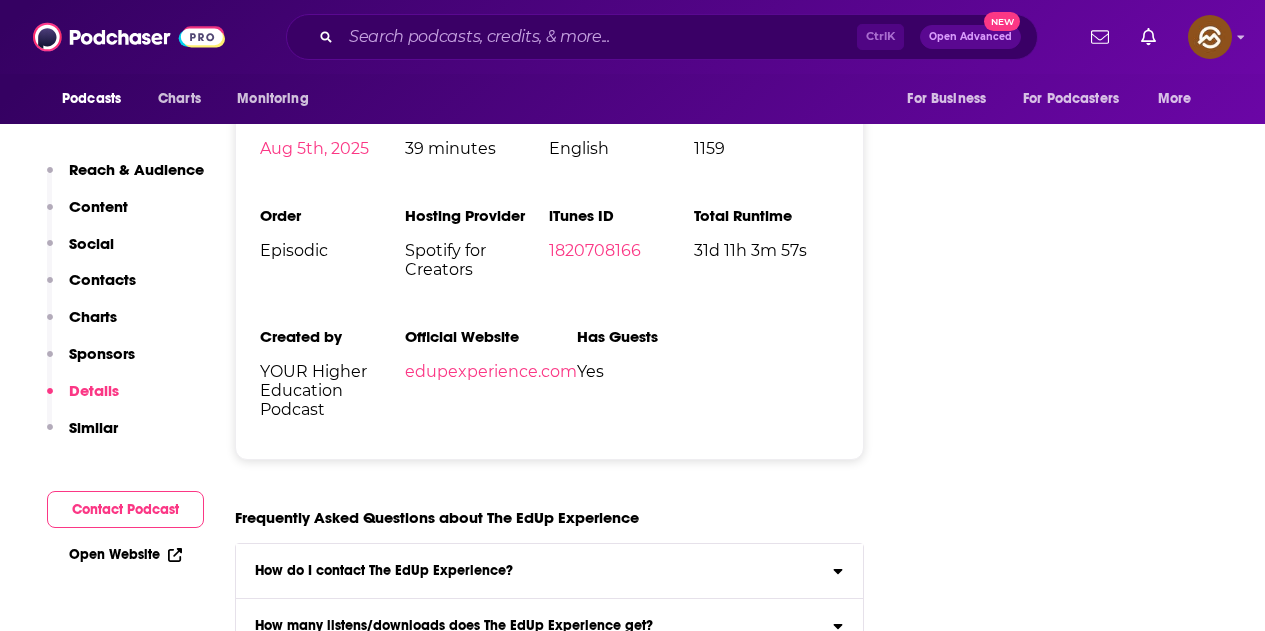 scroll, scrollTop: 2700, scrollLeft: 0, axis: vertical 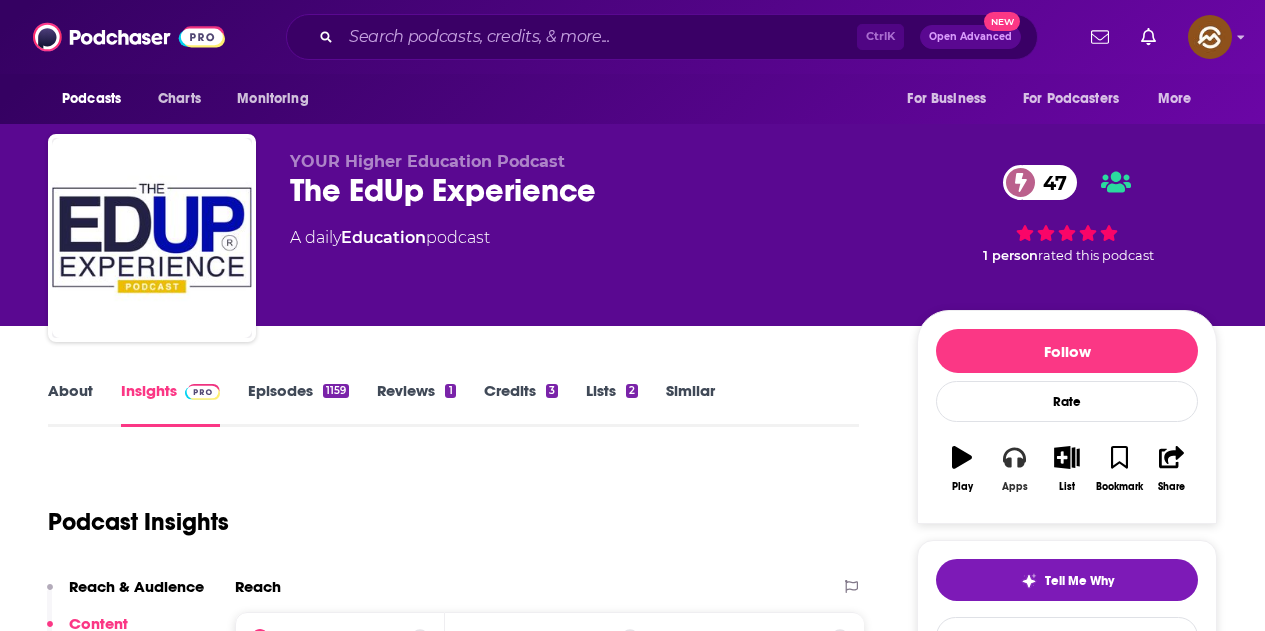 click 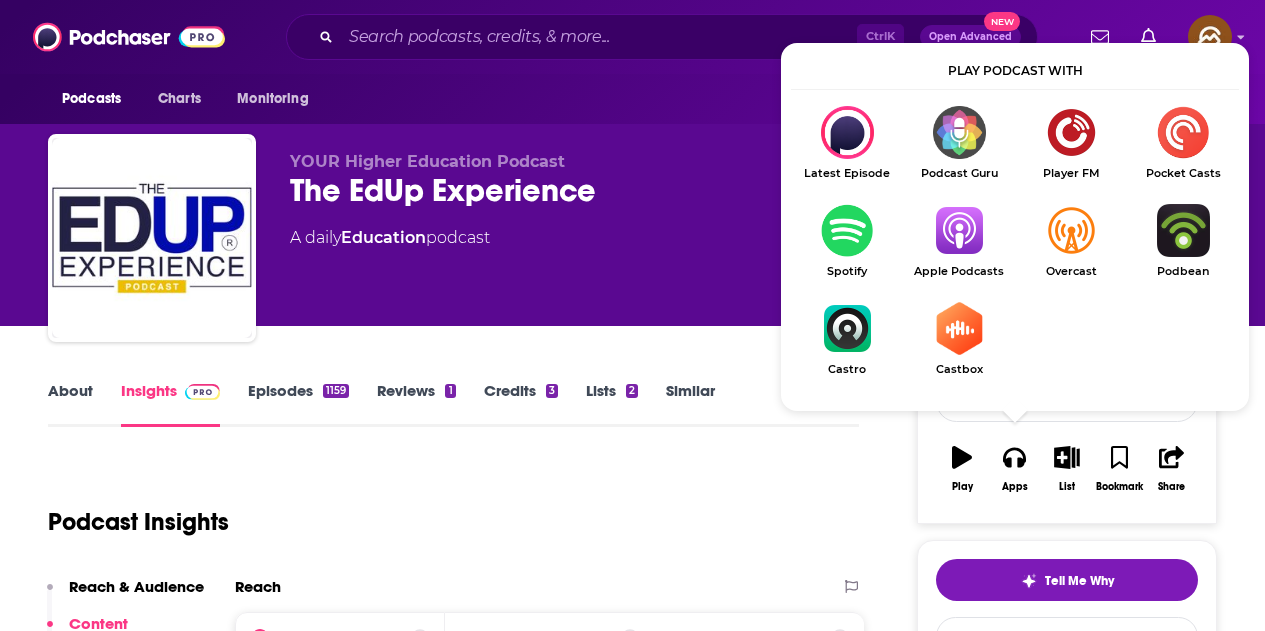 click at bounding box center (959, 230) 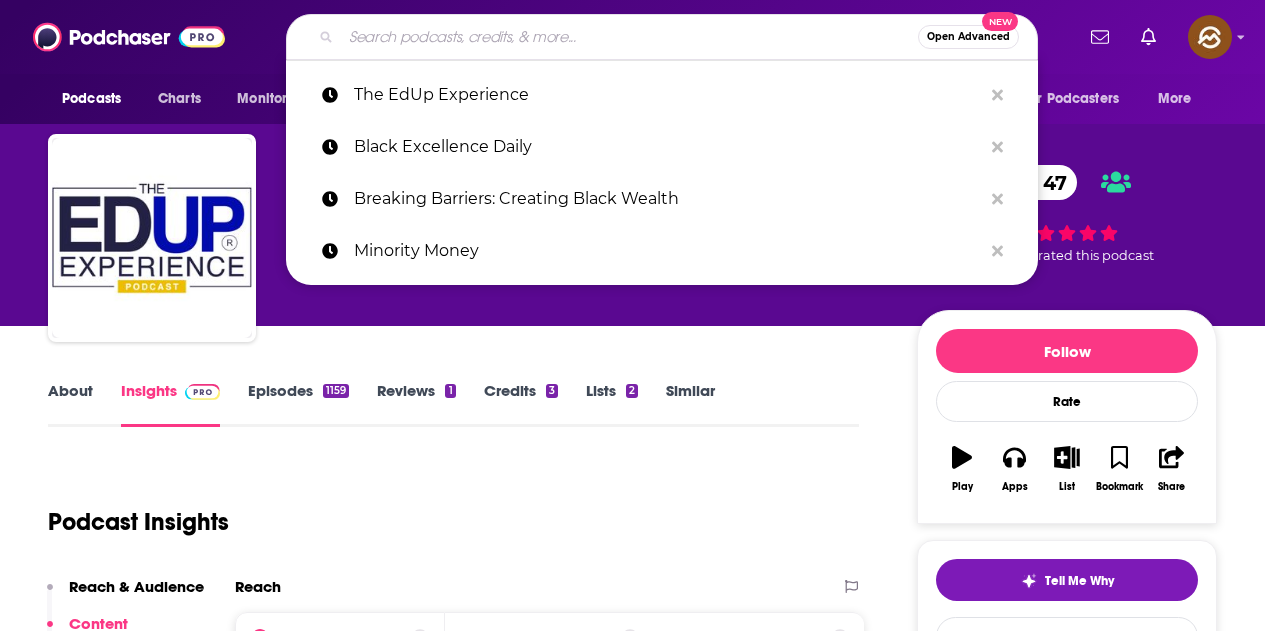 click at bounding box center [629, 37] 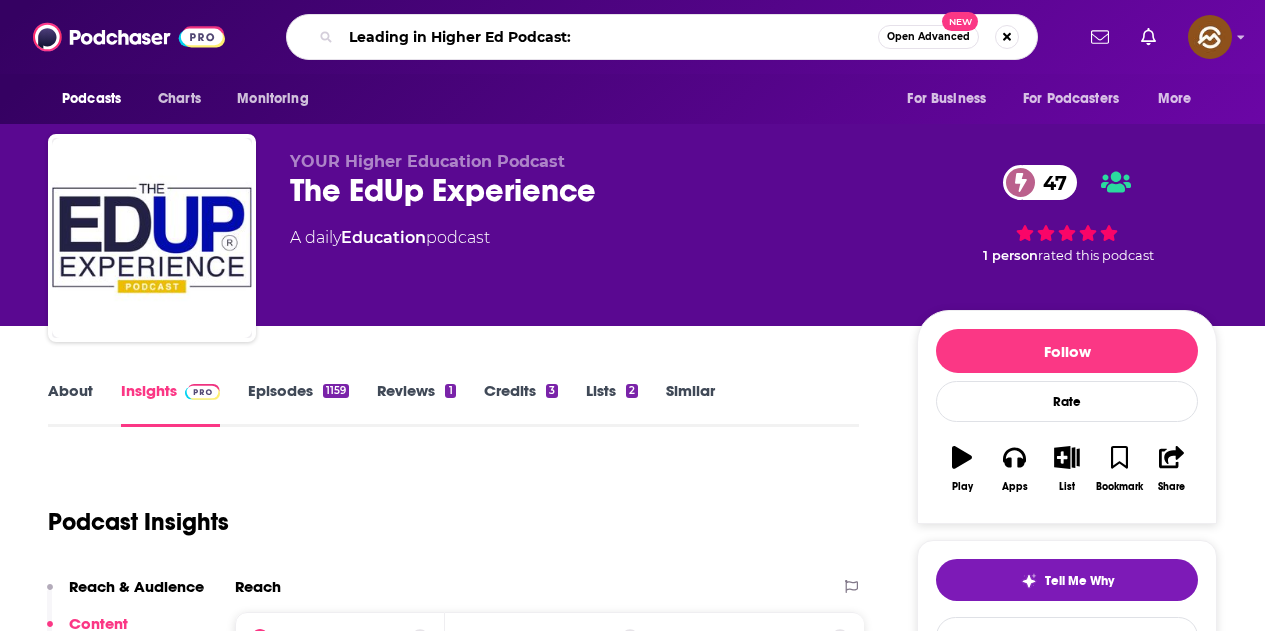 type on "Leading in Higher Ed Podcast" 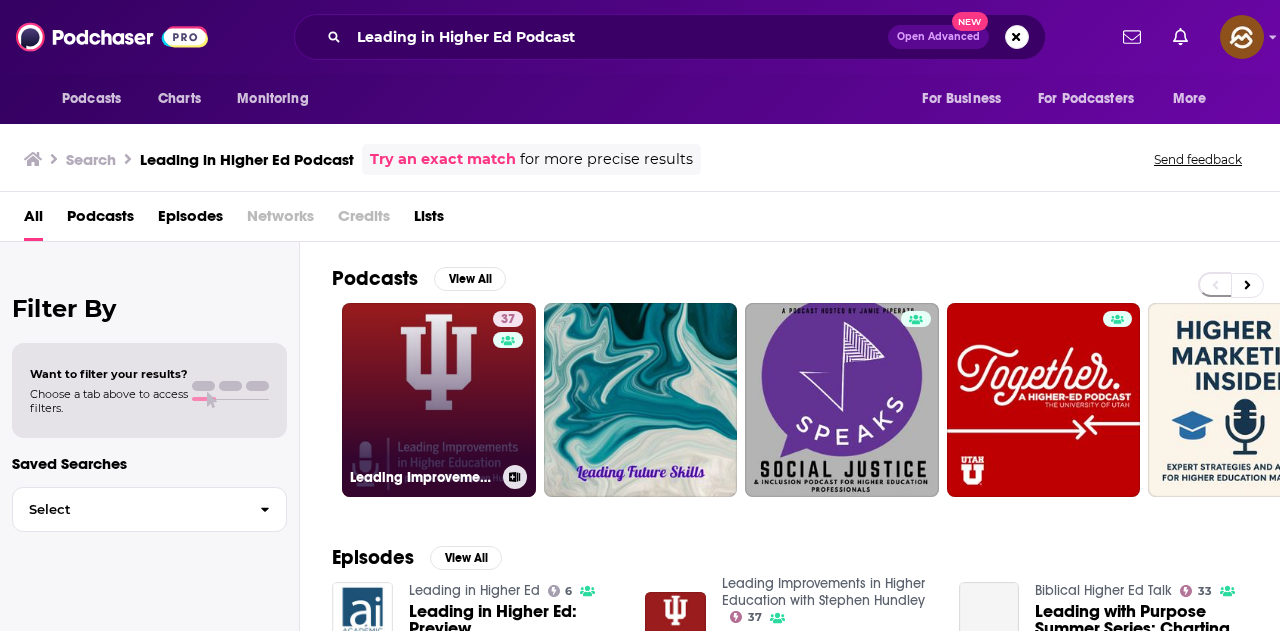 click on "37 Leading Improvements in Higher Education with Stephen Hundley" at bounding box center [439, 400] 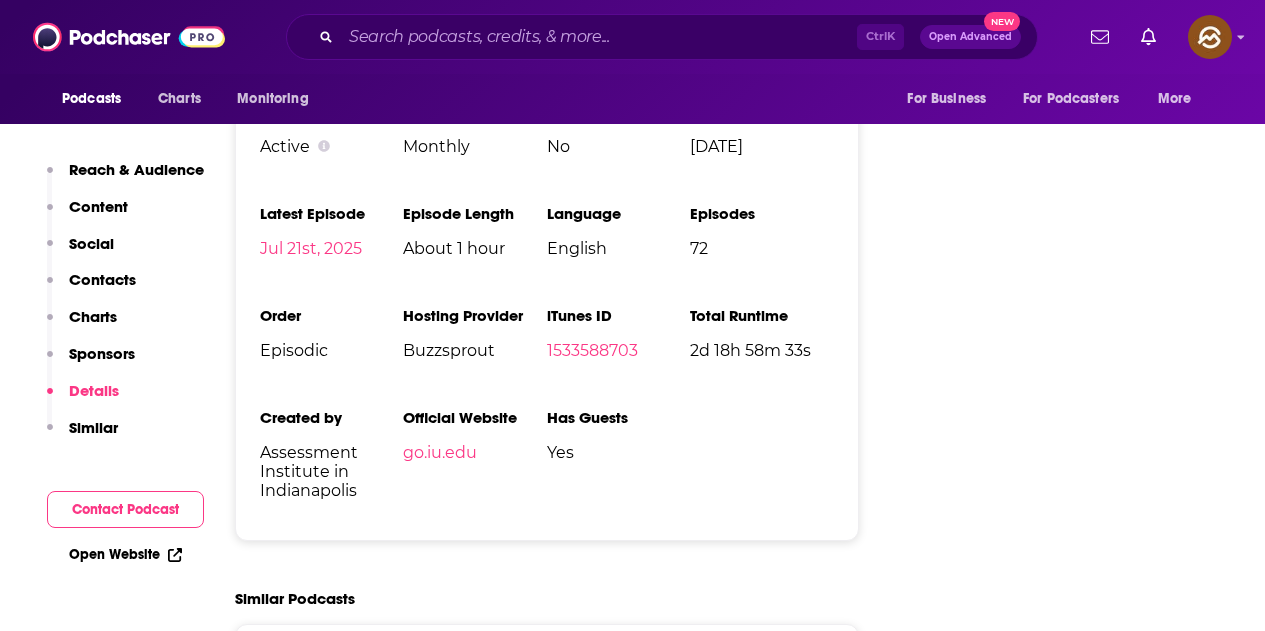 scroll, scrollTop: 2600, scrollLeft: 0, axis: vertical 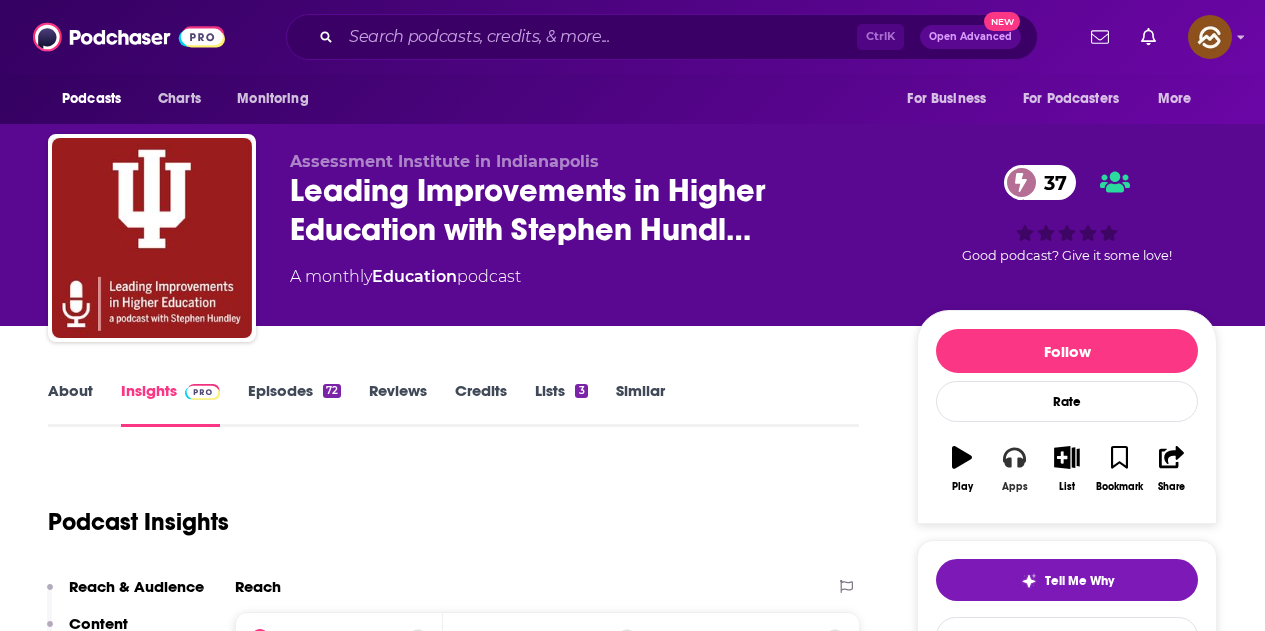 click 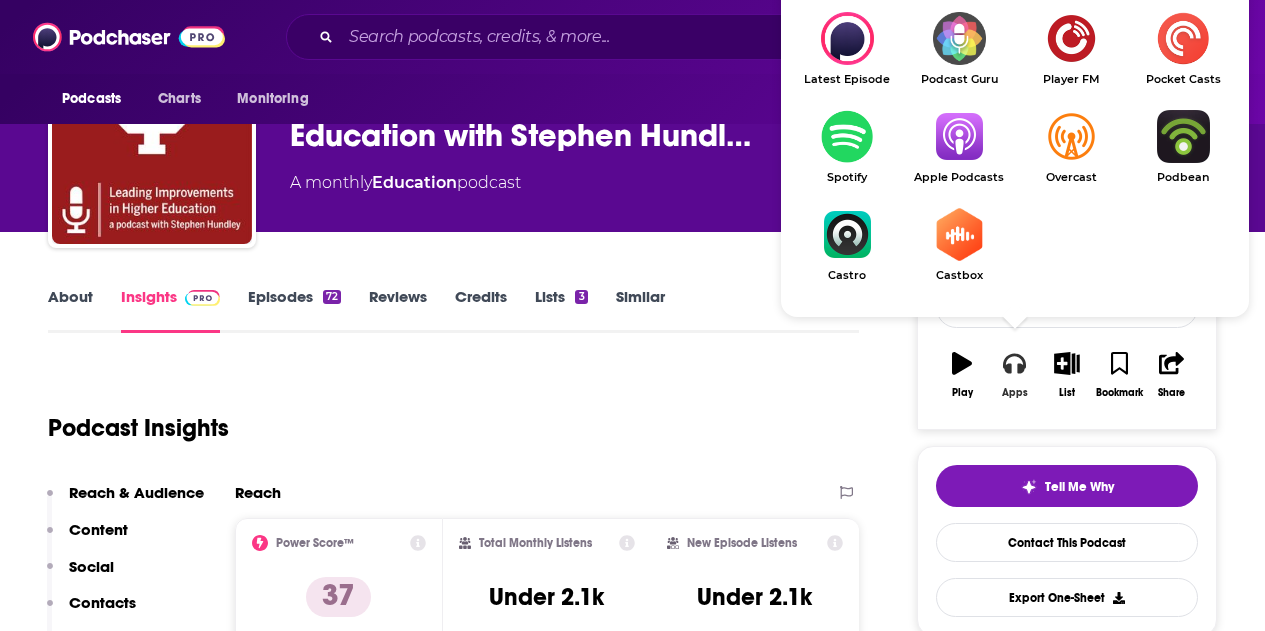 scroll, scrollTop: 100, scrollLeft: 0, axis: vertical 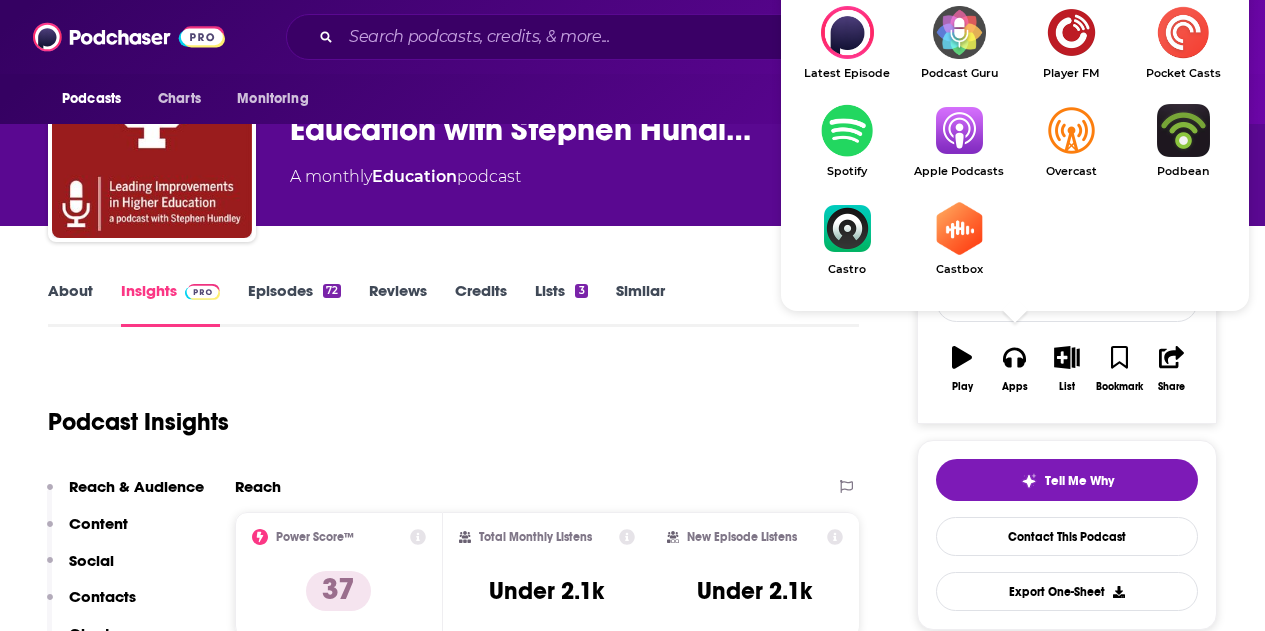 click at bounding box center [959, 130] 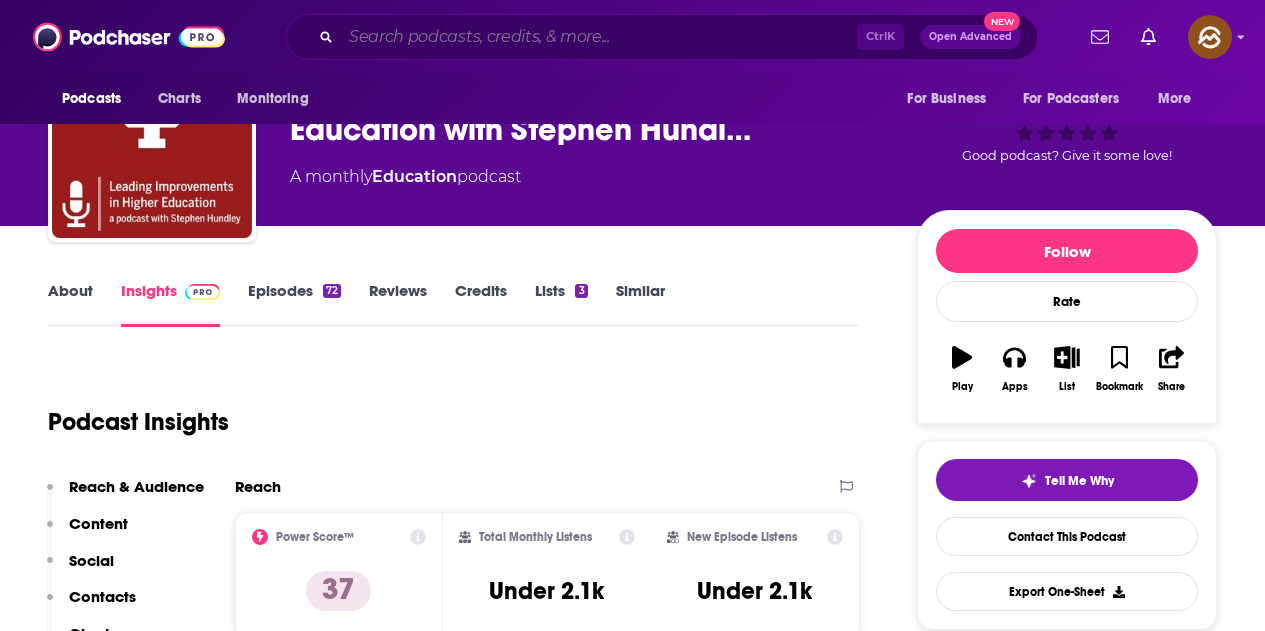 click at bounding box center (599, 37) 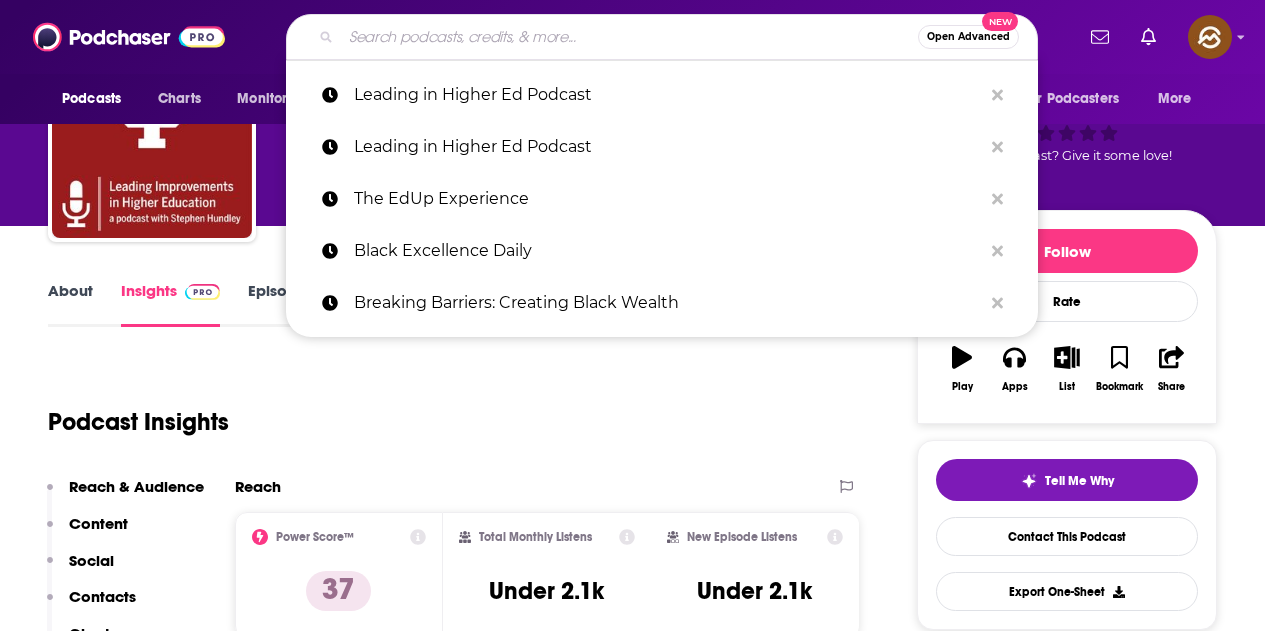 paste on "FRIED. The Burnout Podcast" 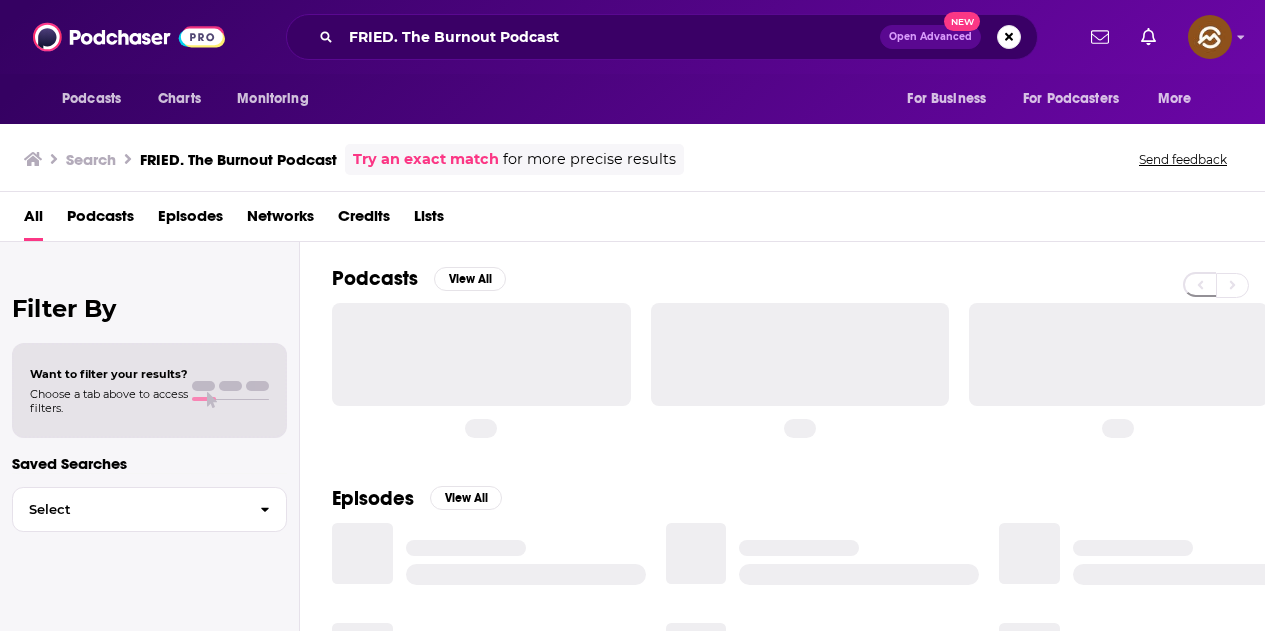 scroll, scrollTop: 0, scrollLeft: 0, axis: both 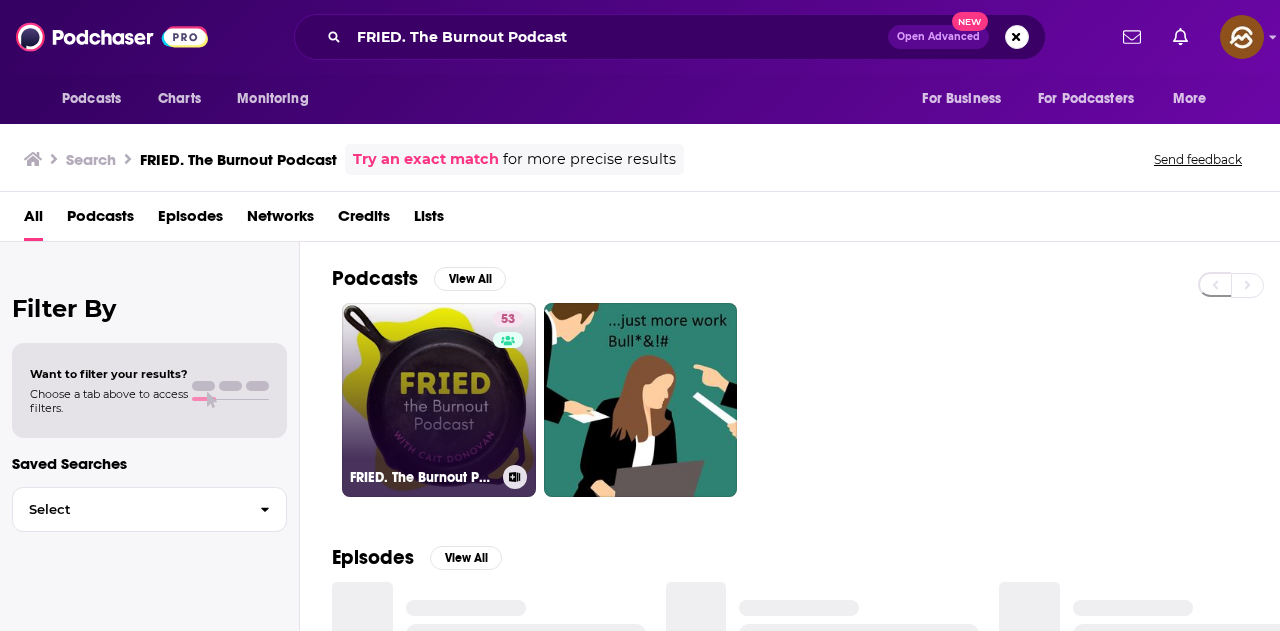 click on "53 FRIED. The Burnout Podcast" at bounding box center [439, 400] 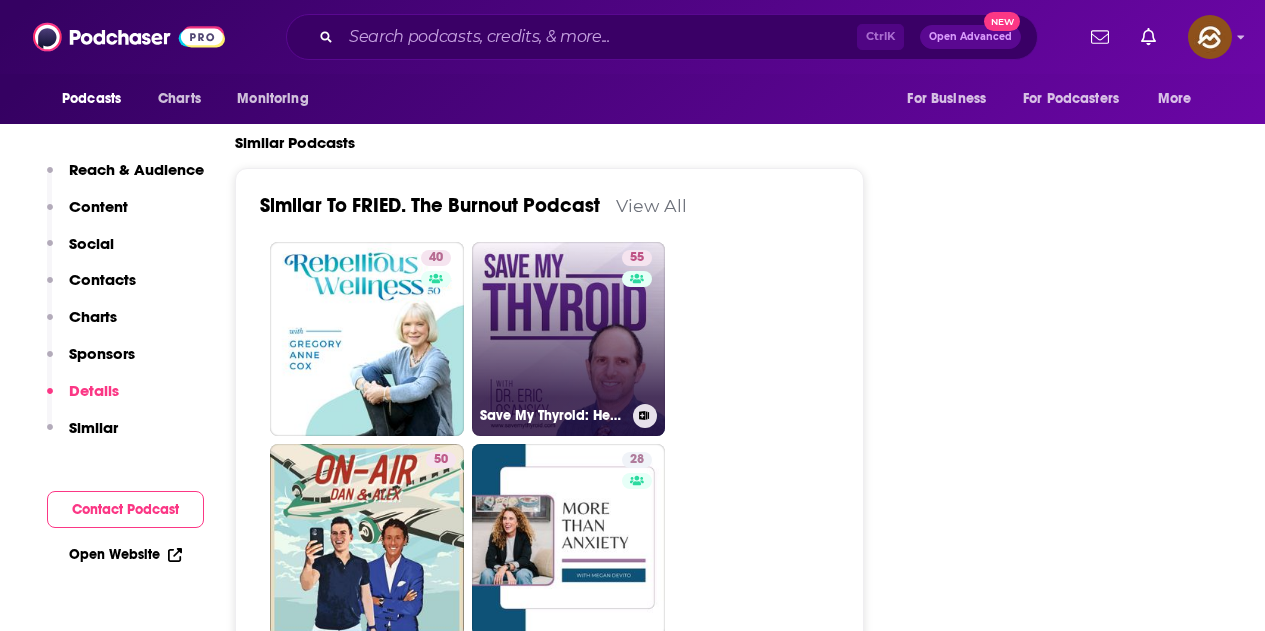 scroll, scrollTop: 3400, scrollLeft: 0, axis: vertical 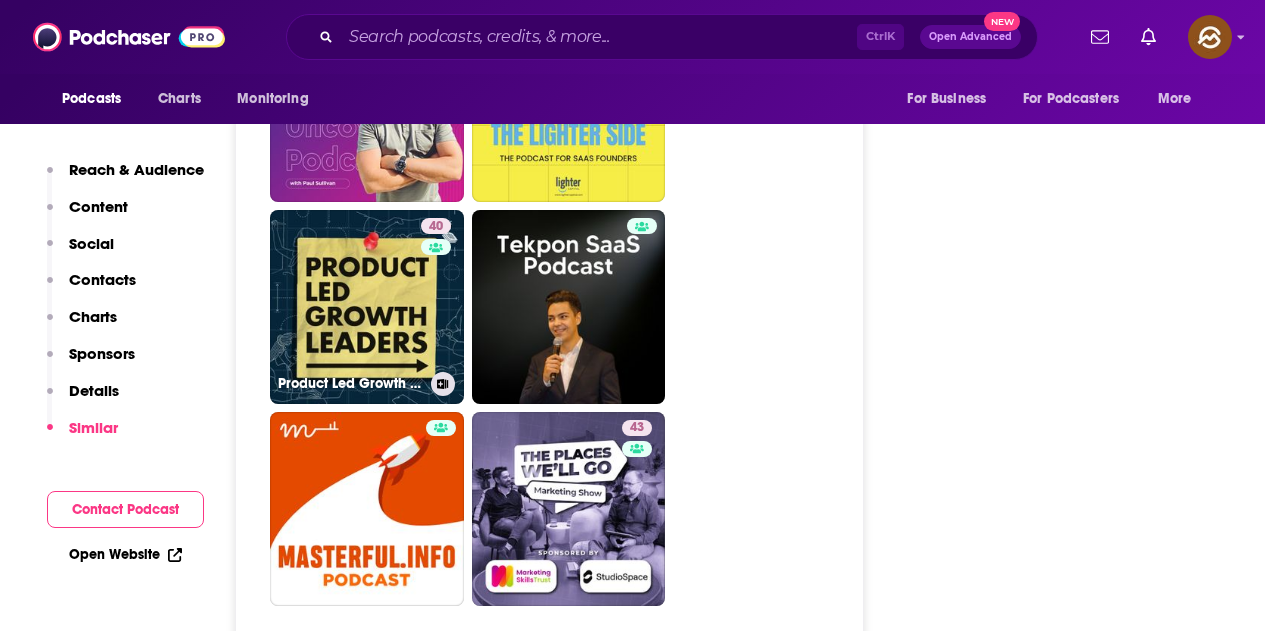 drag, startPoint x: 405, startPoint y: 317, endPoint x: 891, endPoint y: 332, distance: 486.2314 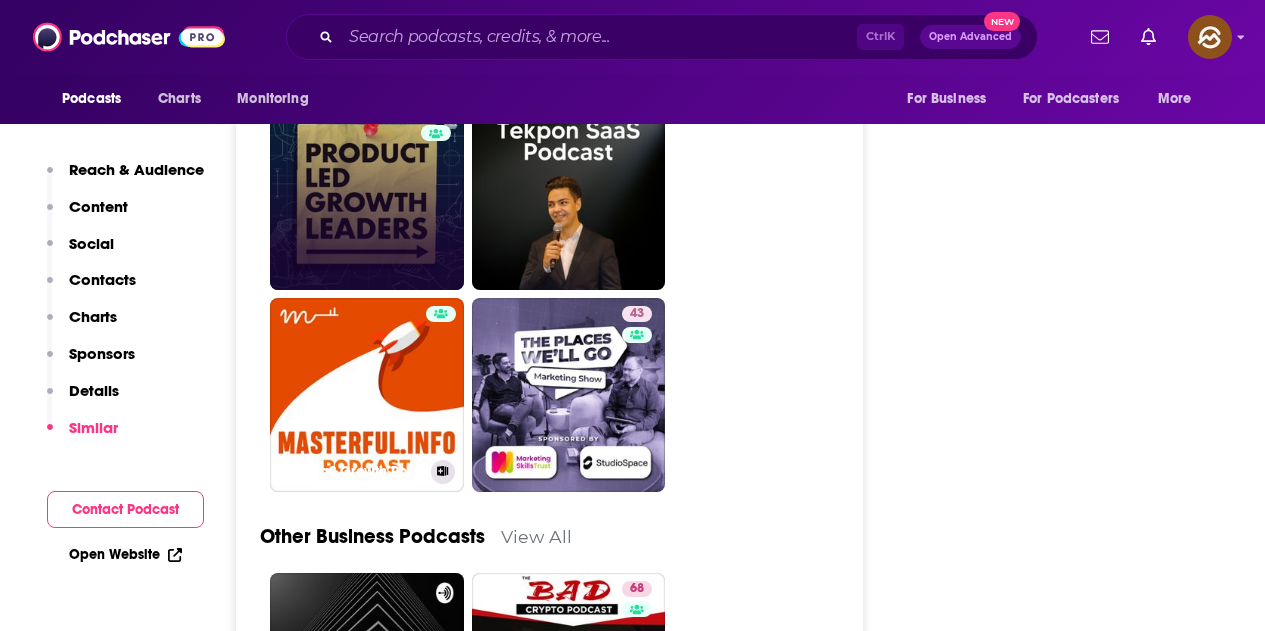 scroll, scrollTop: 4700, scrollLeft: 0, axis: vertical 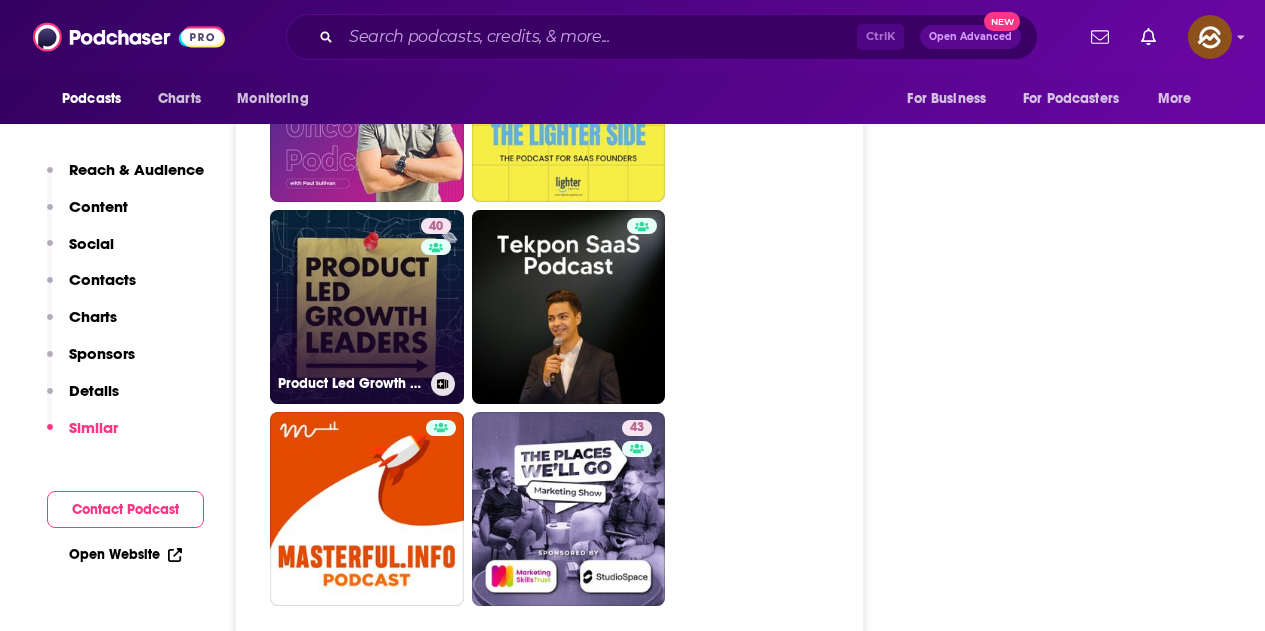 click on "40 Product Led Growth Leaders" at bounding box center [367, 307] 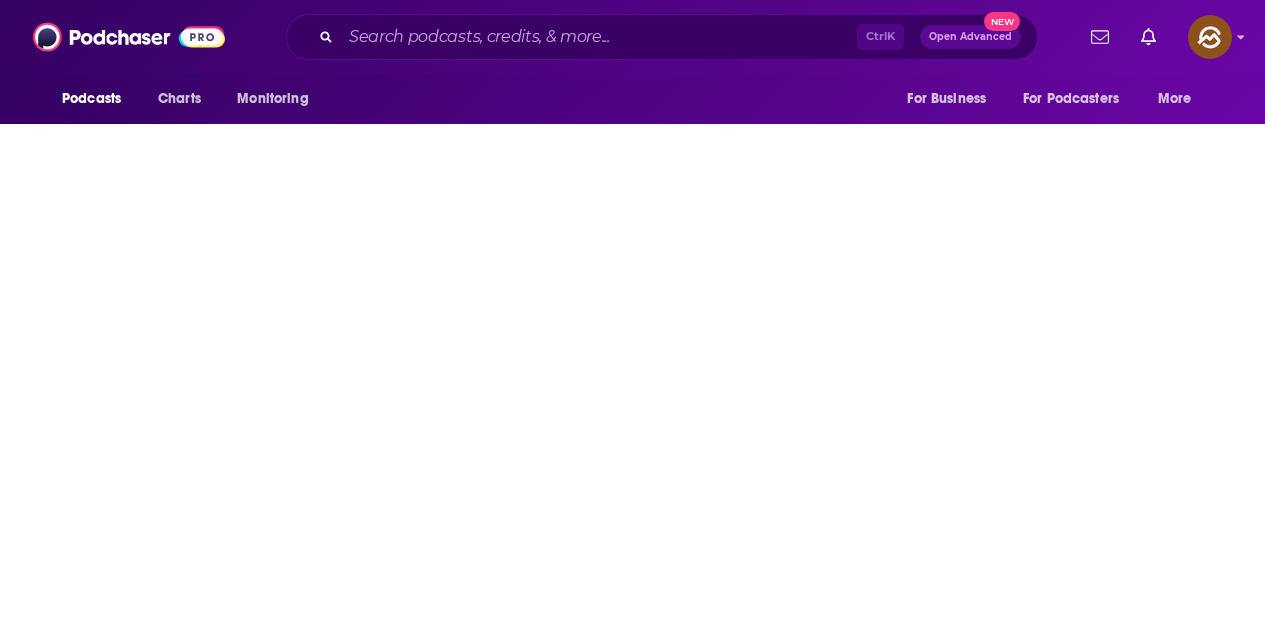scroll, scrollTop: 0, scrollLeft: 0, axis: both 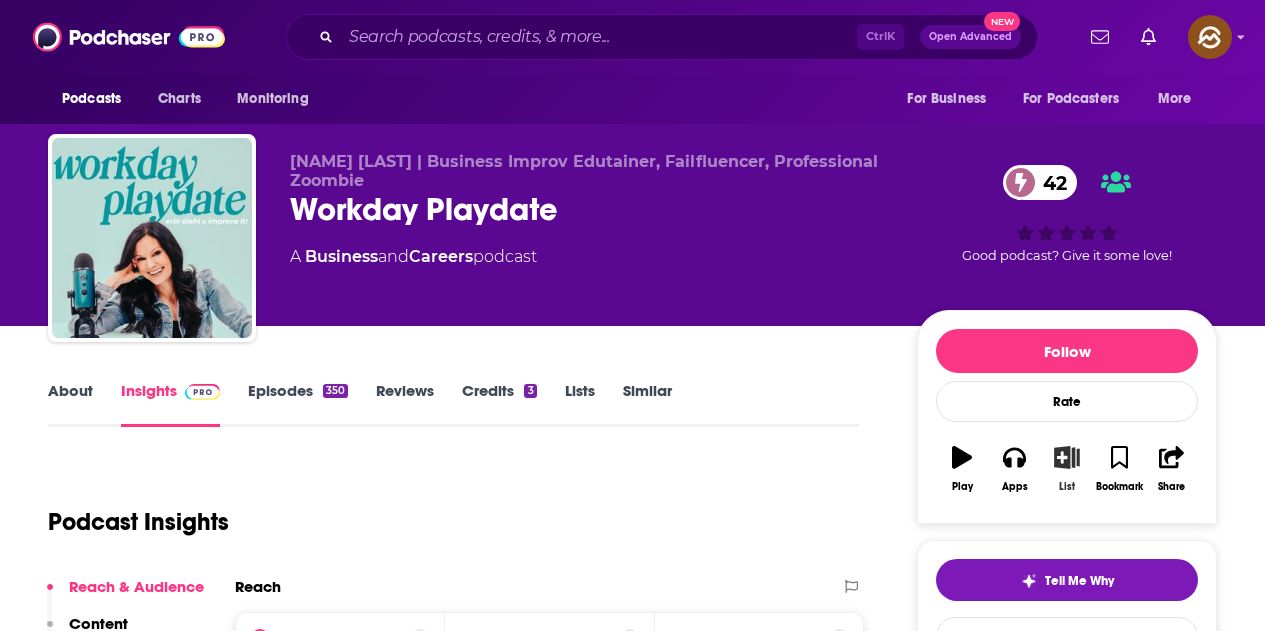 click on "List" at bounding box center (1067, 469) 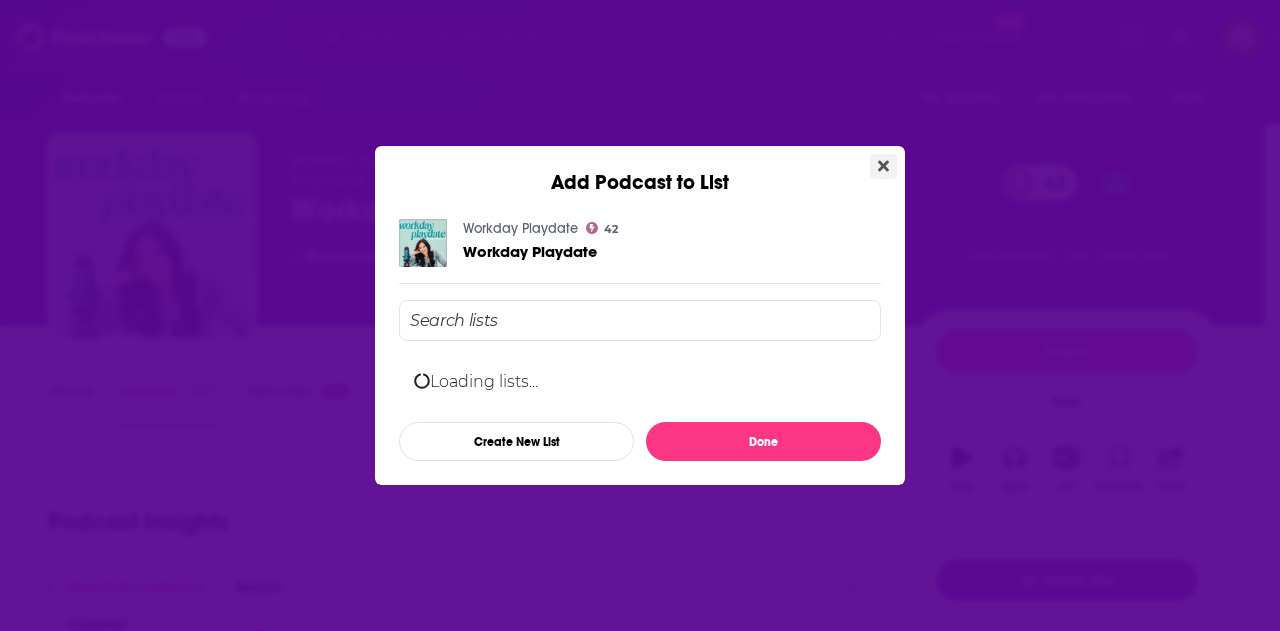 click at bounding box center [883, 166] 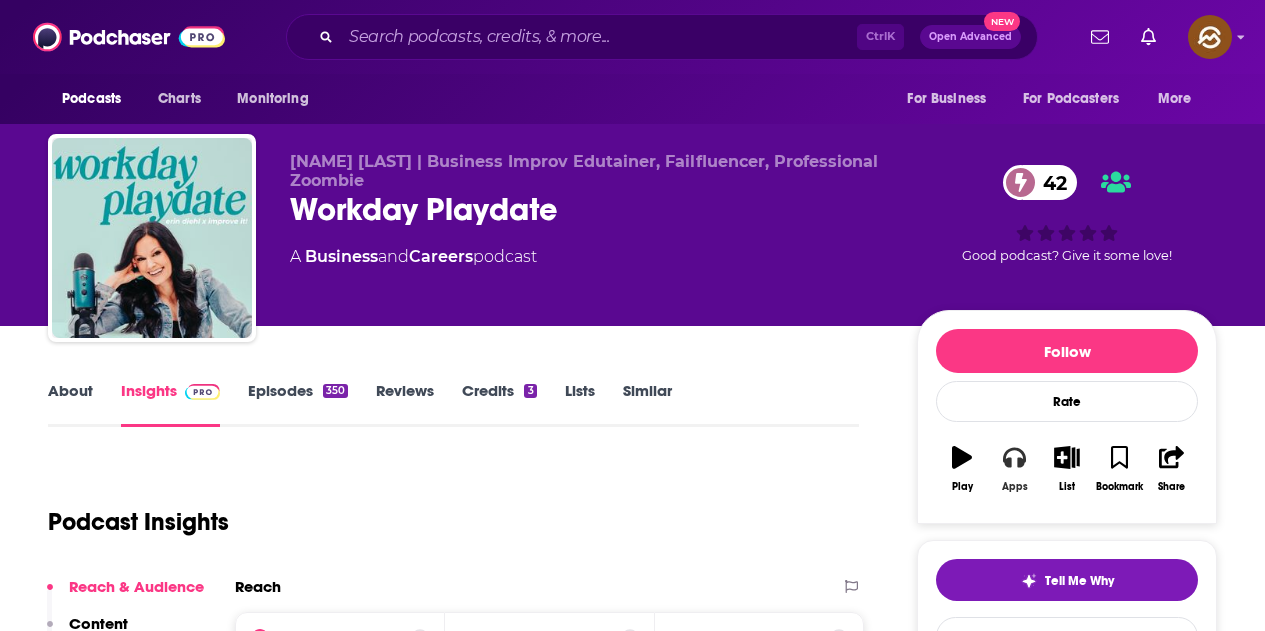 click 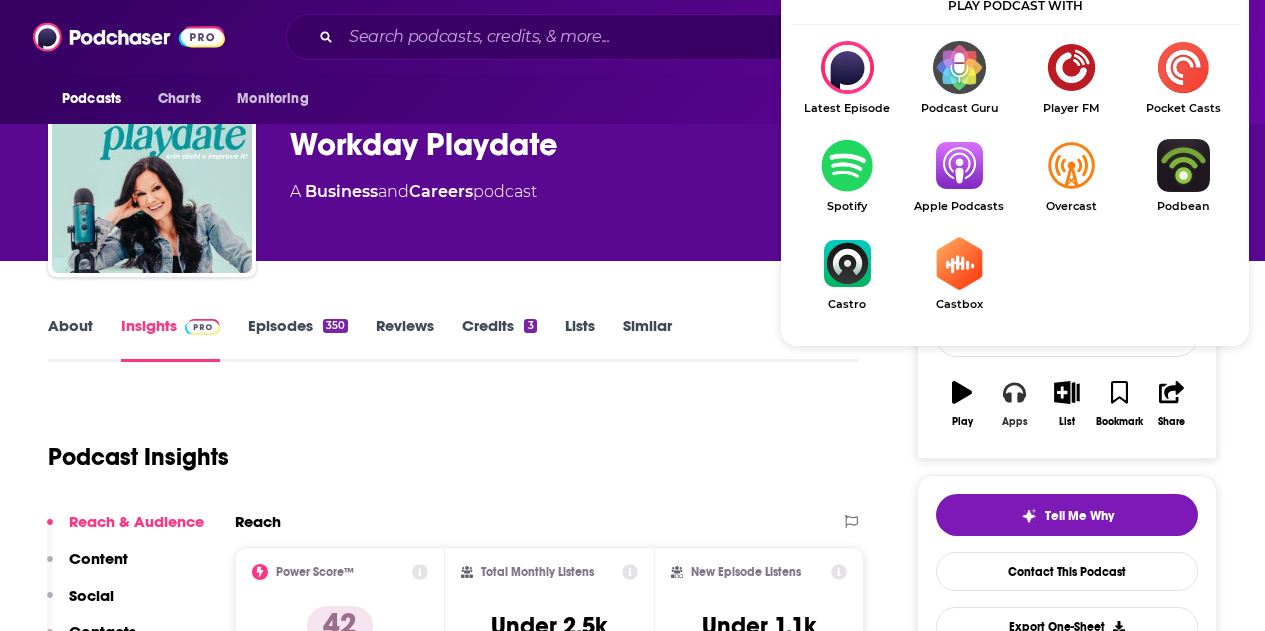 scroll, scrollTop: 100, scrollLeft: 0, axis: vertical 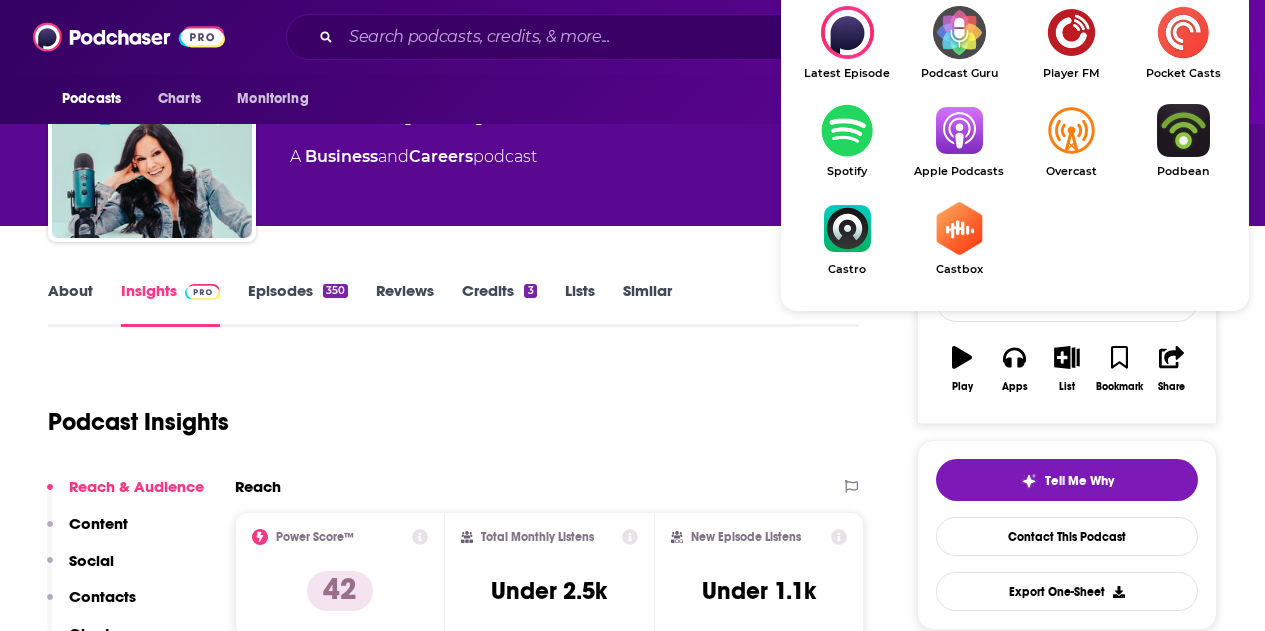 click at bounding box center (959, 130) 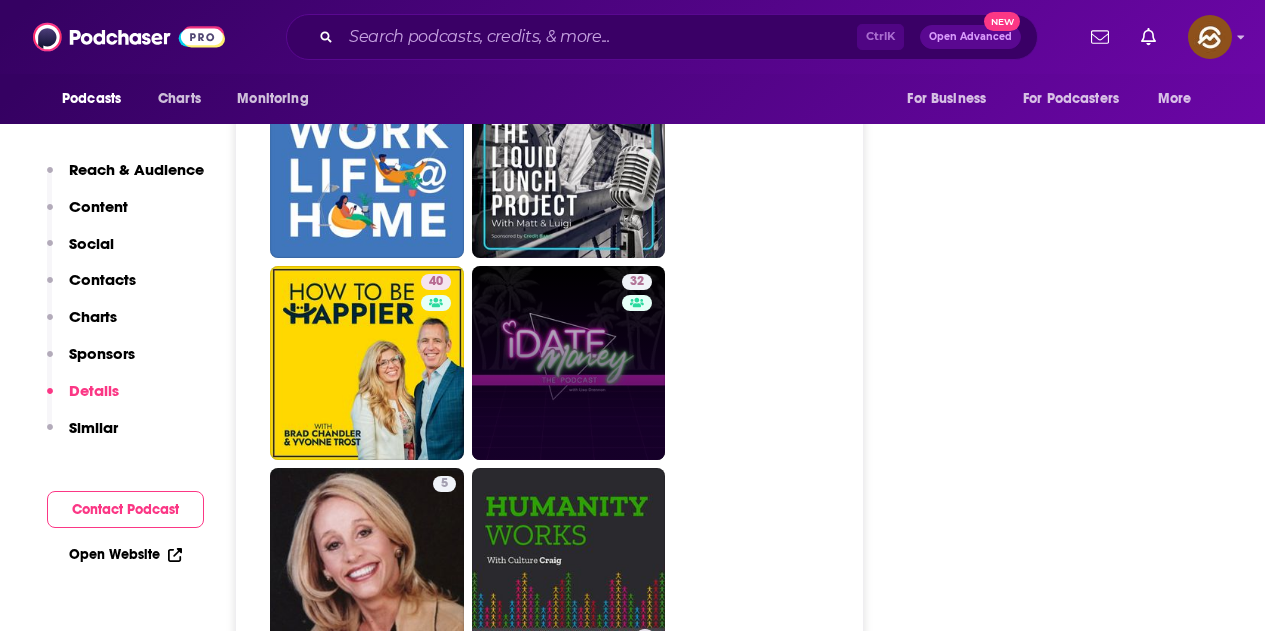 scroll, scrollTop: 5100, scrollLeft: 0, axis: vertical 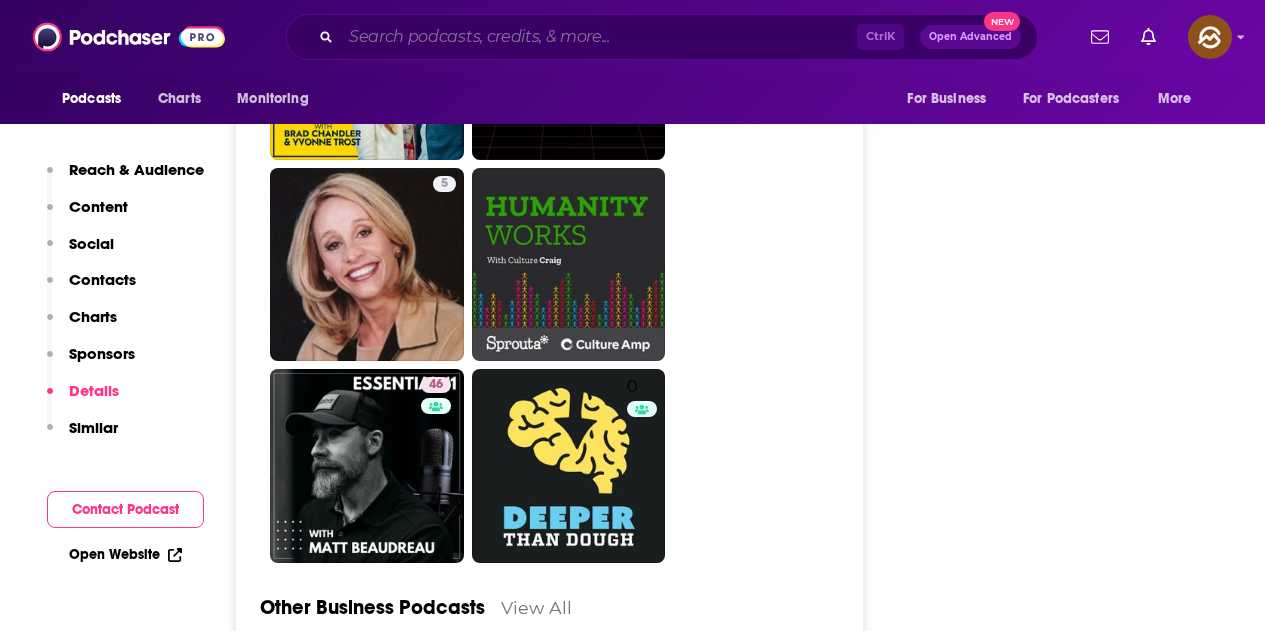 click at bounding box center (599, 37) 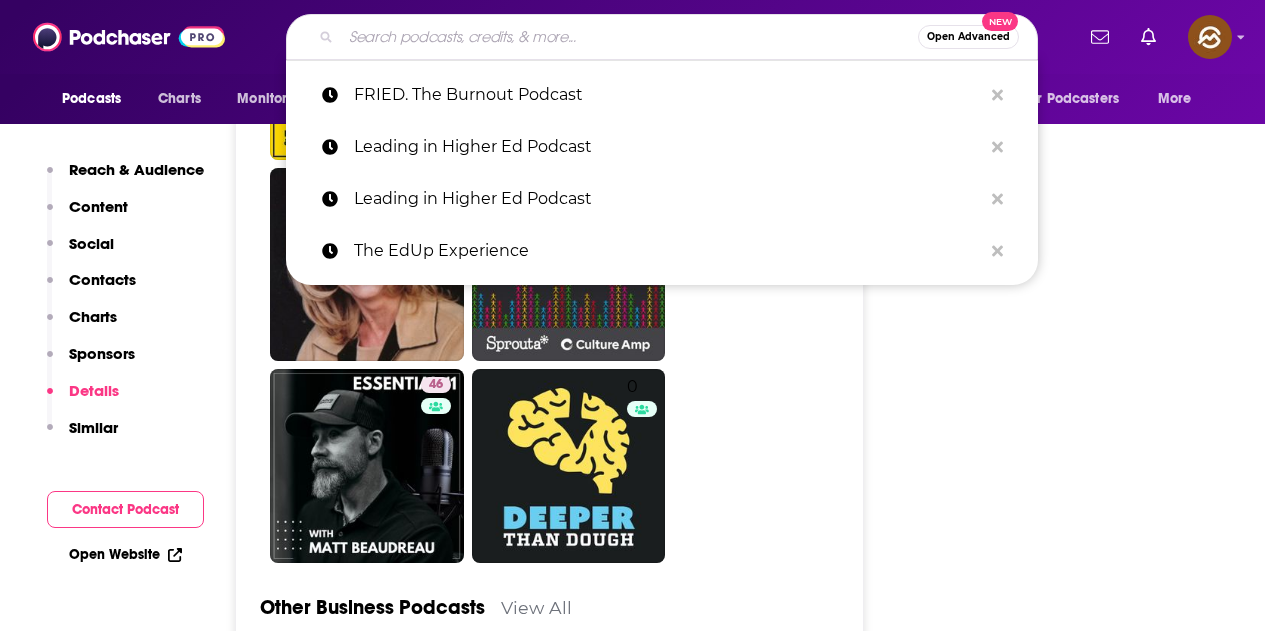 paste on "The Happiness Lab with Dr. Laurie Santos" 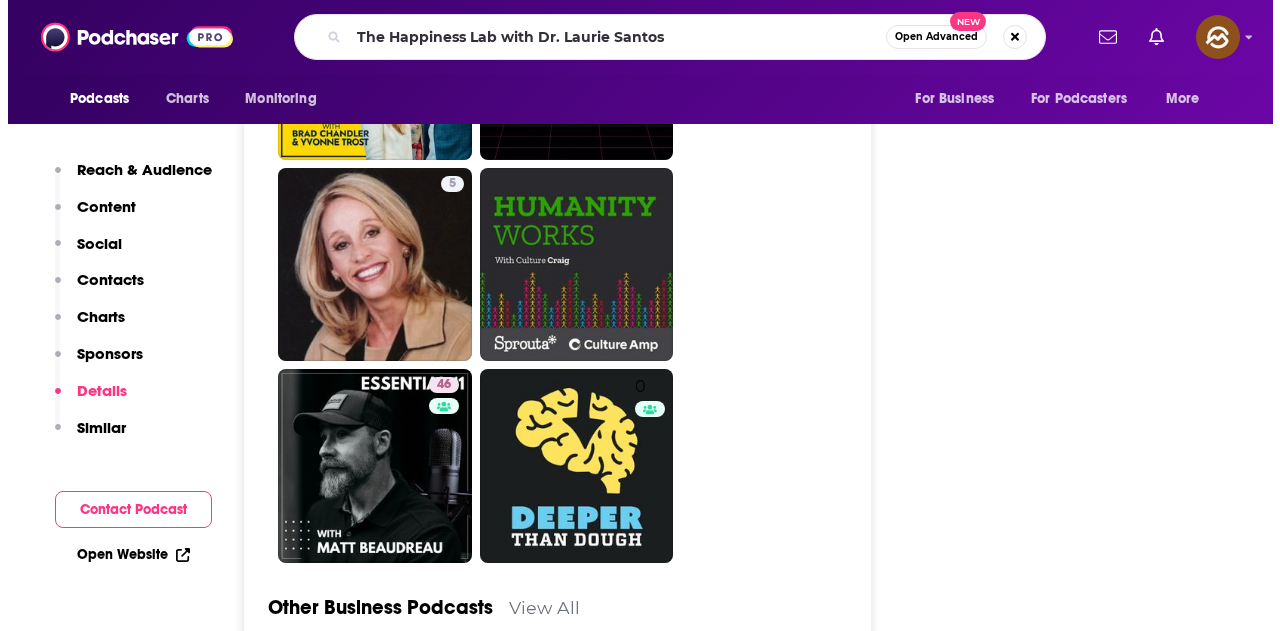 scroll, scrollTop: 0, scrollLeft: 0, axis: both 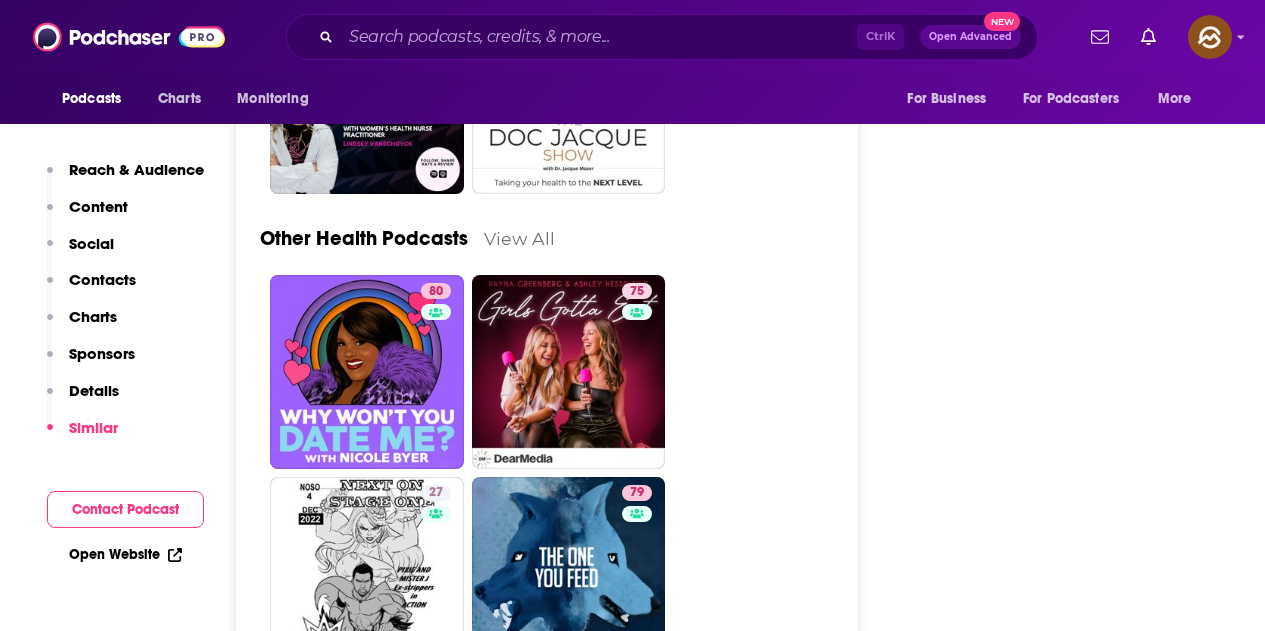 click on "Similar To Rebellious Wellness Over 50 View All 36 37 56 46 42 55 56 49 54 39 41 31 43 42 18 45 31 42 56 36 Other Health Podcasts View All 80 75 27 79 76 50 91 76 88 82 47 33 82 Other Fitness Podcasts 89 33 38 70 83 5 78 67 86 48 7 5 68 38 65" at bounding box center (547, 844) 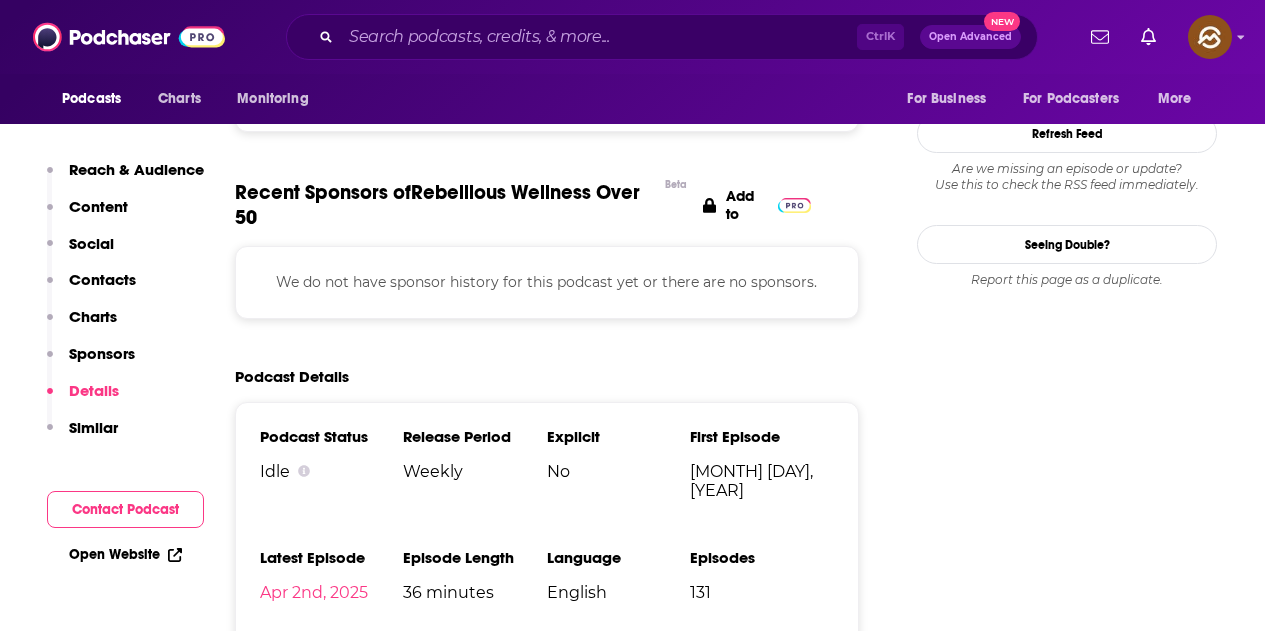 scroll, scrollTop: 2200, scrollLeft: 0, axis: vertical 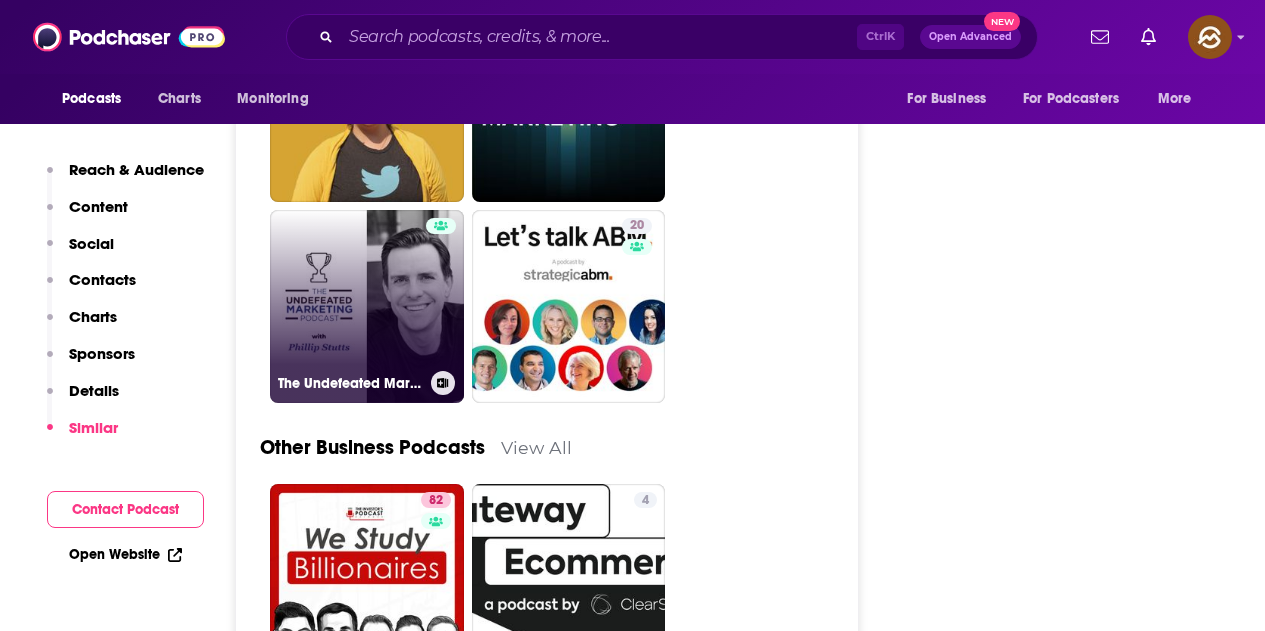 click on "The Undefeated Marketing Podcast" at bounding box center [367, 307] 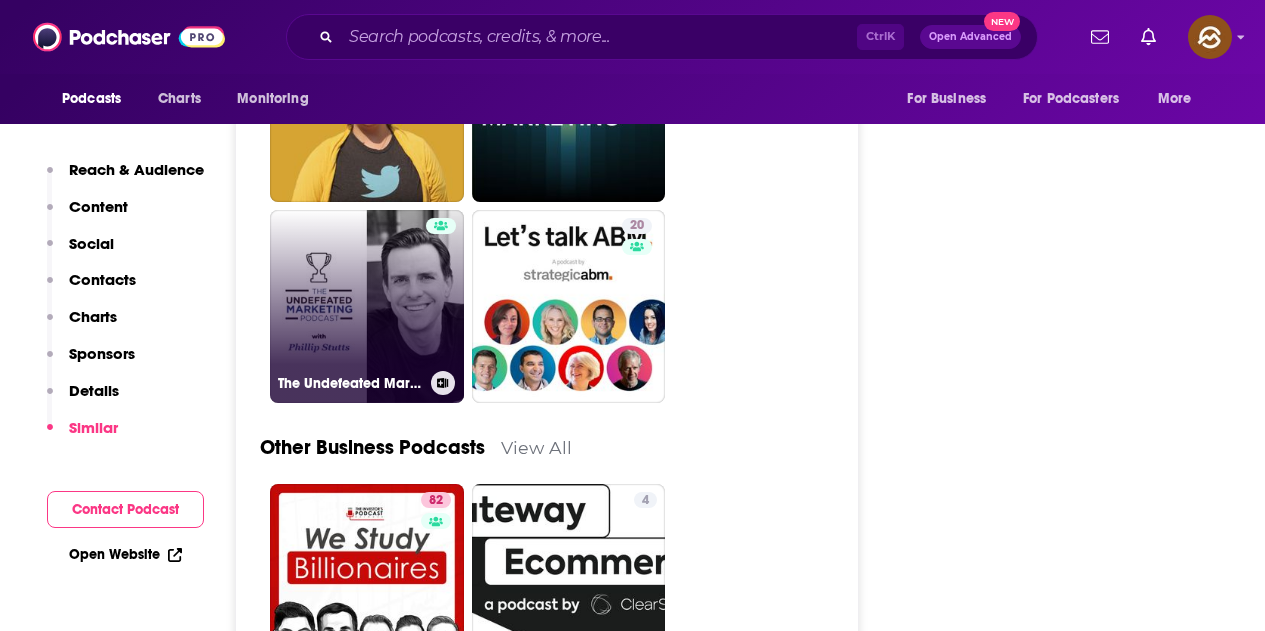 type on "https://www.podchaser.com/podcasts/the-undefeated-marketing-podca-1802782" 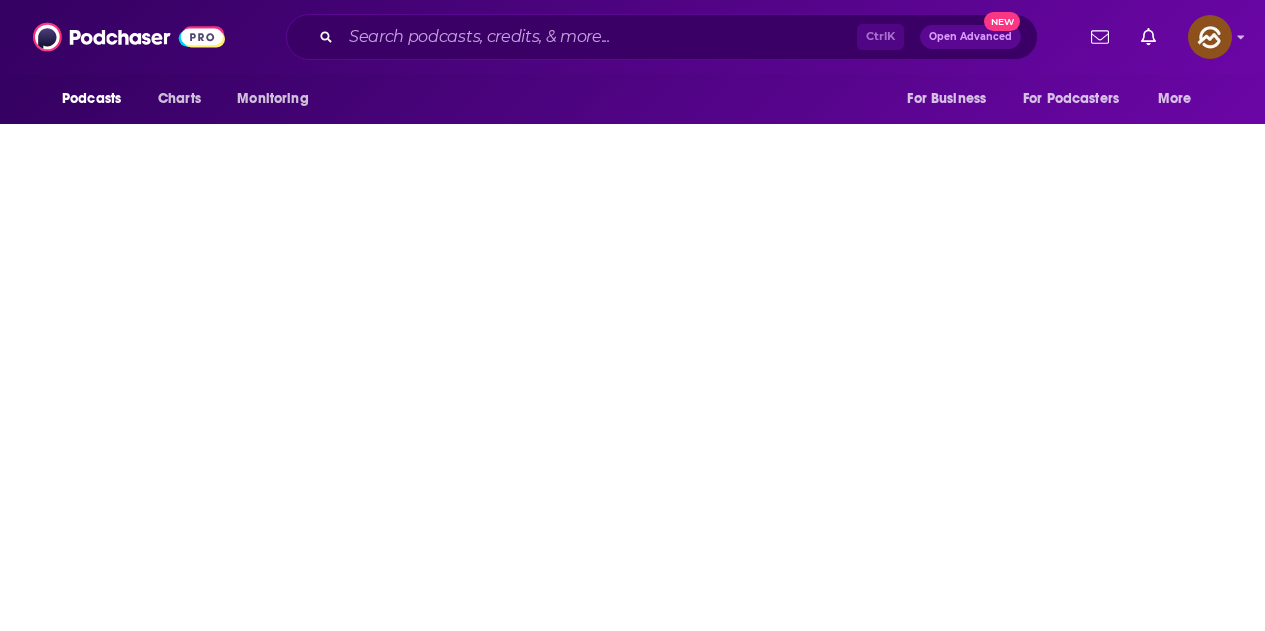 scroll, scrollTop: 0, scrollLeft: 0, axis: both 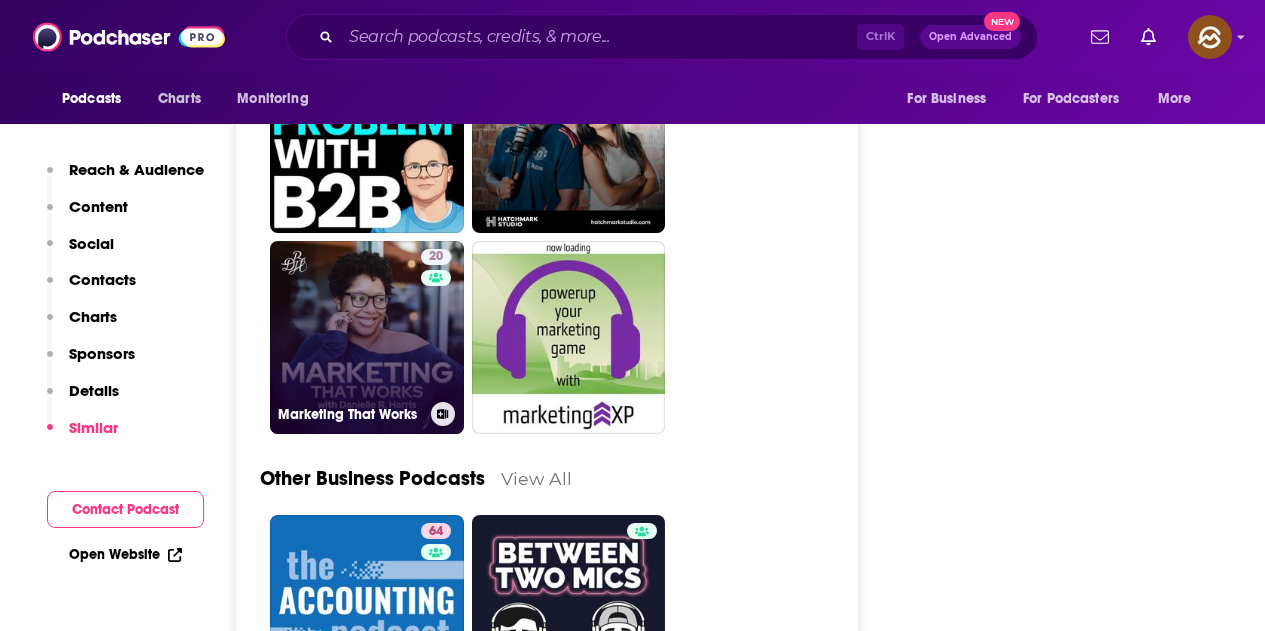 click on "20" at bounding box center [438, 326] 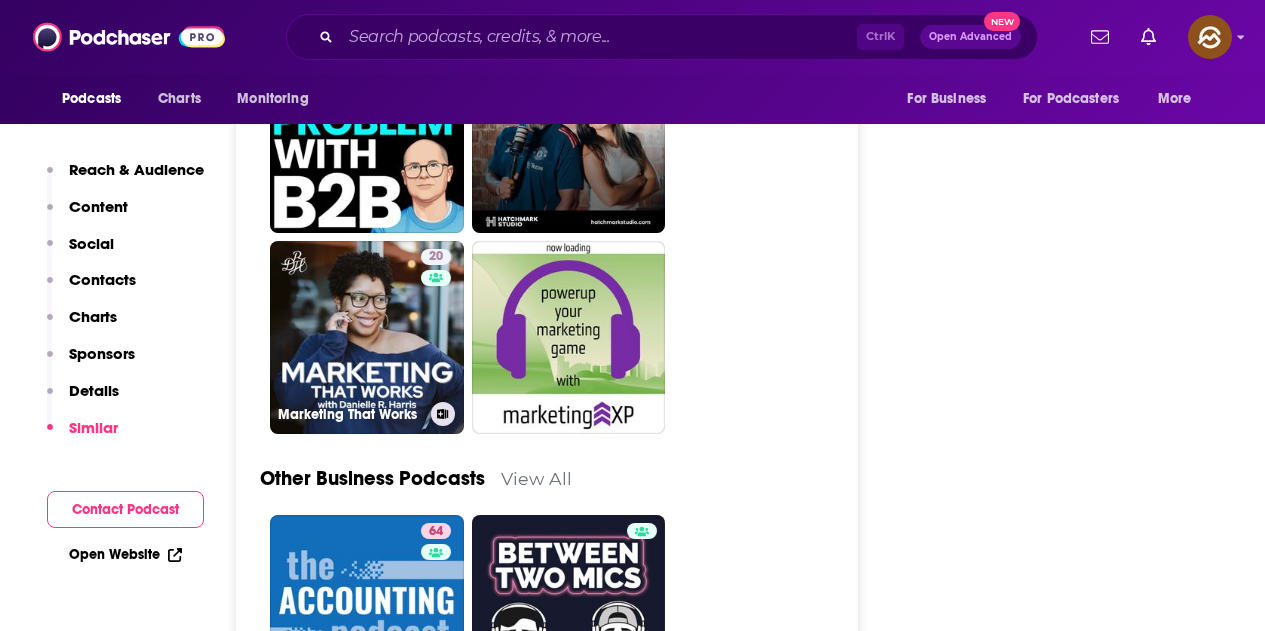 type on "https://www.podchaser.com/podcasts/marketing-that-works-5727140" 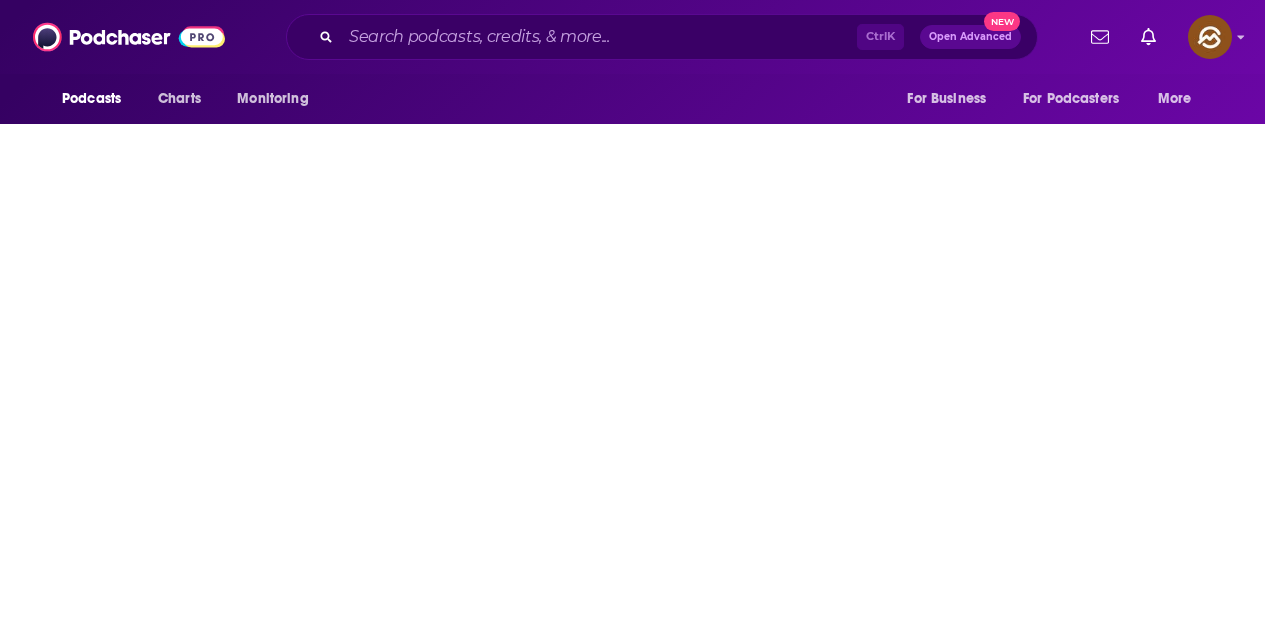 scroll, scrollTop: 0, scrollLeft: 0, axis: both 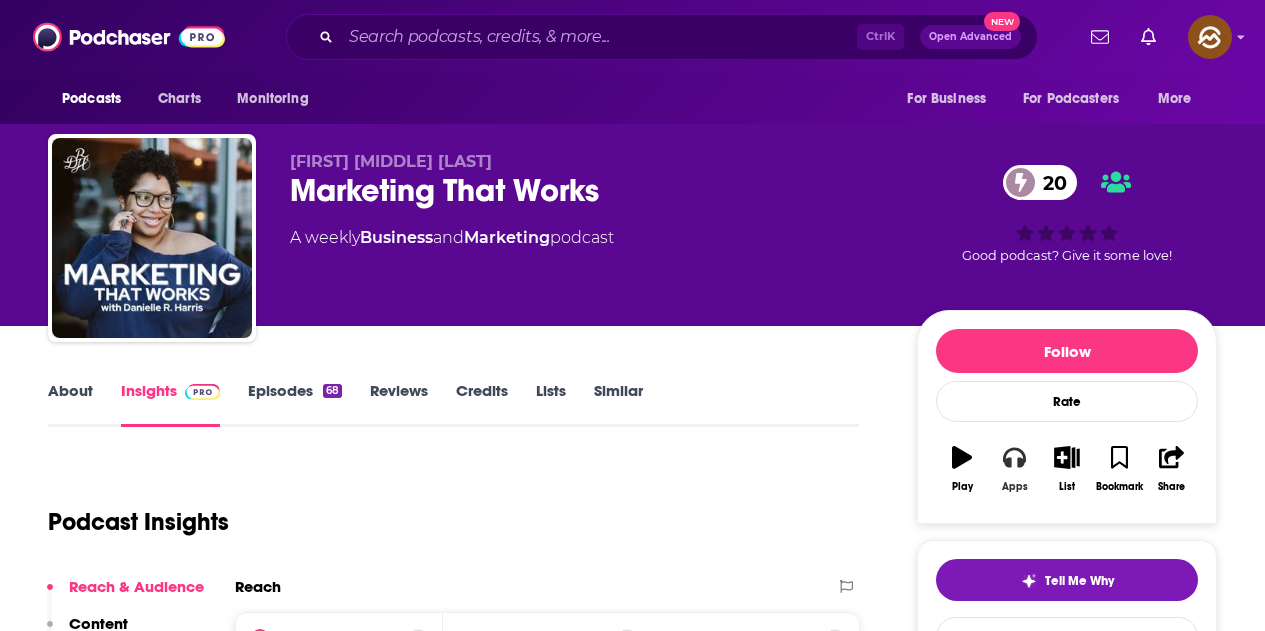 click 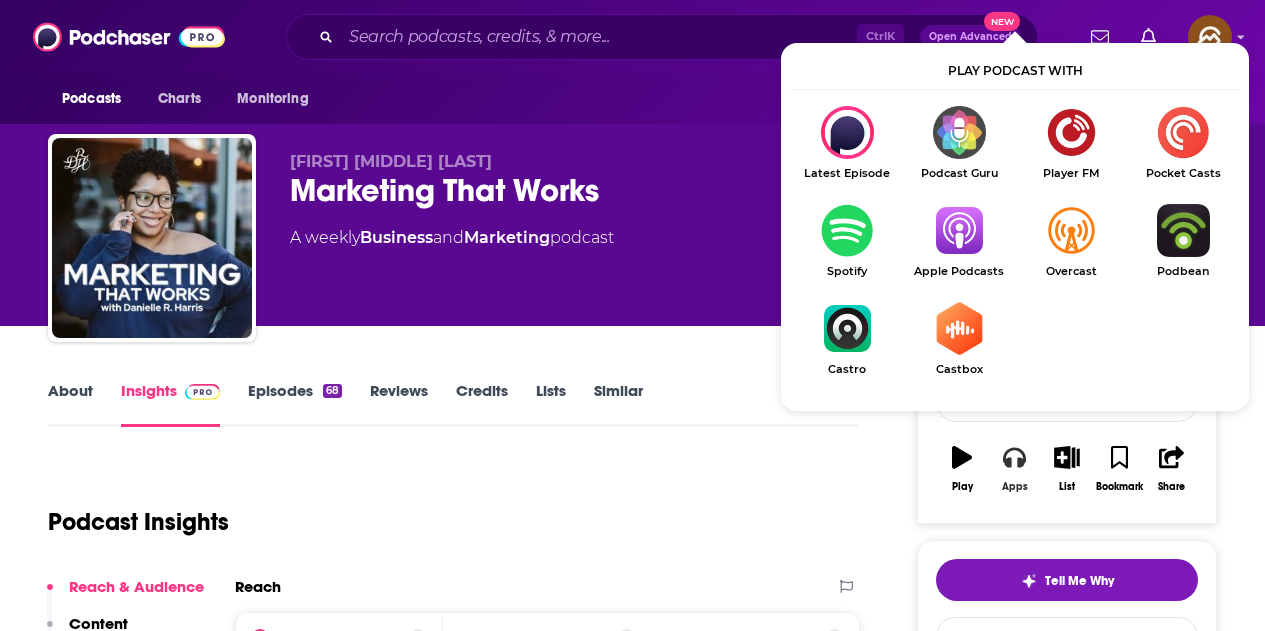 scroll, scrollTop: 100, scrollLeft: 0, axis: vertical 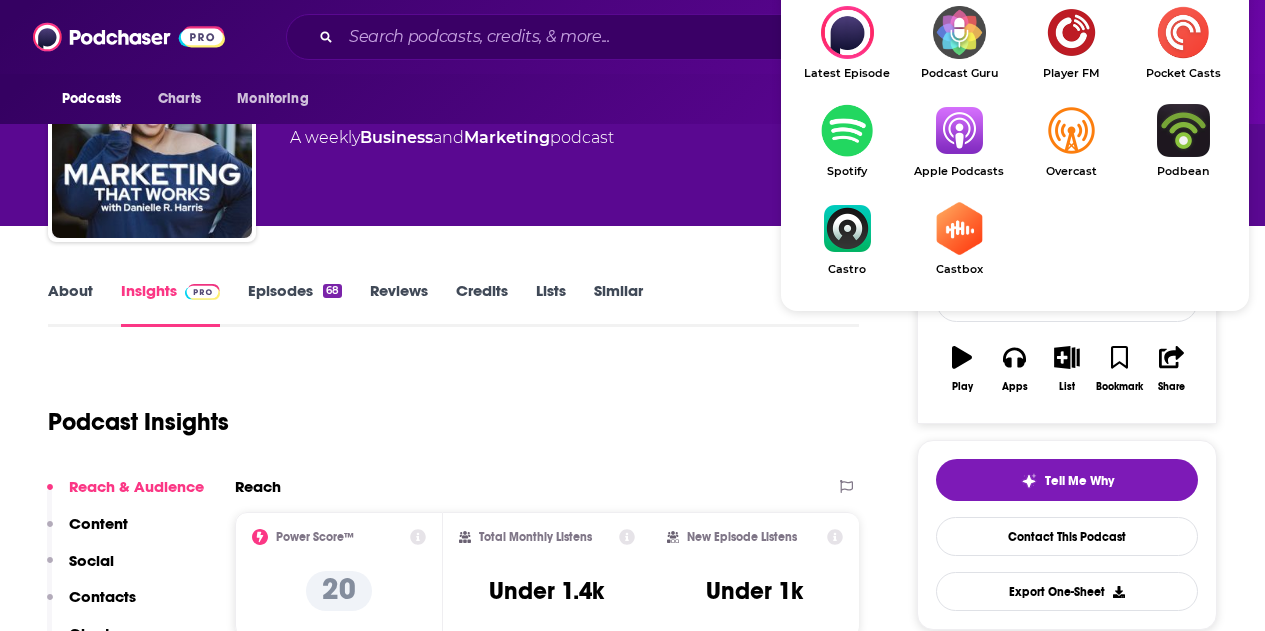 click at bounding box center (959, 130) 